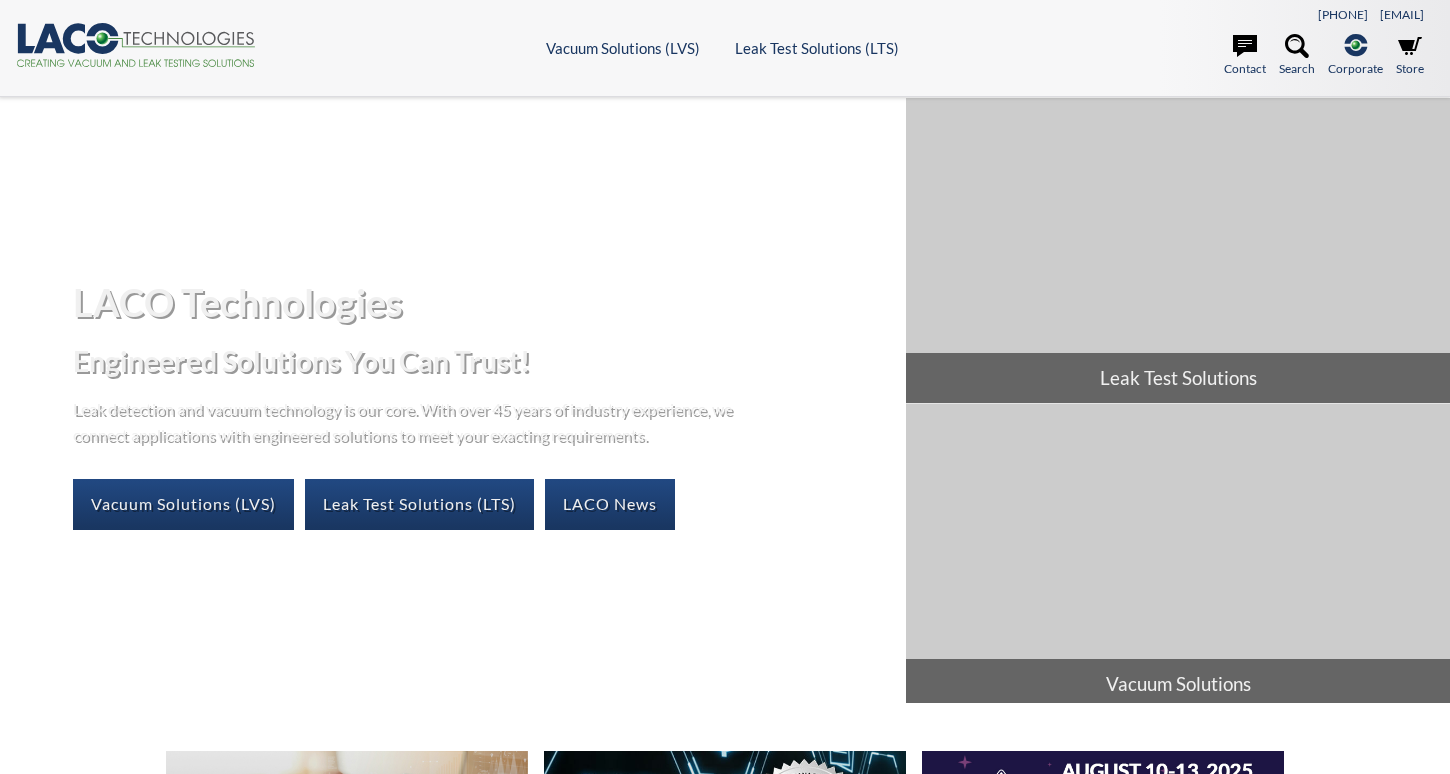 scroll, scrollTop: 0, scrollLeft: 0, axis: both 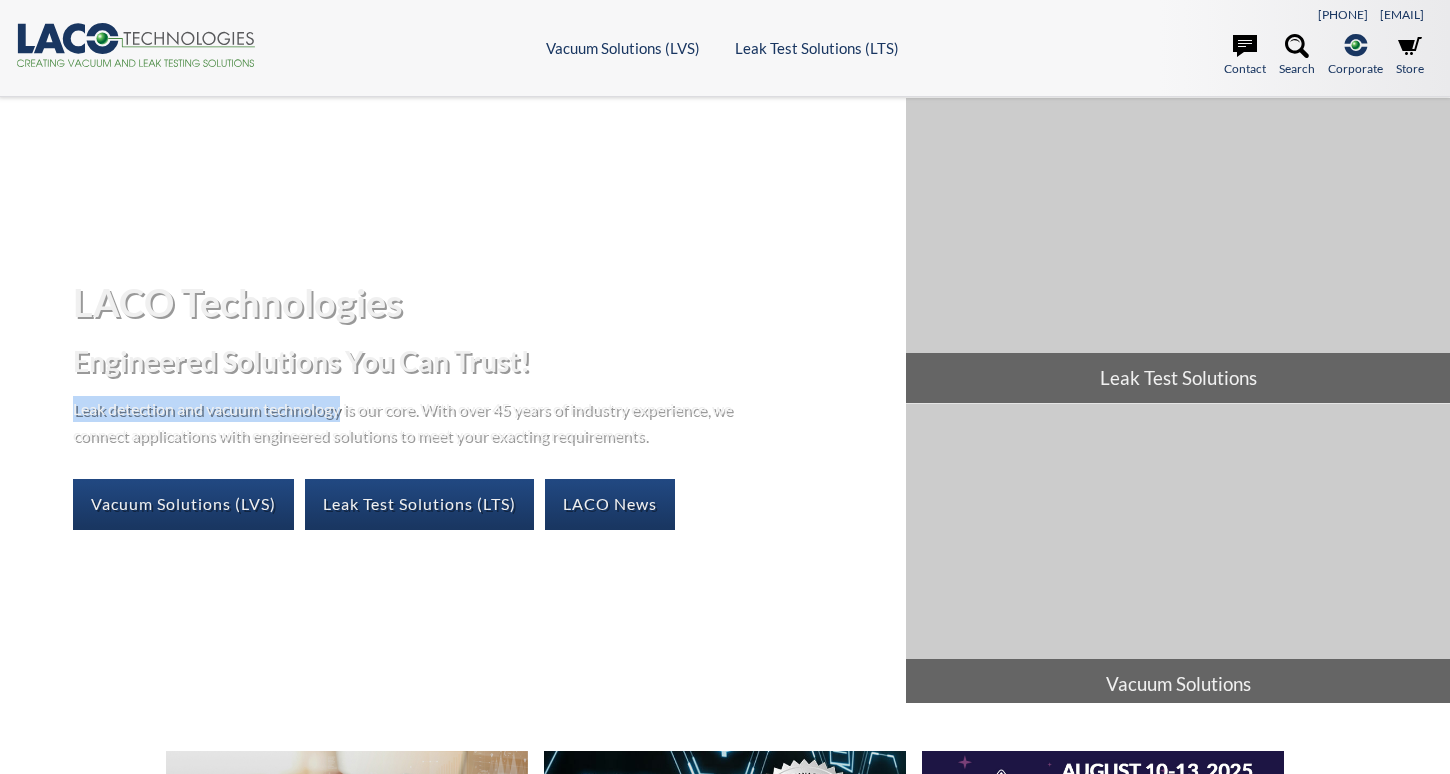 drag, startPoint x: 69, startPoint y: 414, endPoint x: 345, endPoint y: 413, distance: 276.0018 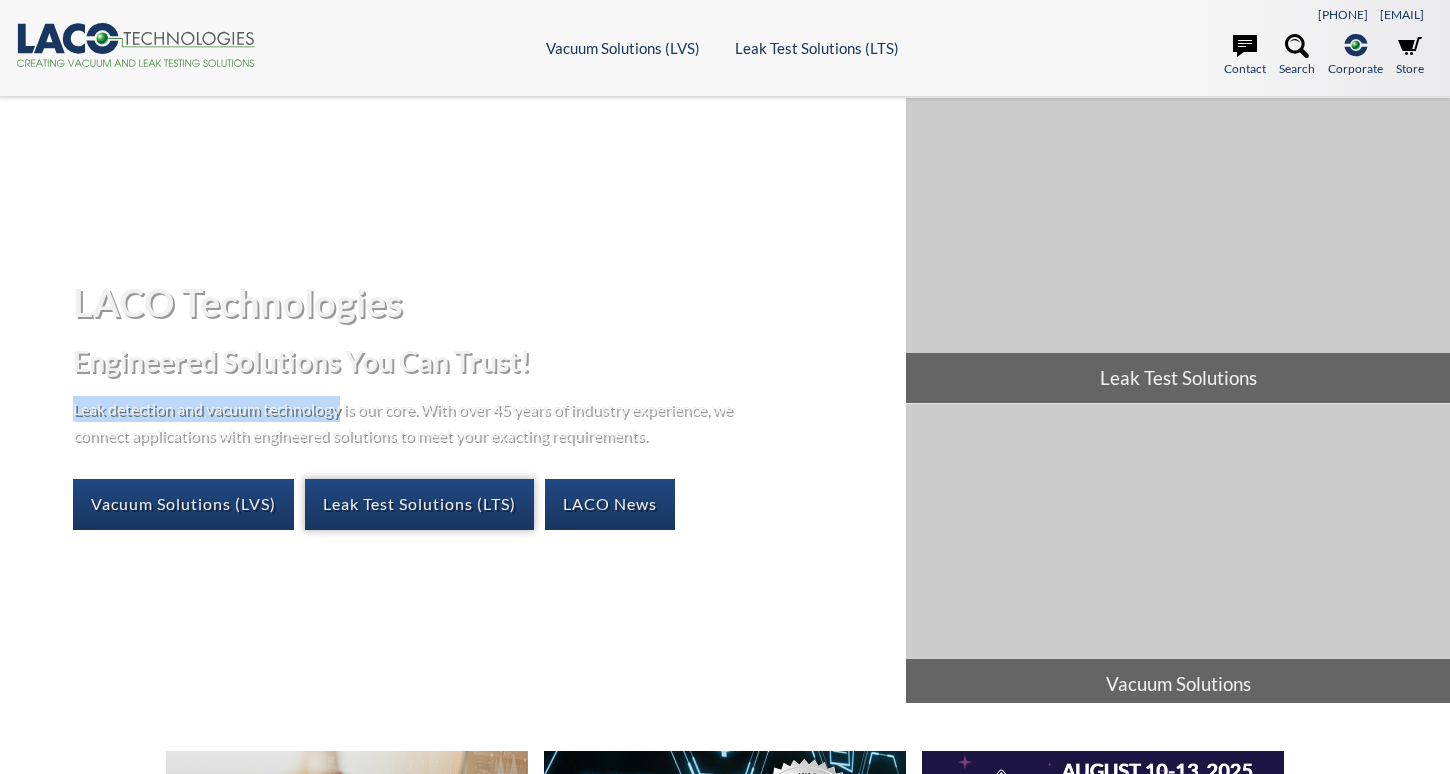 copy on "Leak detection and vacuum technology" 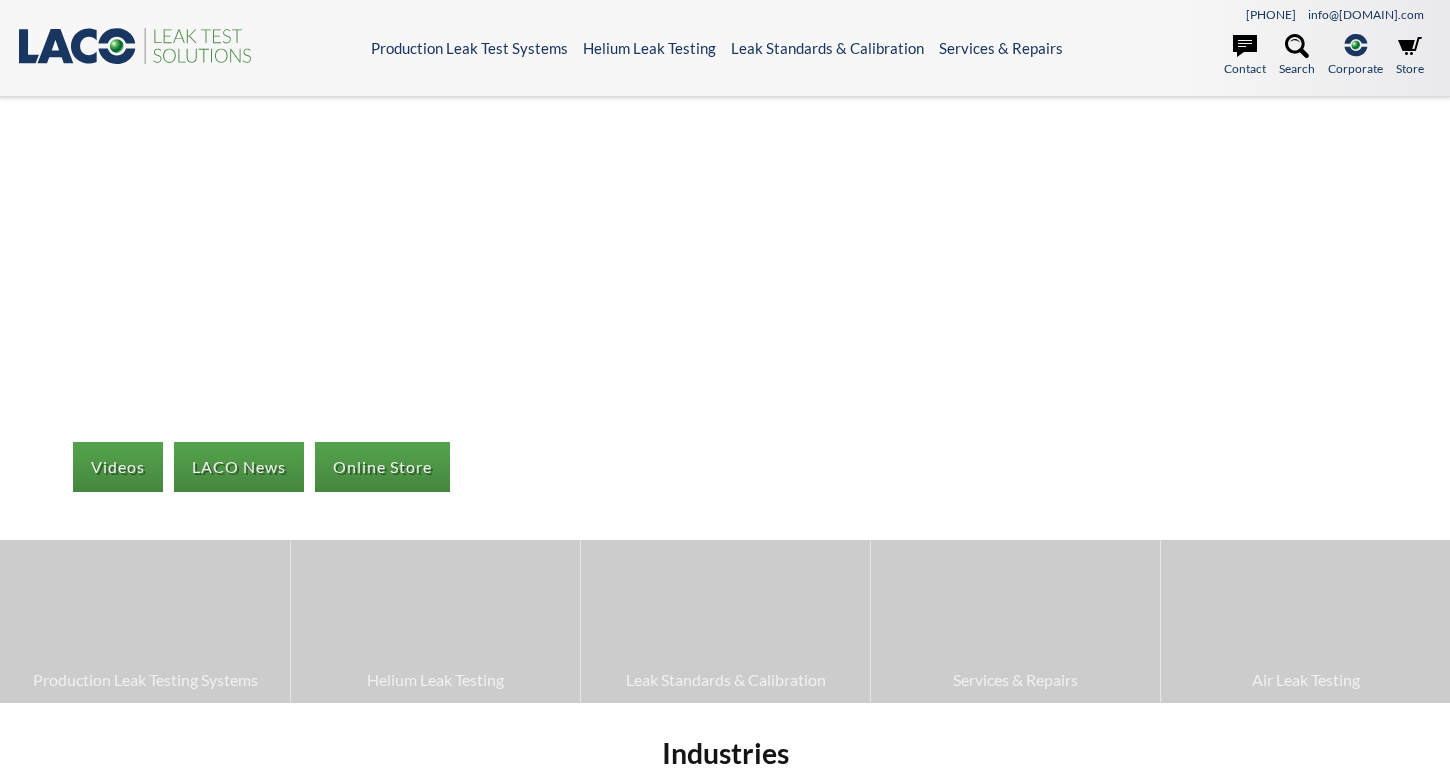 scroll, scrollTop: 300, scrollLeft: 0, axis: vertical 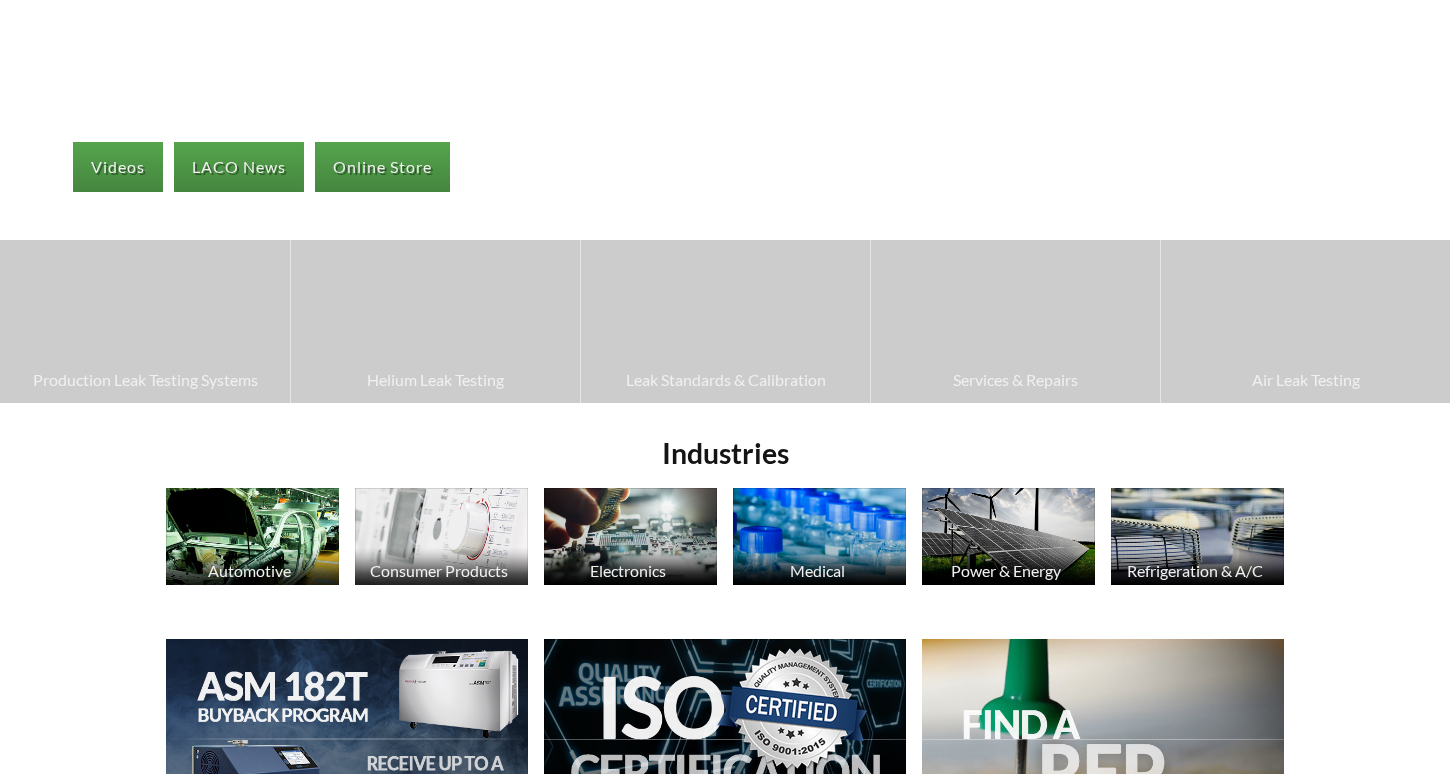 select 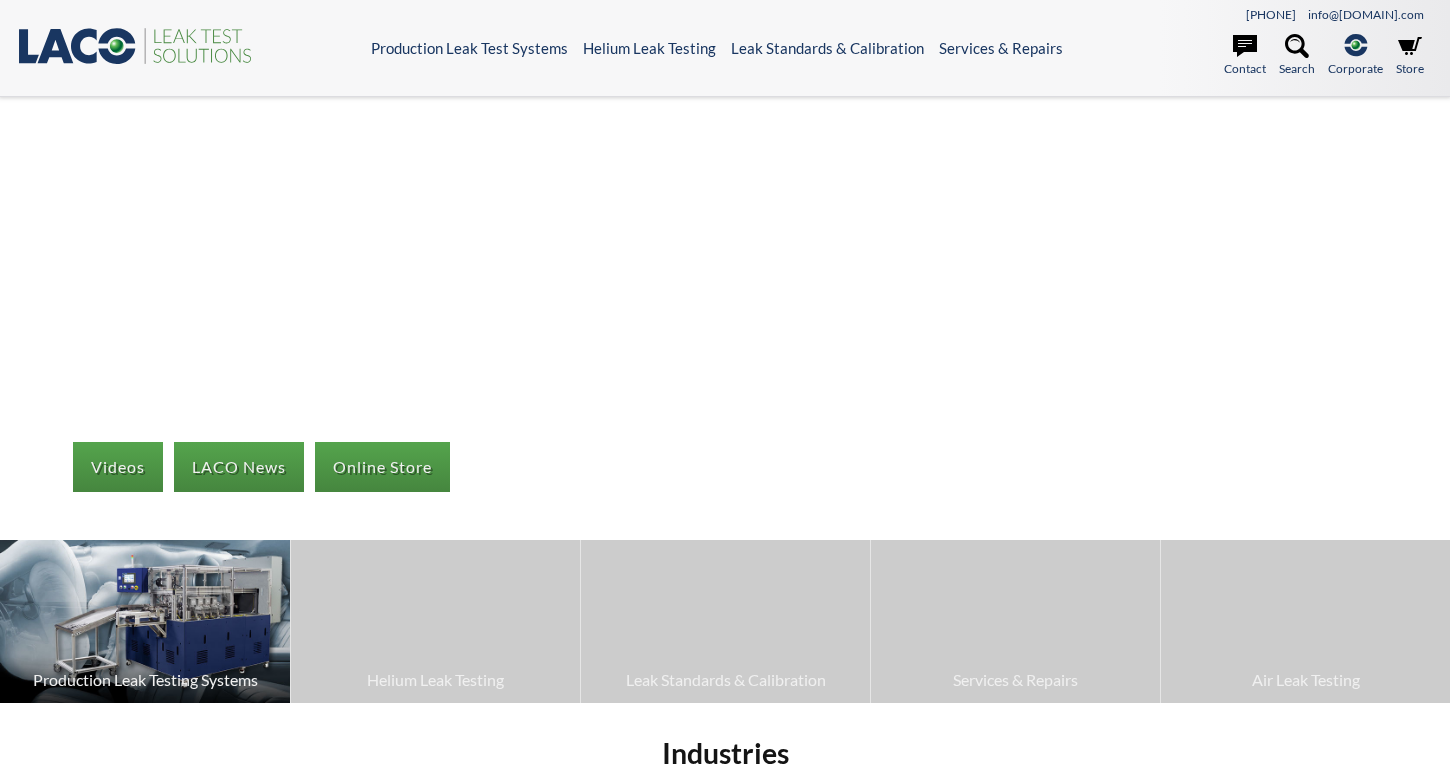 scroll, scrollTop: 300, scrollLeft: 0, axis: vertical 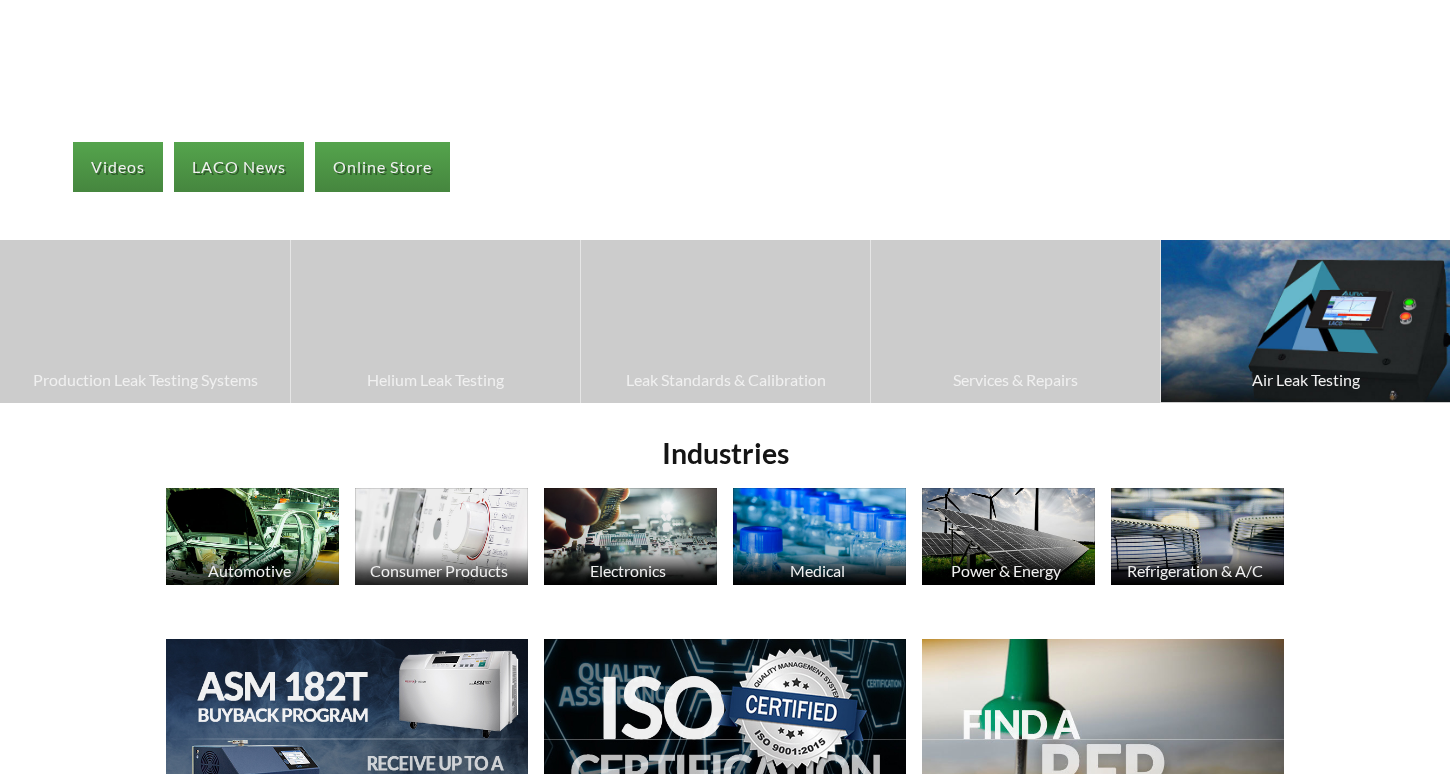 click on "Air Leak Testing" at bounding box center (1305, 380) 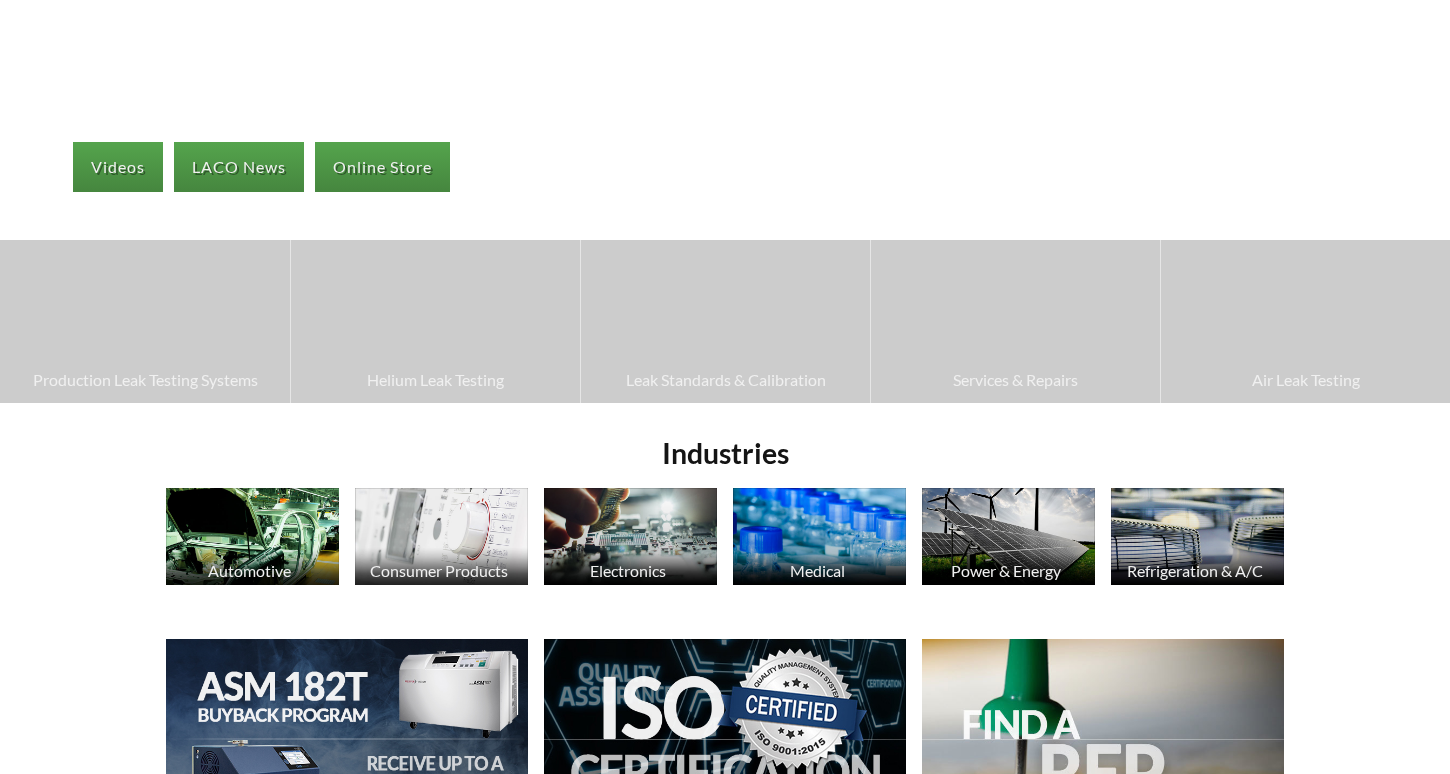 click on "Industries
Automotive
Consumer Products
Electronics
Medical
Power & Energy
Refrigeration & A/C
ASM 182T Buyback Program
QMS CERTIFIED to ISO 9001:2015 & Accredited to ISO 17025:2017
FIND A LOCAL REPRESENTATIVE OR AUTHORIZED SERVICE FACILITY
Battery Show 2024 | Oct 7-10 | Detroit, MI
Leak Testing for Electric Vehicle Battery Components
Leak Testing Systems for Single-Use Bioprocess Bags and Components
Our Customers
slide  6 to 10   of 33" at bounding box center [725, 933] 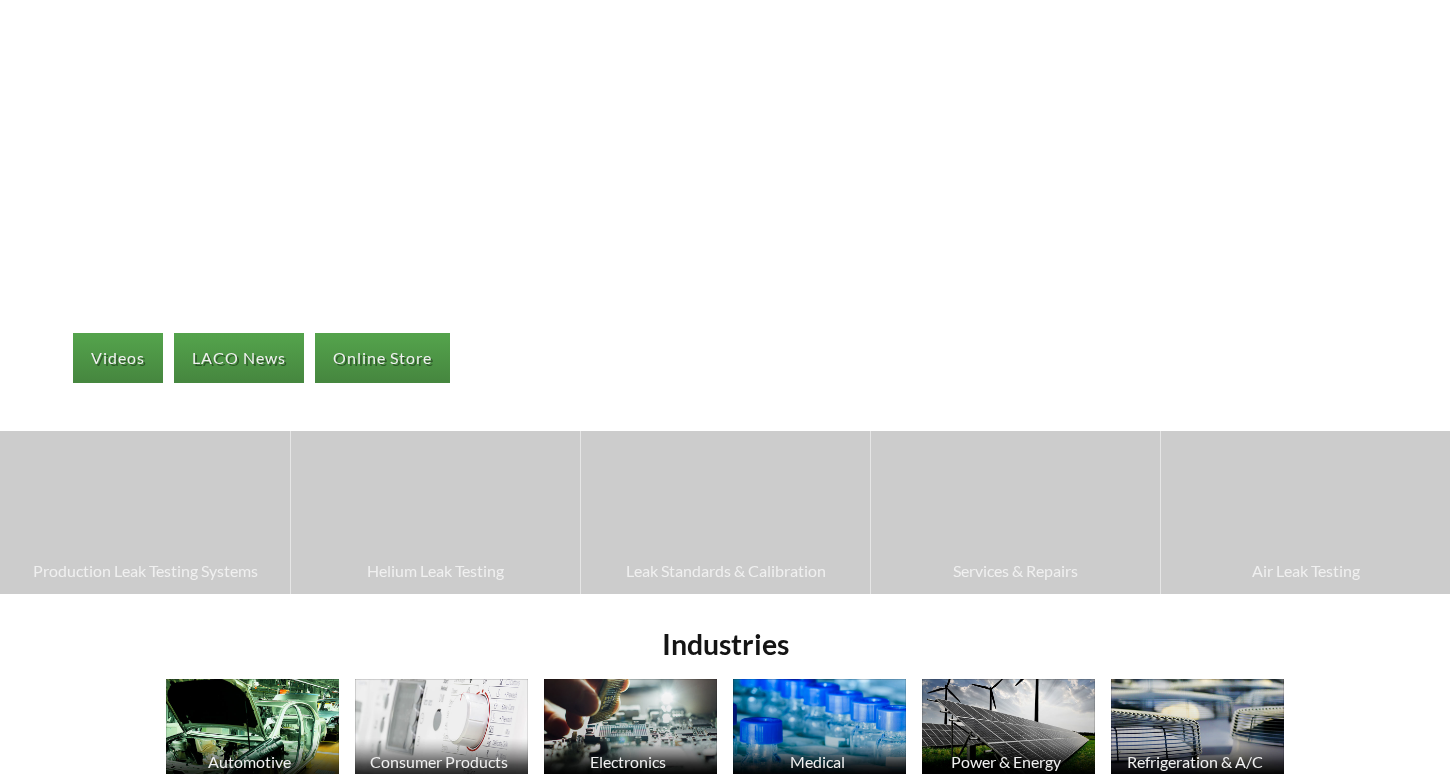 scroll, scrollTop: 0, scrollLeft: 0, axis: both 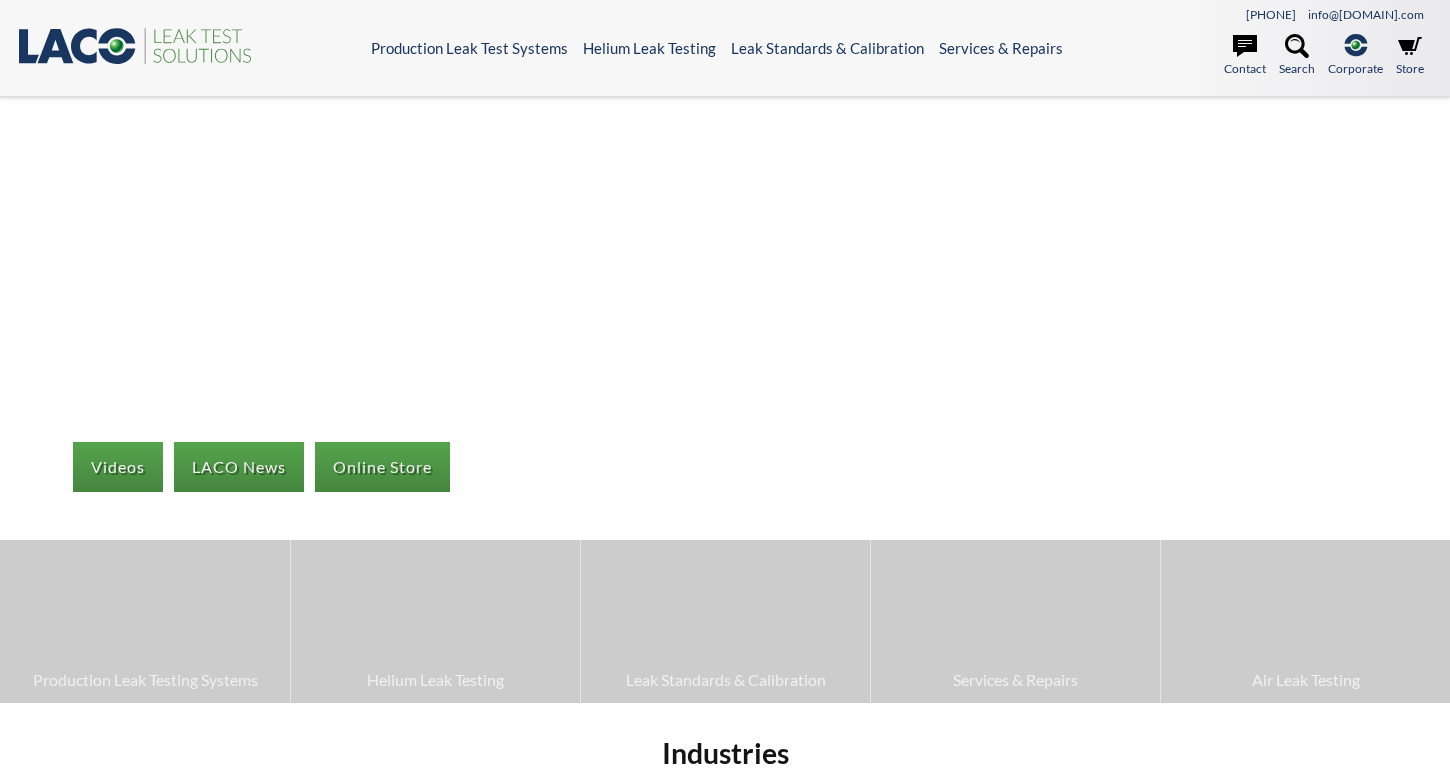 click on ".st0{fill:#193661;}
.st1{fill:url(#SVGID_1_);}
.st2{fill:#46883F;}
.st3{fill:none;stroke:#5A595A;stroke-width:2;}" 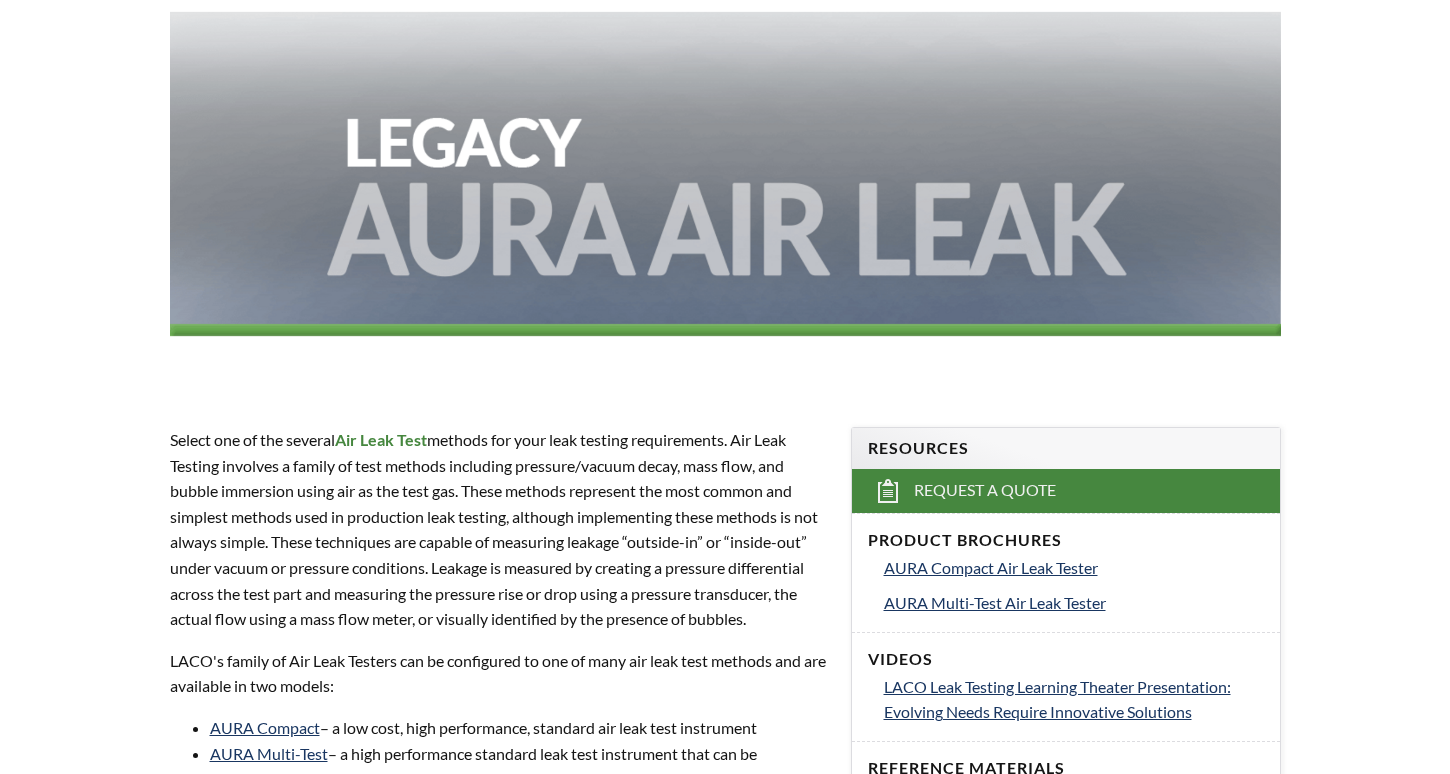 scroll, scrollTop: 400, scrollLeft: 0, axis: vertical 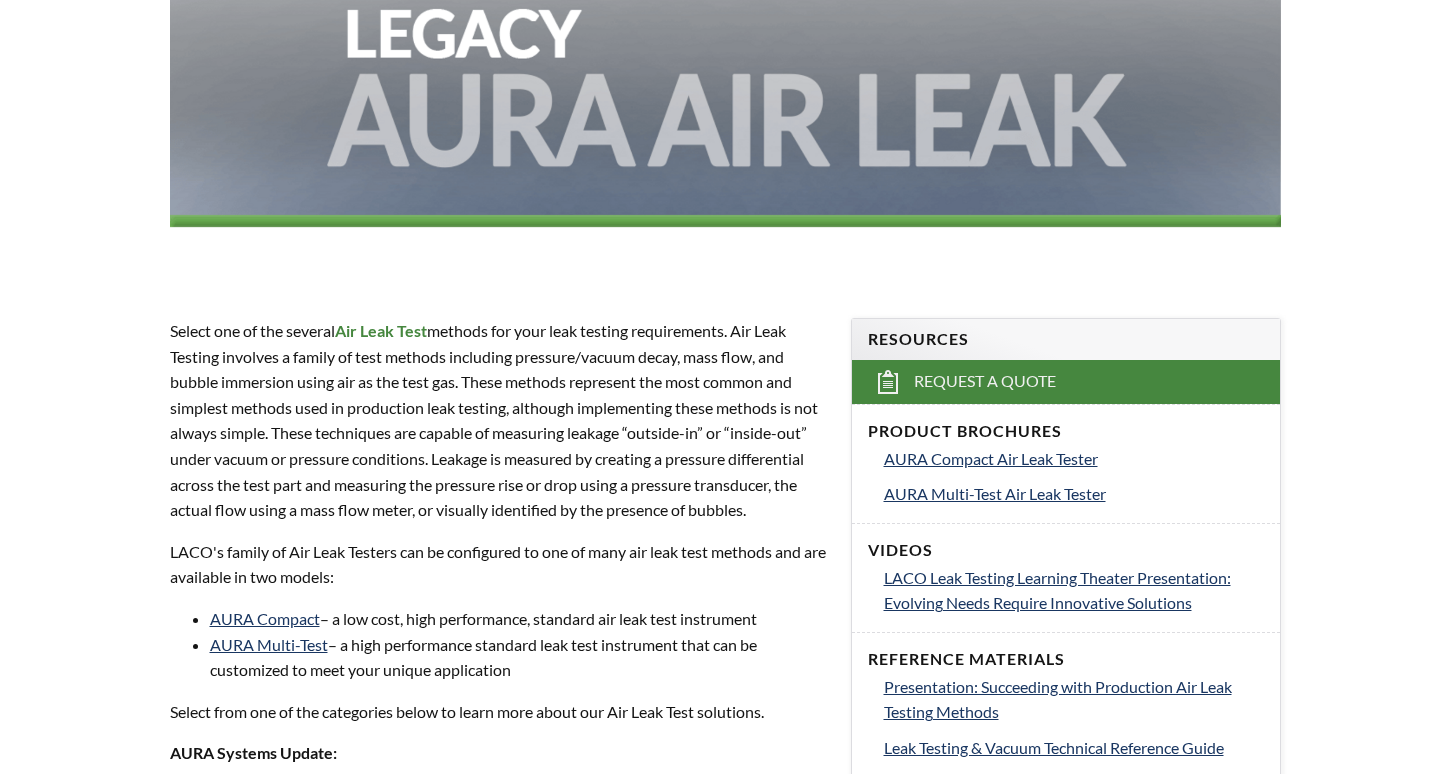 select 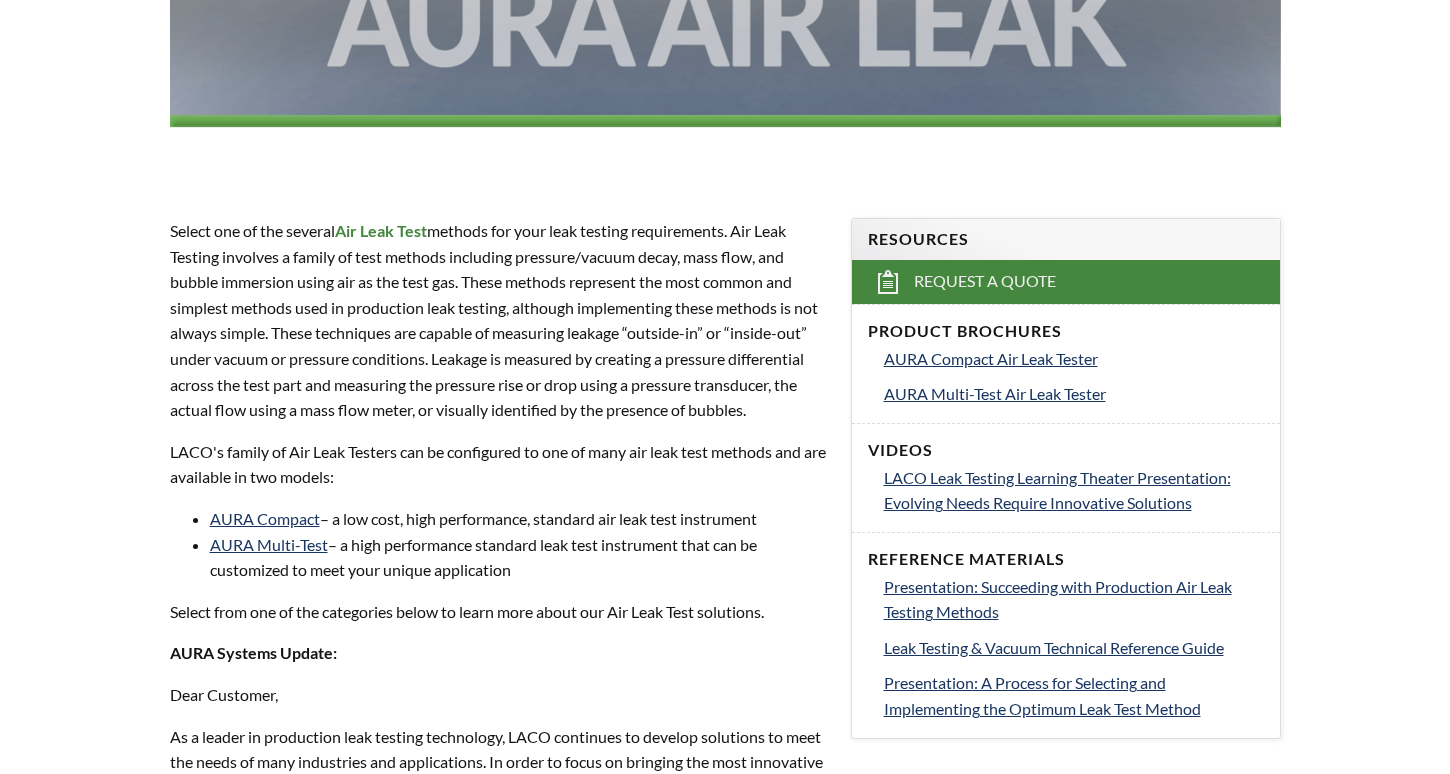 scroll, scrollTop: 1000, scrollLeft: 0, axis: vertical 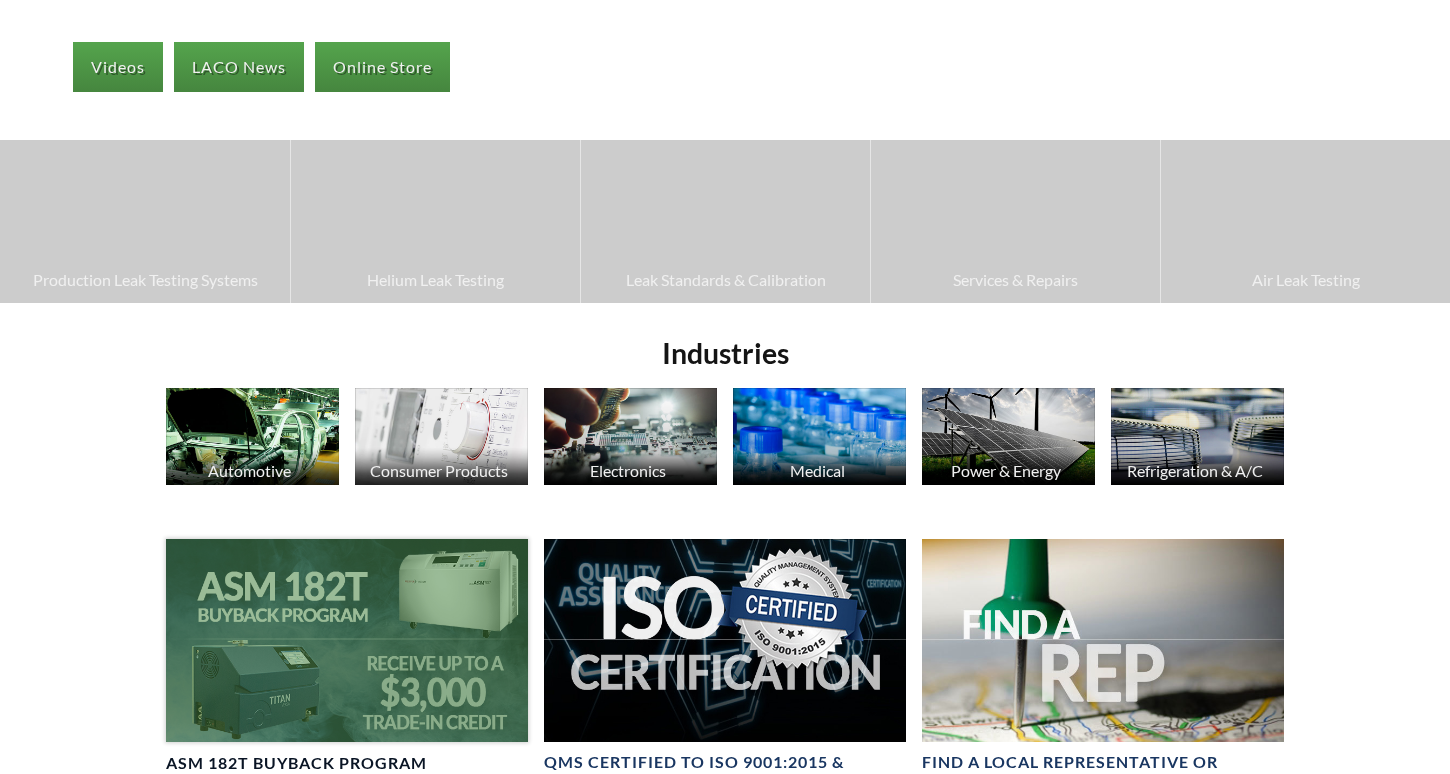 select 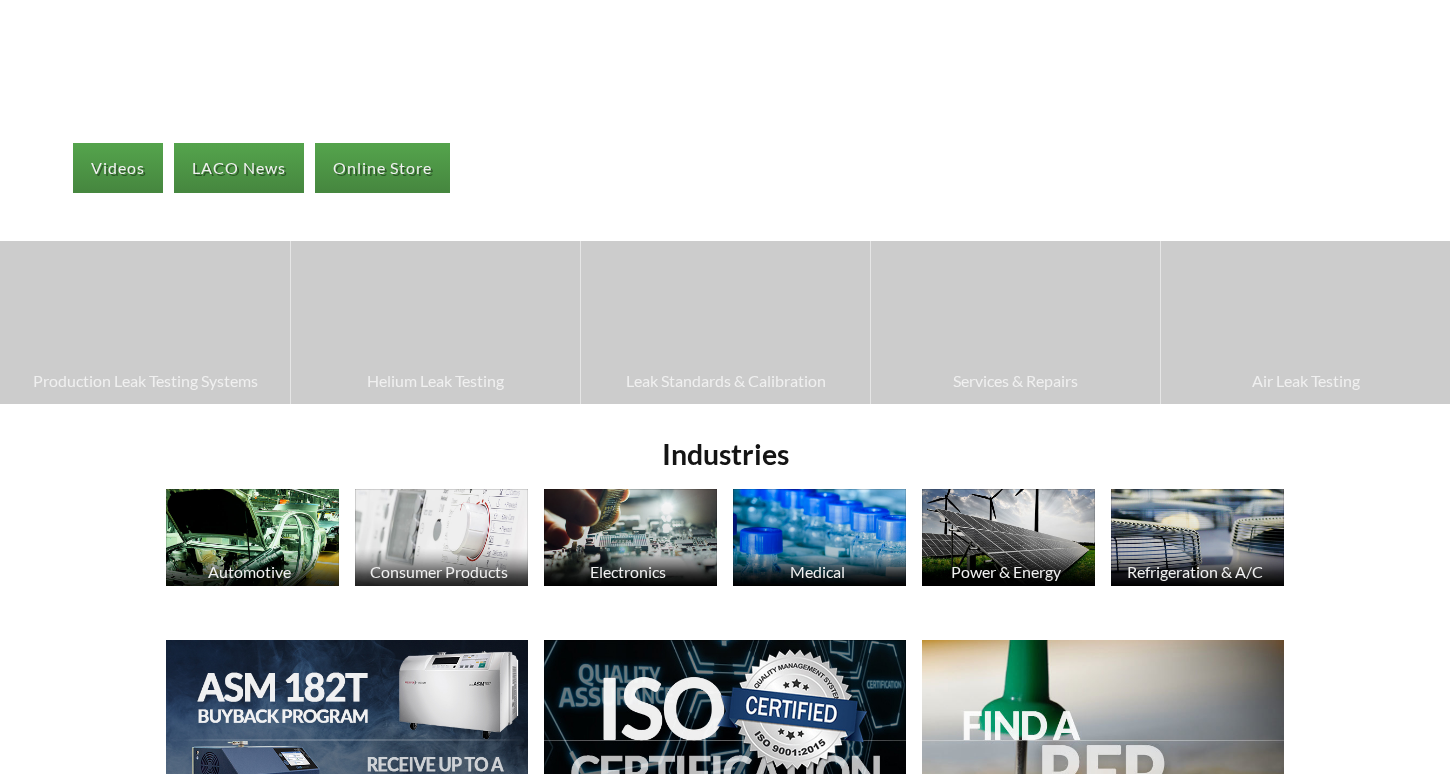 scroll, scrollTop: 300, scrollLeft: 0, axis: vertical 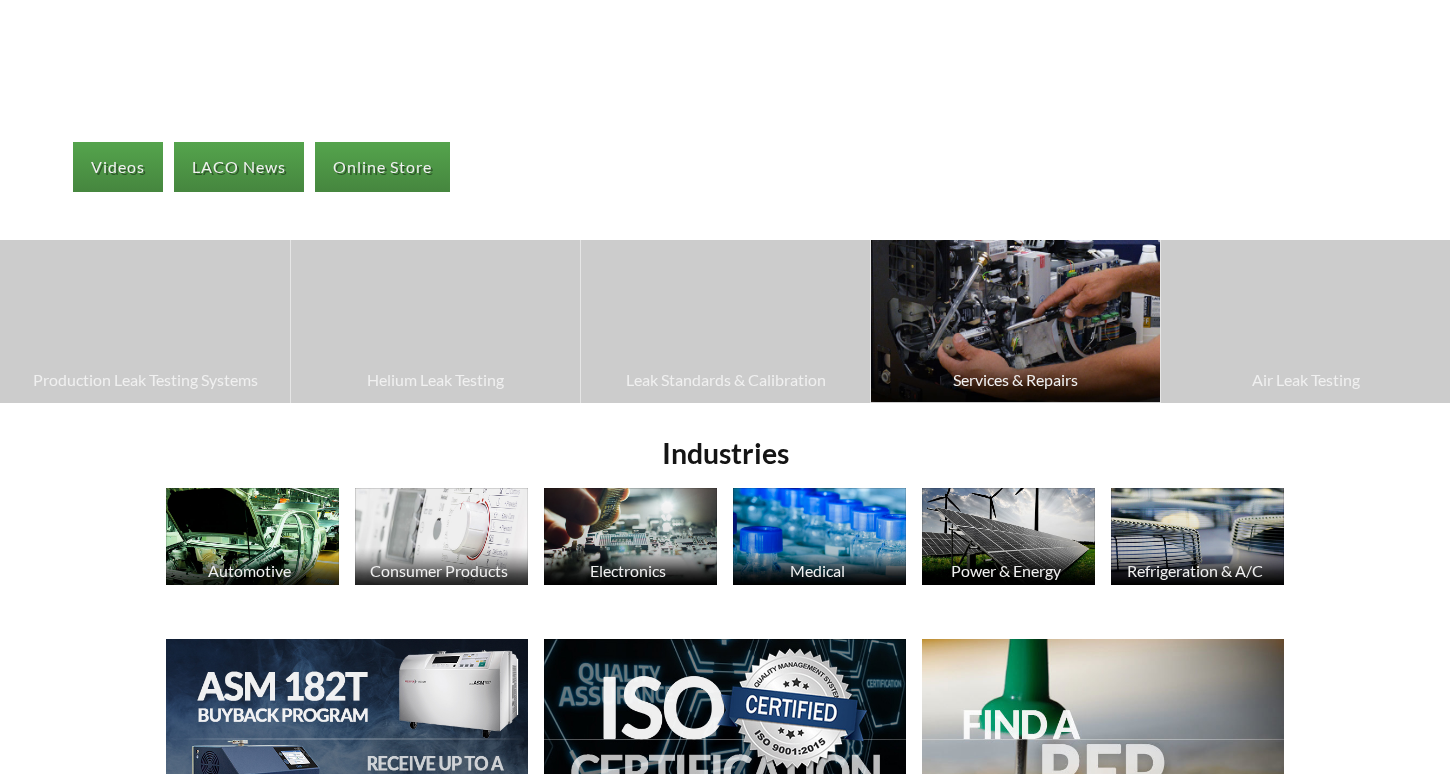 click at bounding box center [1015, 321] 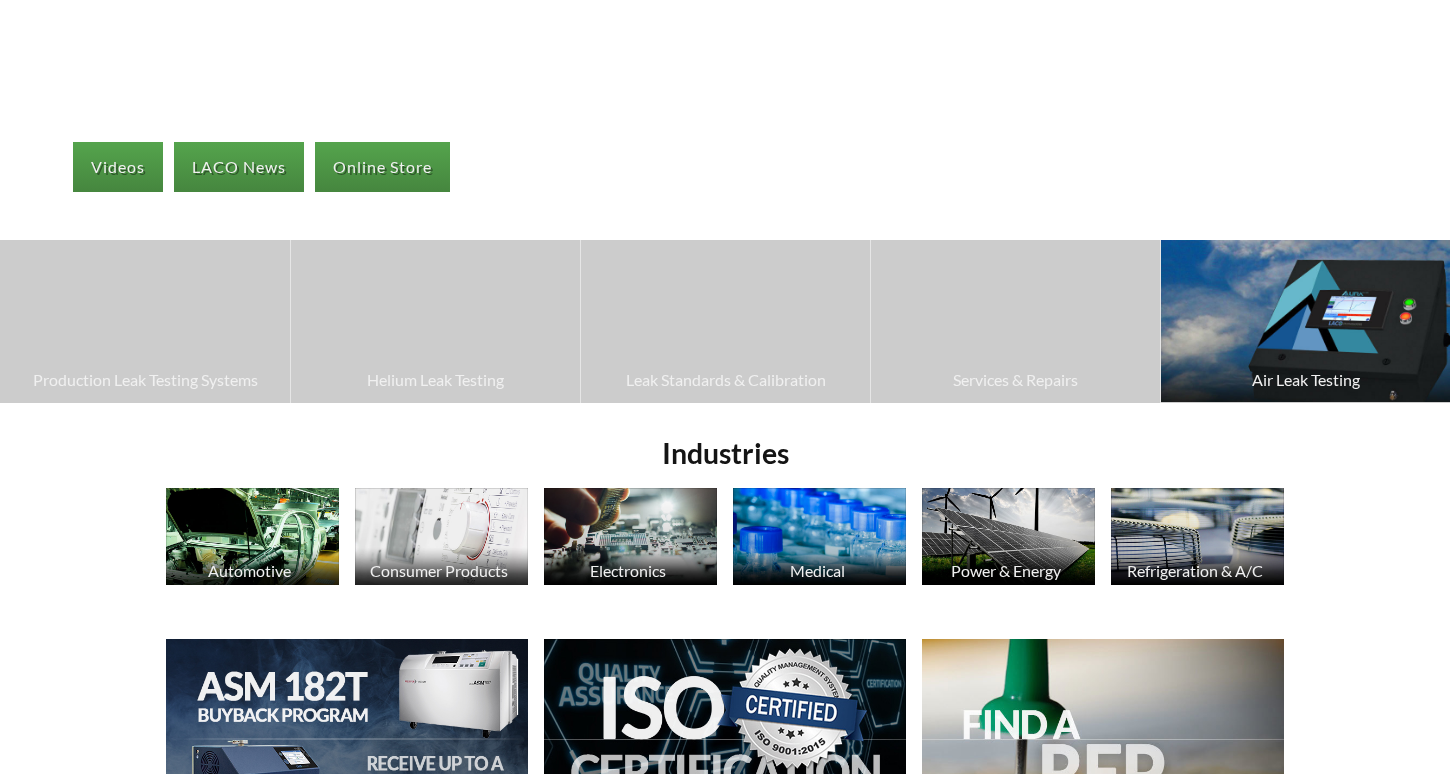 click at bounding box center (1305, 321) 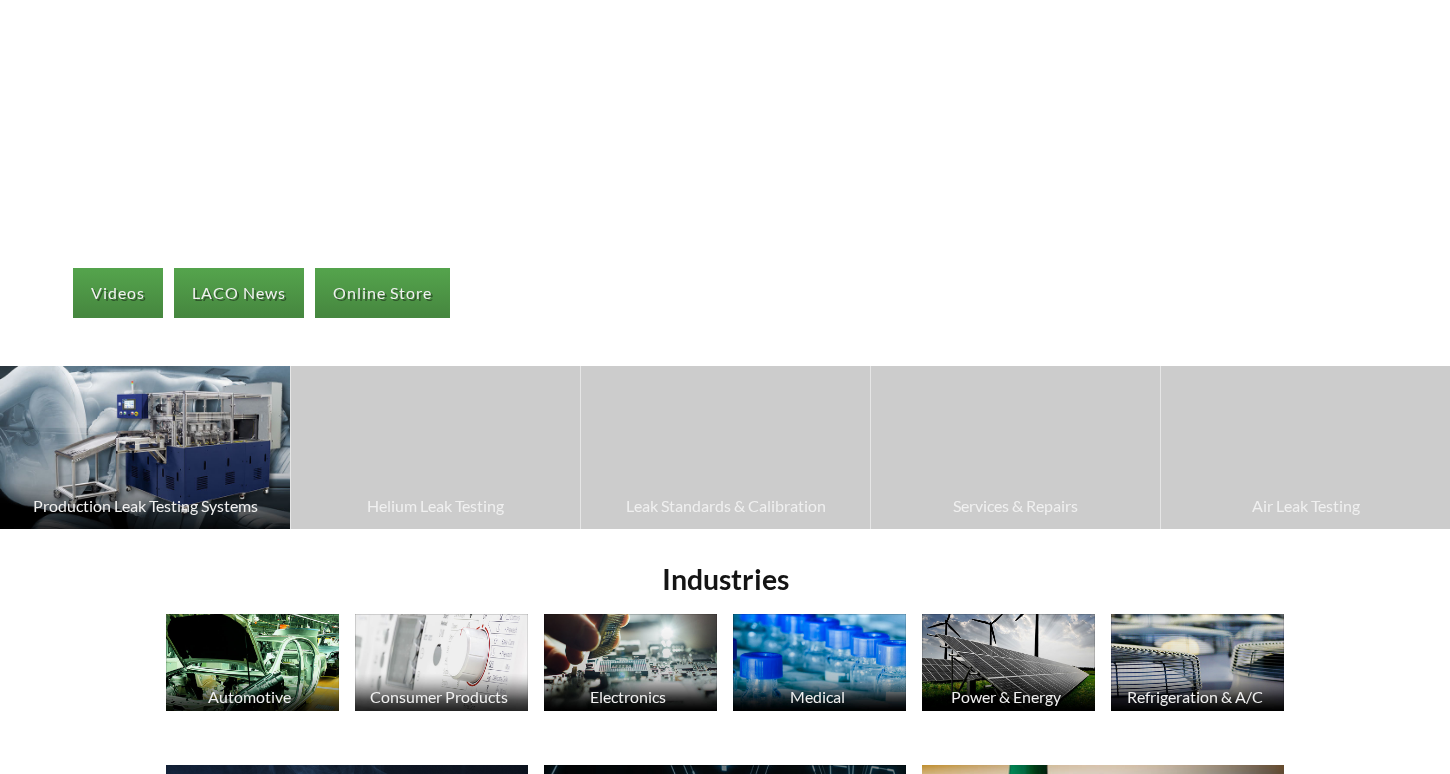 scroll, scrollTop: 0, scrollLeft: 0, axis: both 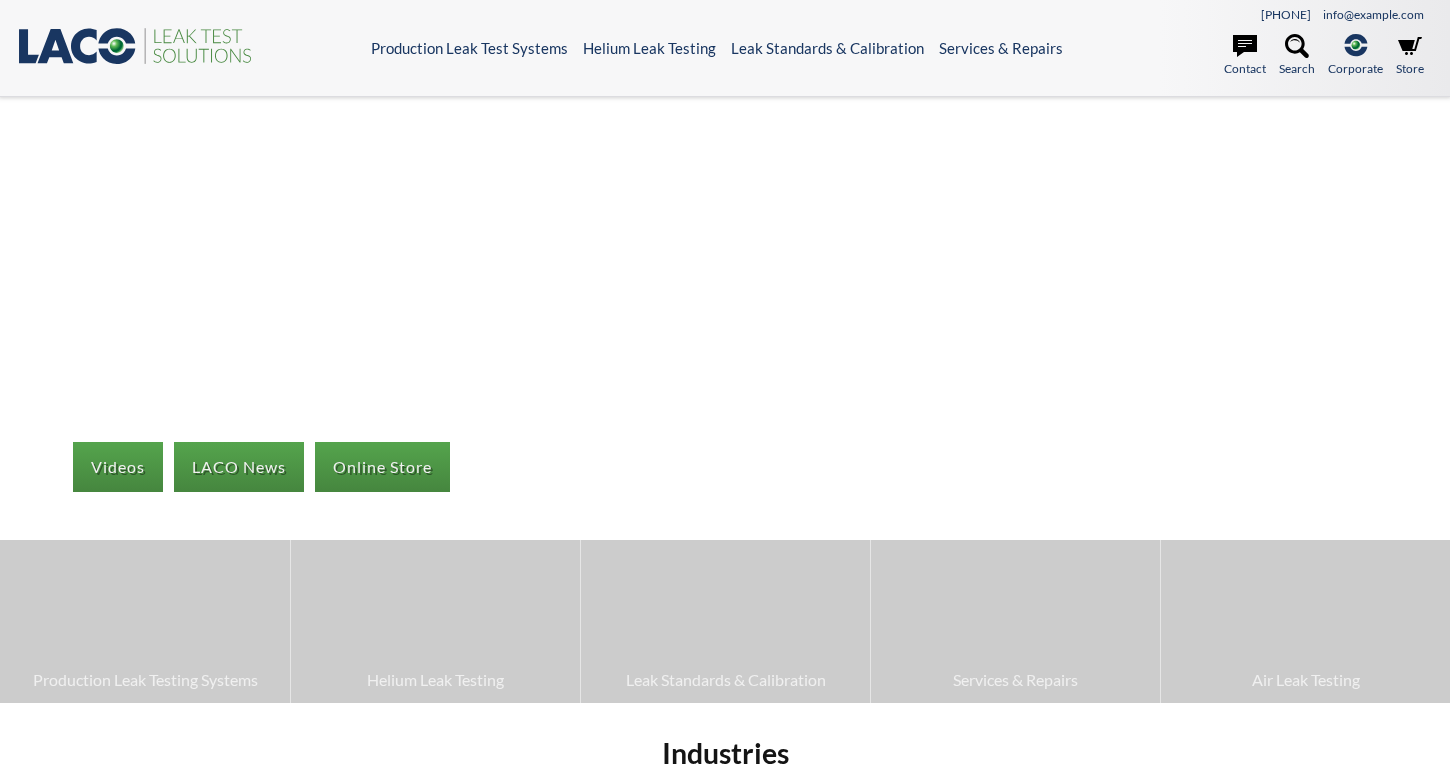 click on ".st0{fill:#193661;}
.st1{fill:url(#SVGID_1_);}
.st2{fill:#46883F;}
.st3{fill:none;stroke:#5A595A;stroke-width:2;}" 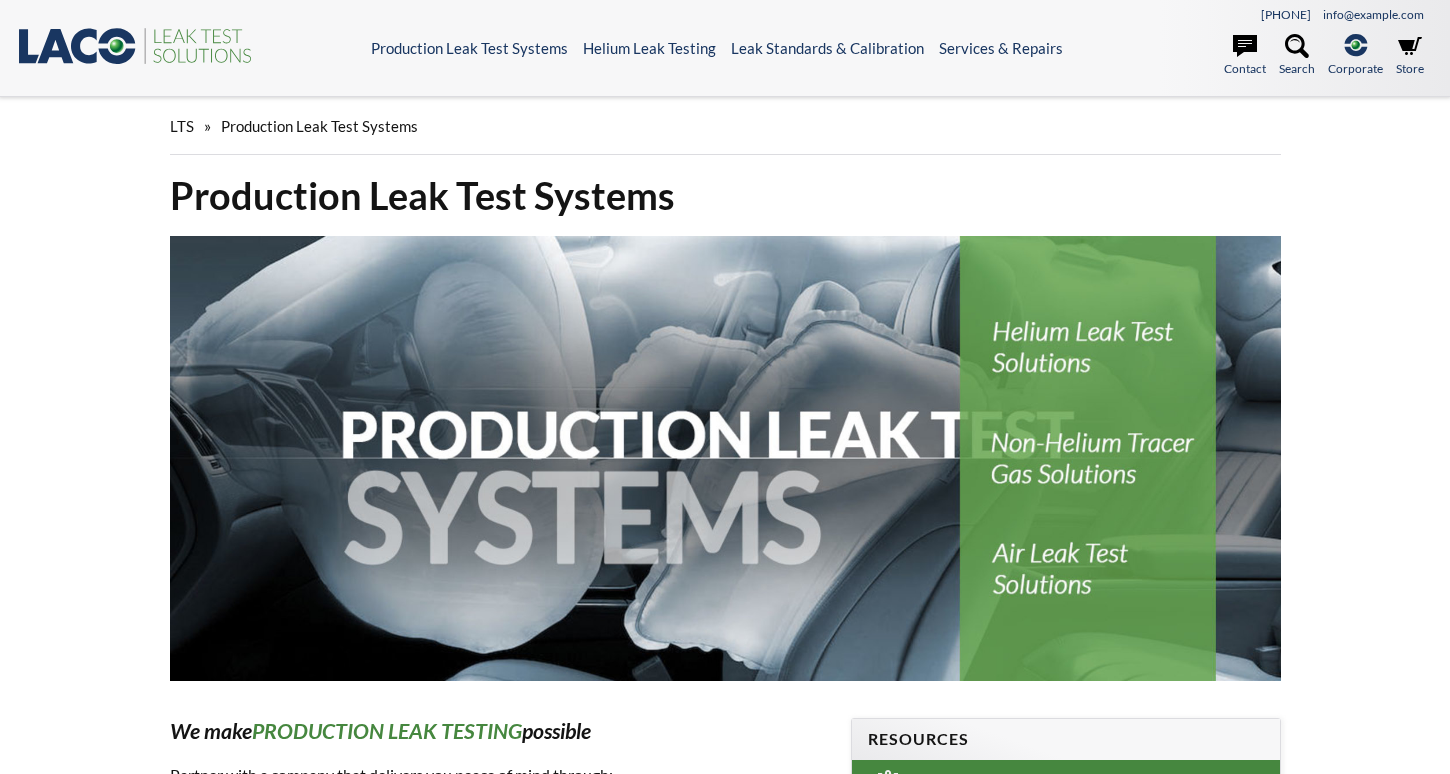 scroll, scrollTop: 0, scrollLeft: 0, axis: both 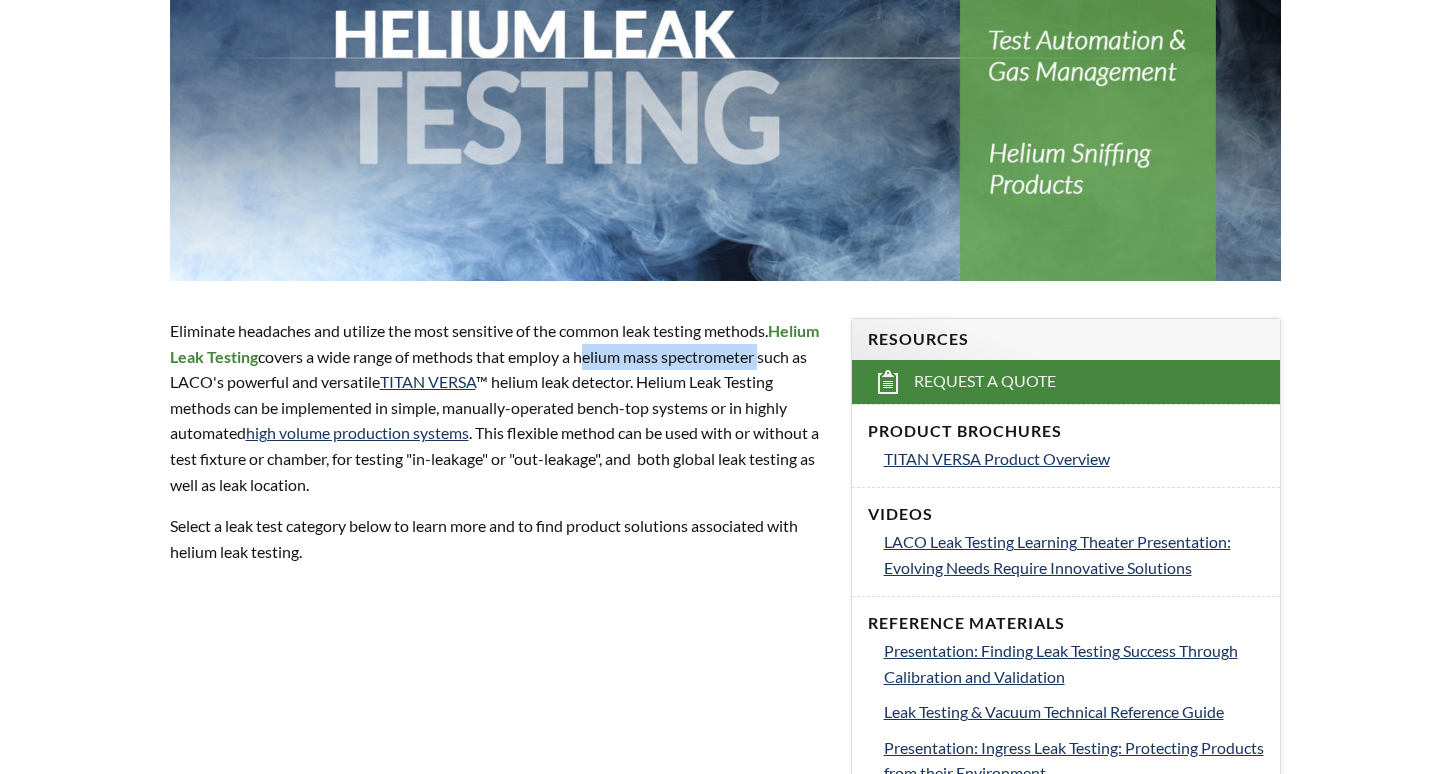 drag, startPoint x: 634, startPoint y: 358, endPoint x: 826, endPoint y: 355, distance: 192.02344 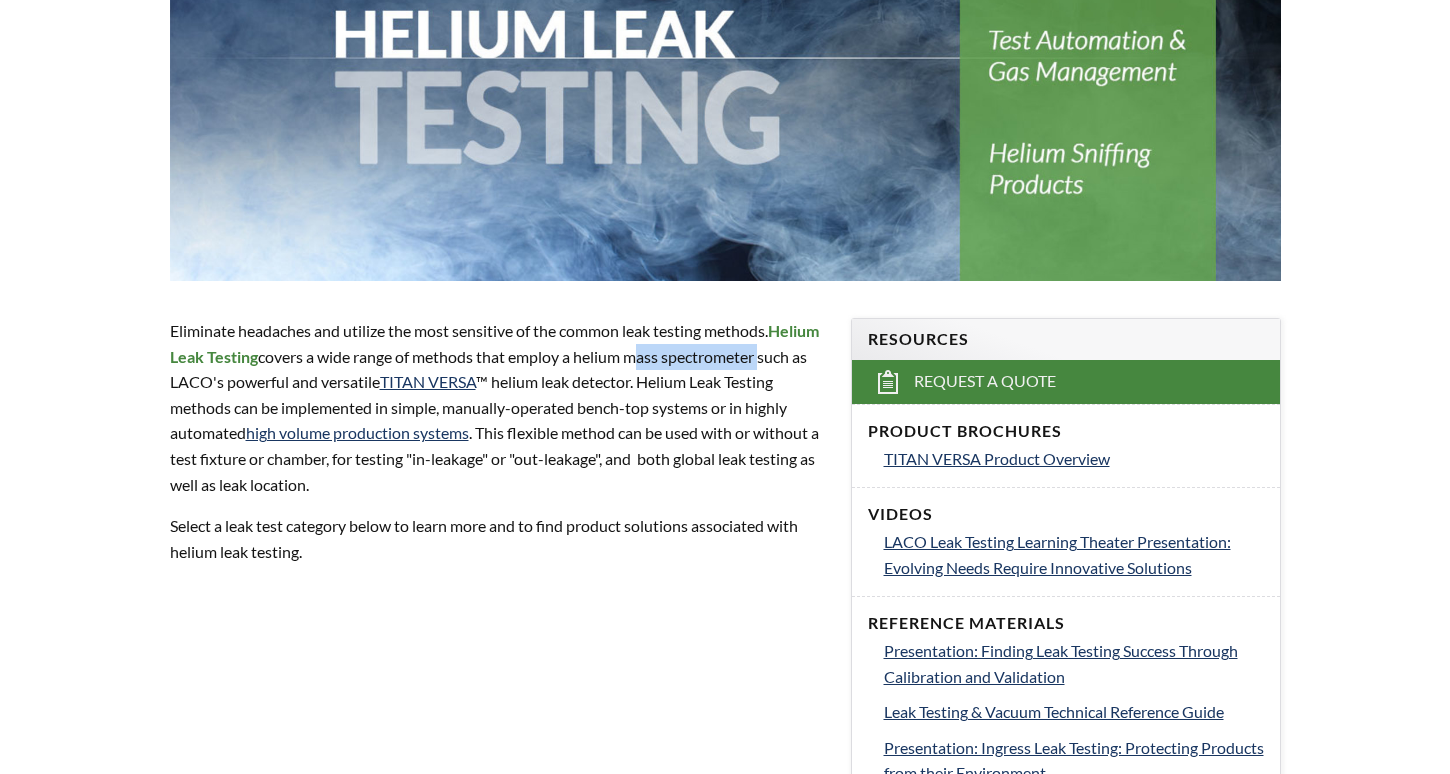 drag, startPoint x: 819, startPoint y: 354, endPoint x: 688, endPoint y: 355, distance: 131.00381 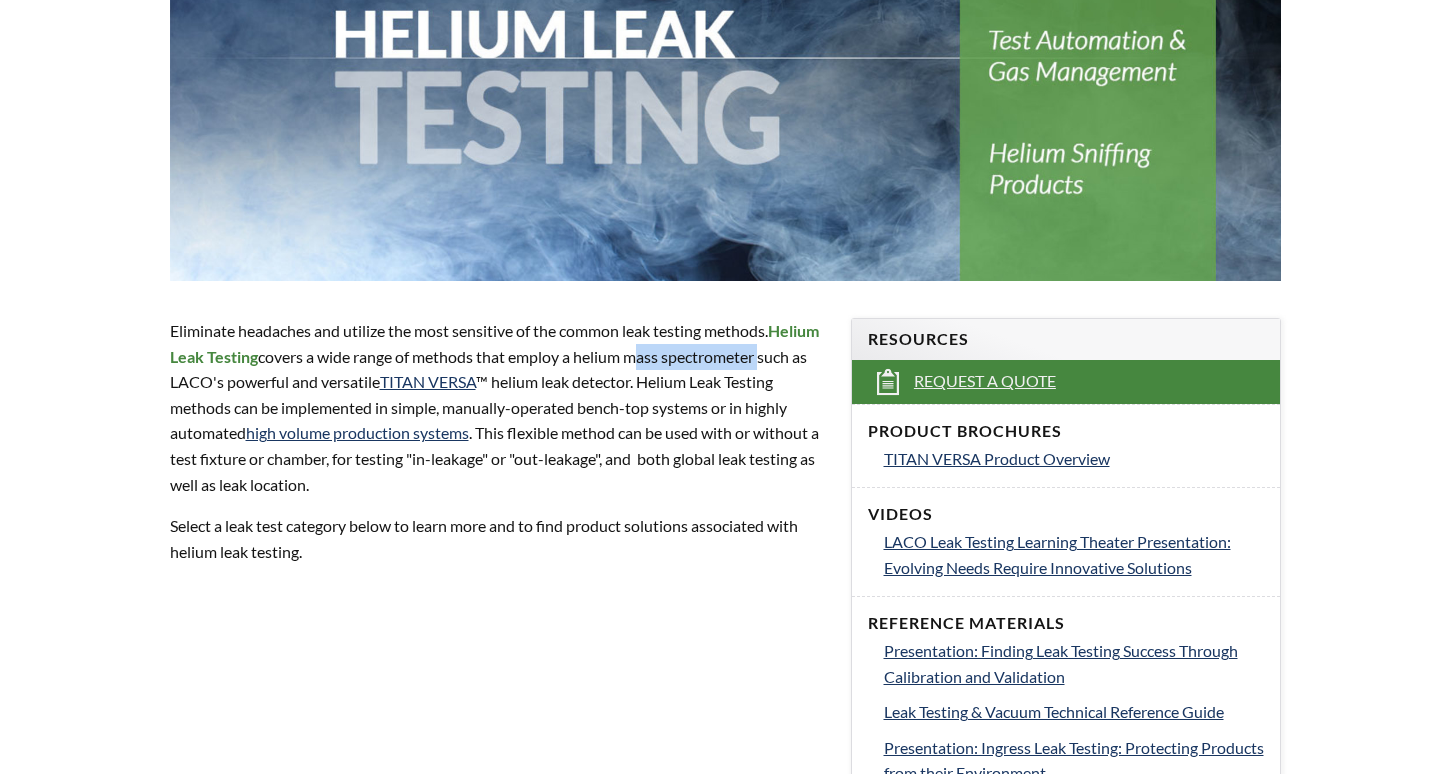 copy on "mass spectrometer" 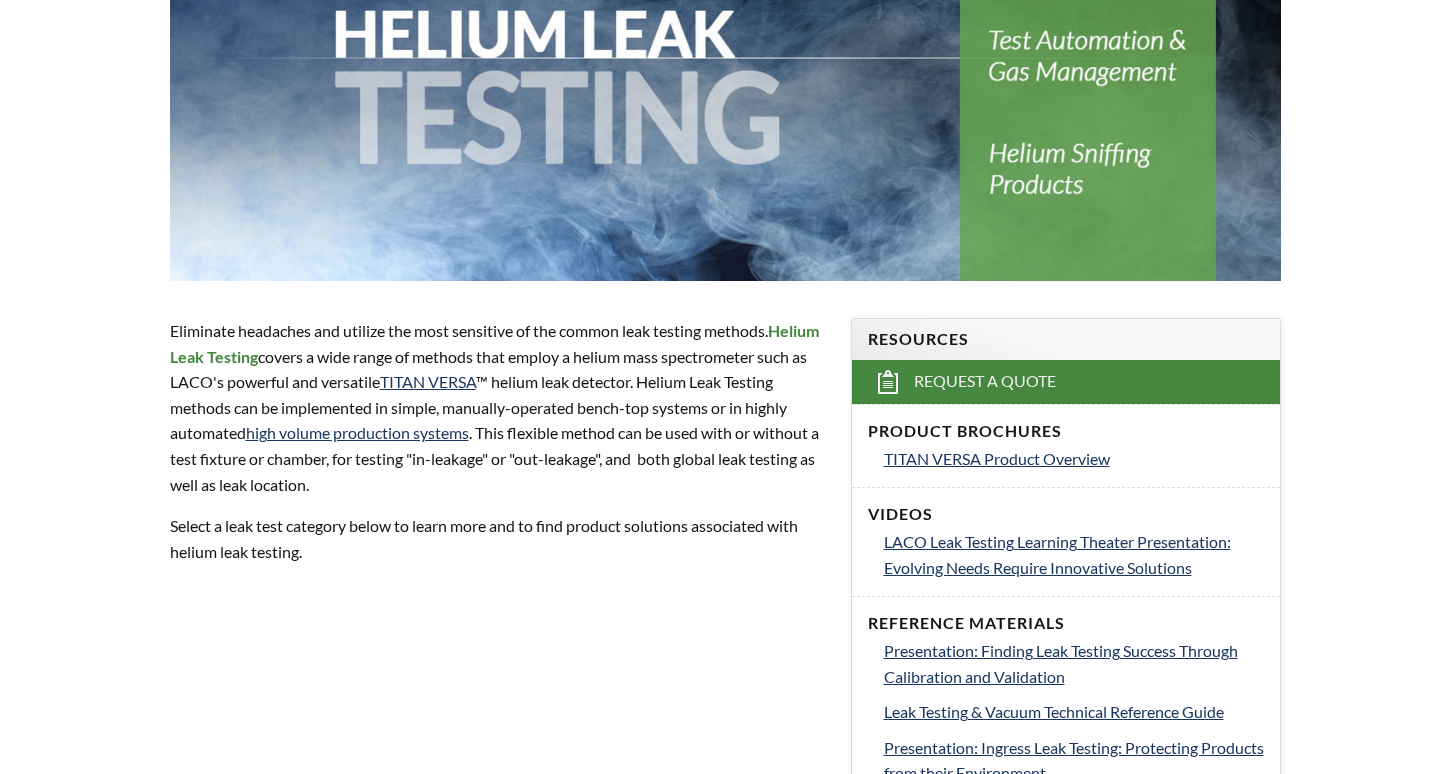 click on "Helium Leak Testing
Eliminate headaches and utilize the most sensitive of the common leak testing methods.  Helium Leak Testing  covers a wide range of methods that employ a helium mass spectrometer such as LACO's powerful and versatile  TITAN VERSA ™ helium leak detector. Helium Leak Testing methods can be implemented in simple, manually-operated bench-top systems or in highly automated  high volume production systems . This flexible method can be used with or without a test fixture or chamber, for testing "in-leakage" or "out-leakage", and  both global leak testing as well as leak location. Select a leak test category below to learn more and to find product solutions associated with helium leak testing.
Resources
Request a Quote
Product Brochures
TITAN VERSA Product Overview
Videos
LACO Leak Testing Learning Theater Presentation: Evolving Needs Require Innovative Solutions
Reference Materials" at bounding box center [725, 689] 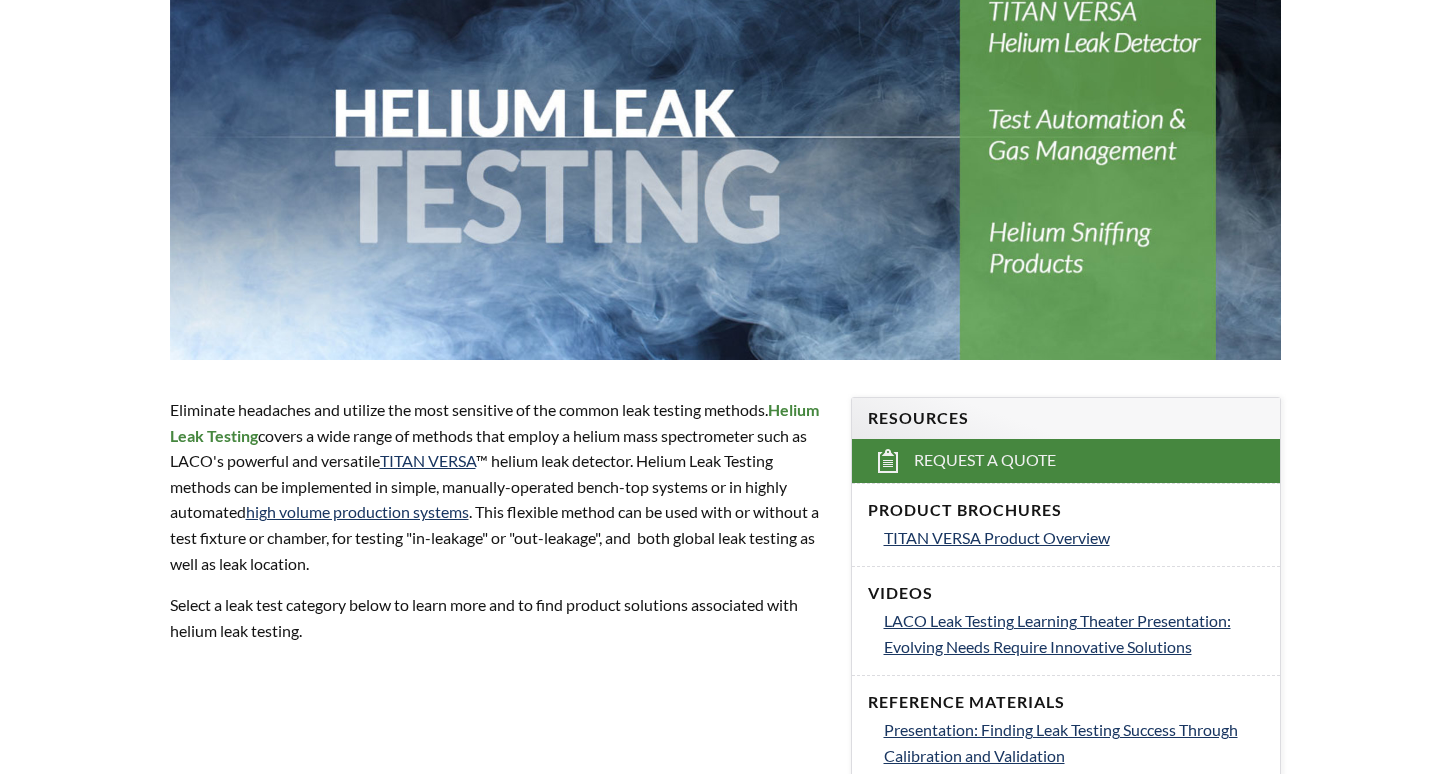 scroll, scrollTop: 0, scrollLeft: 0, axis: both 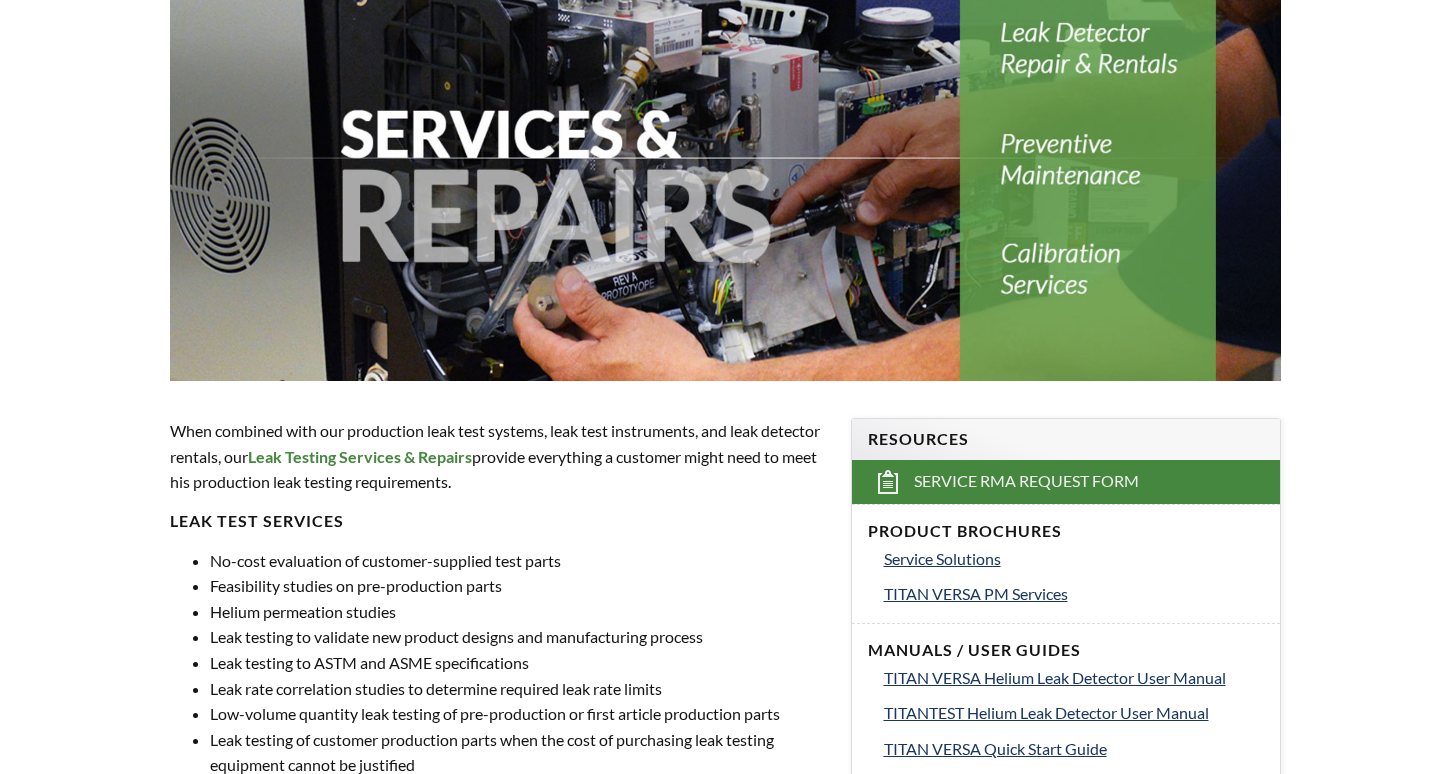 select 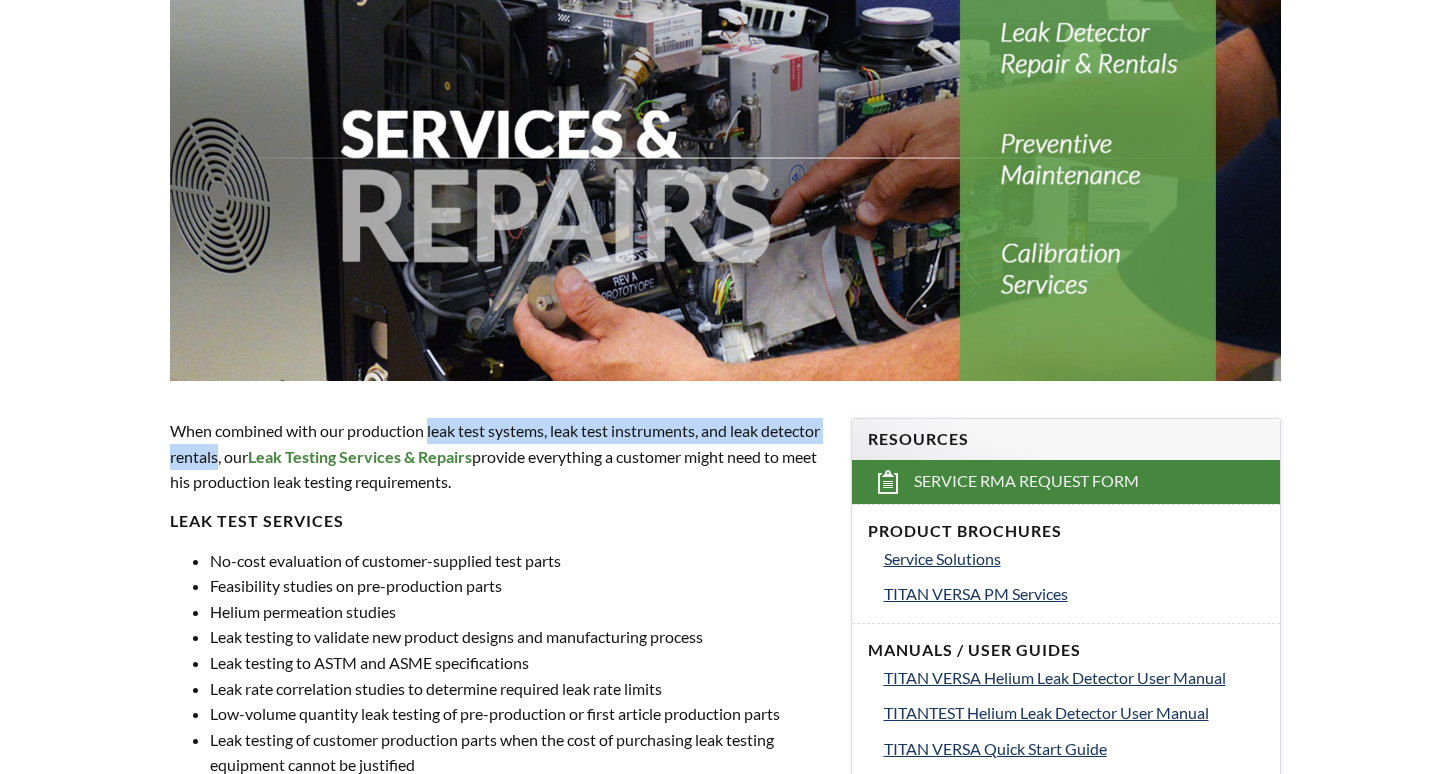 drag, startPoint x: 431, startPoint y: 427, endPoint x: 279, endPoint y: 453, distance: 154.20766 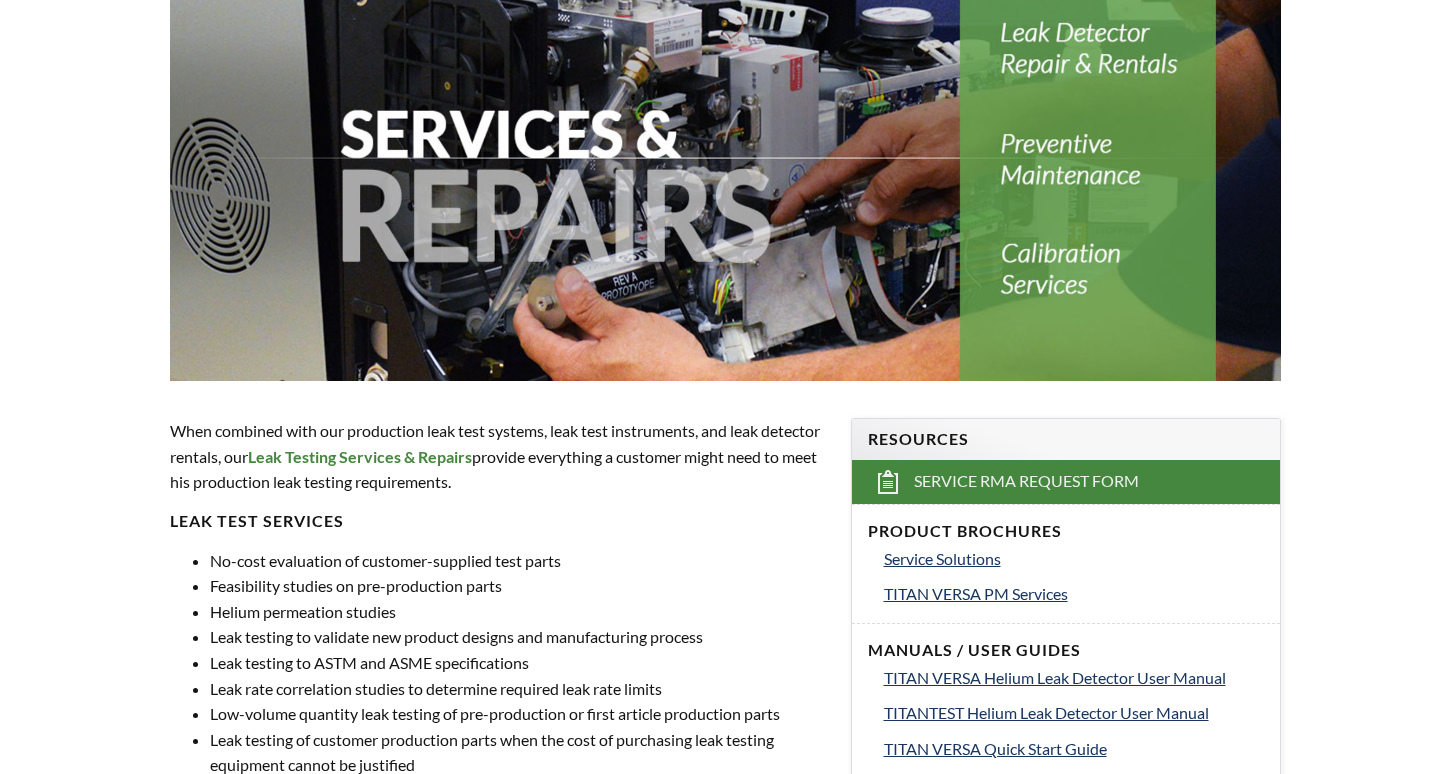click on "Services & Repairs
When combined with our production leak test systems, leak test instruments, and leak detector rentals, our  Leak Testing Services & Repairs  provide everything a customer might need to meet his production leak testing requirements.  Leak Test Services No-cost evaluation of customer-supplied test parts Feasibility studies on pre-production parts Helium permeation studies Leak testing to validate new product designs and manufacturing process Leak testing to ASTM and ASME specifications Leak rate correlation studies to determine required leak rate limits Low-volume quantity leak testing of pre-production or first article production parts Leak testing of customer production parts when the cost of purchasing leak testing equipment cannot be justified Consulting services to evaluate various test methods and test conditions Contact us Select from the categories below to learn more about our Leak Testing Rentals, Repairs, PM Services, Training and Calibration services." at bounding box center (725, 873) 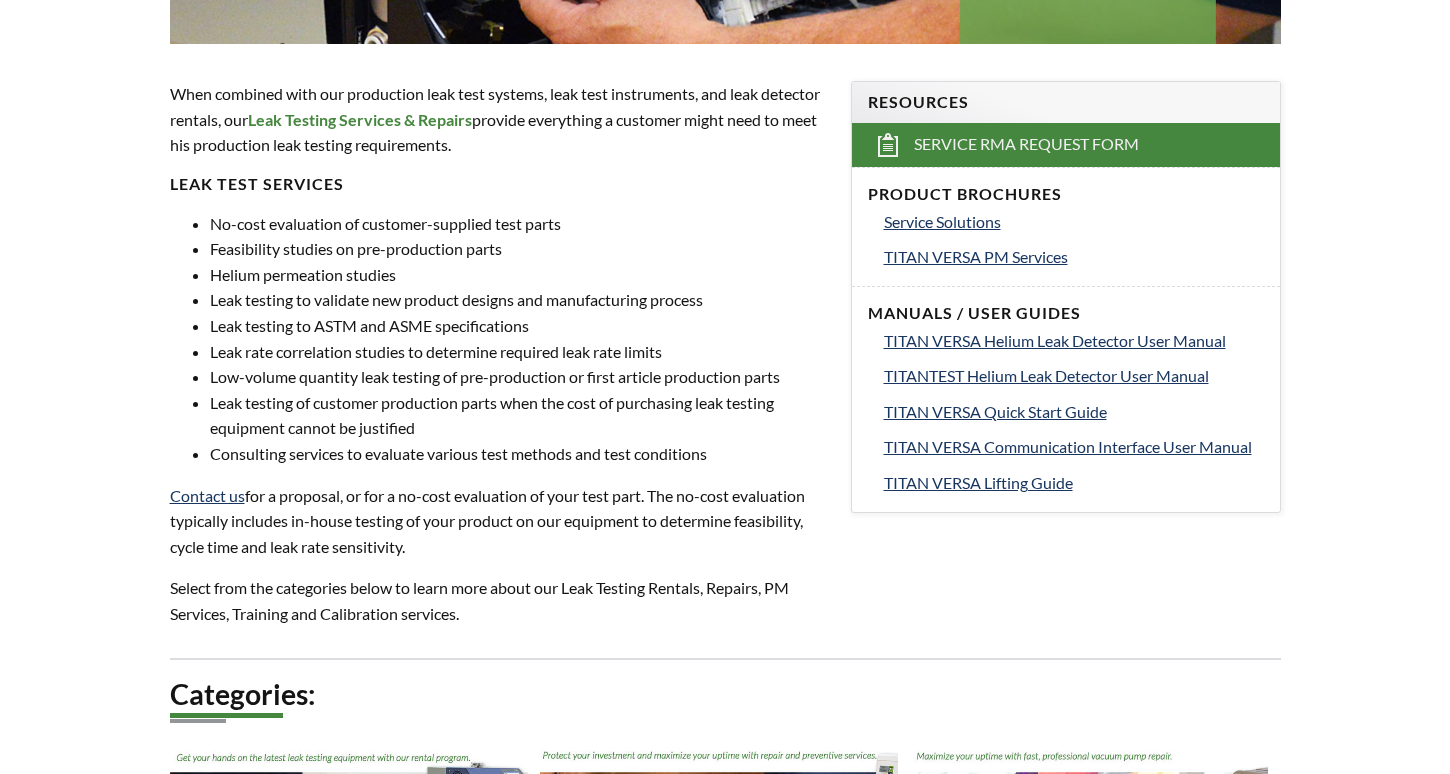 scroll, scrollTop: 700, scrollLeft: 0, axis: vertical 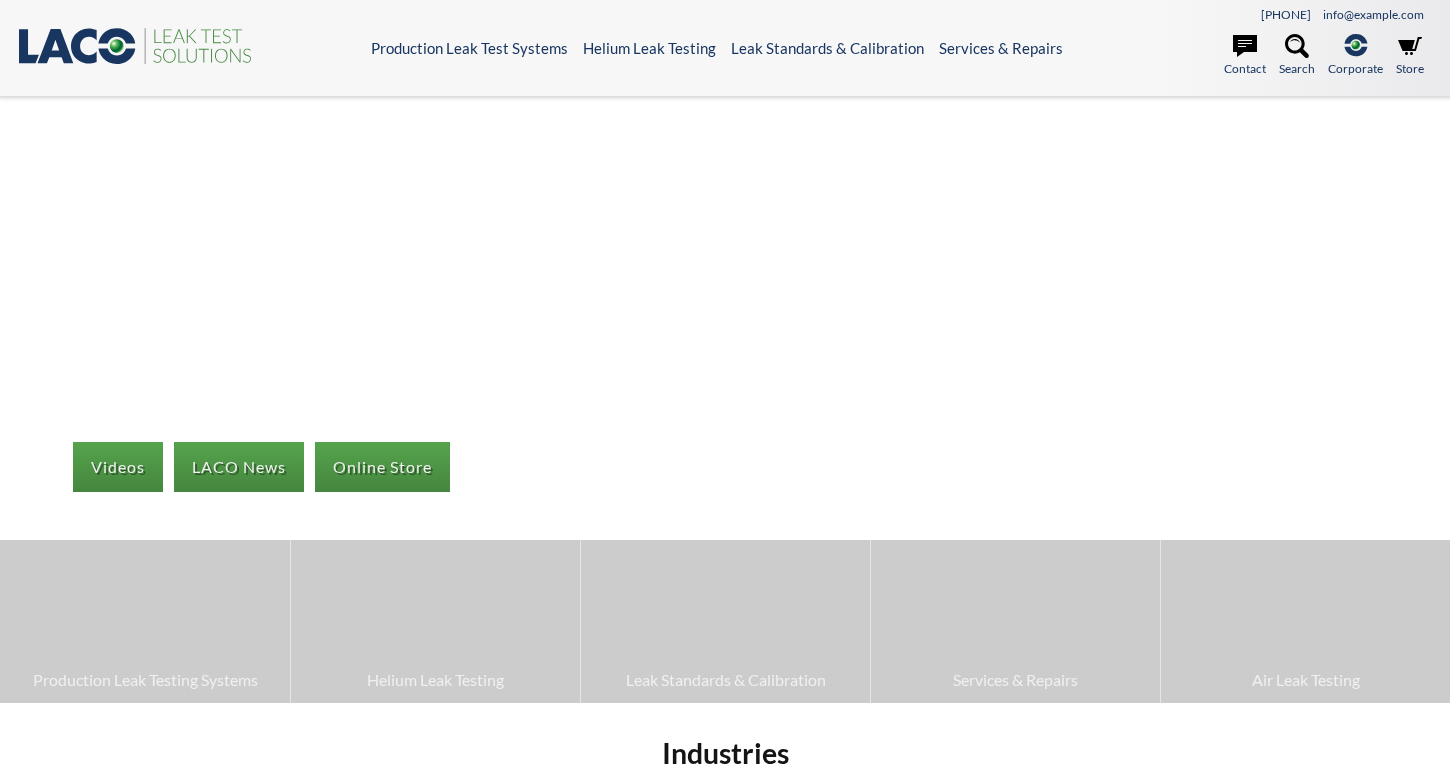 select 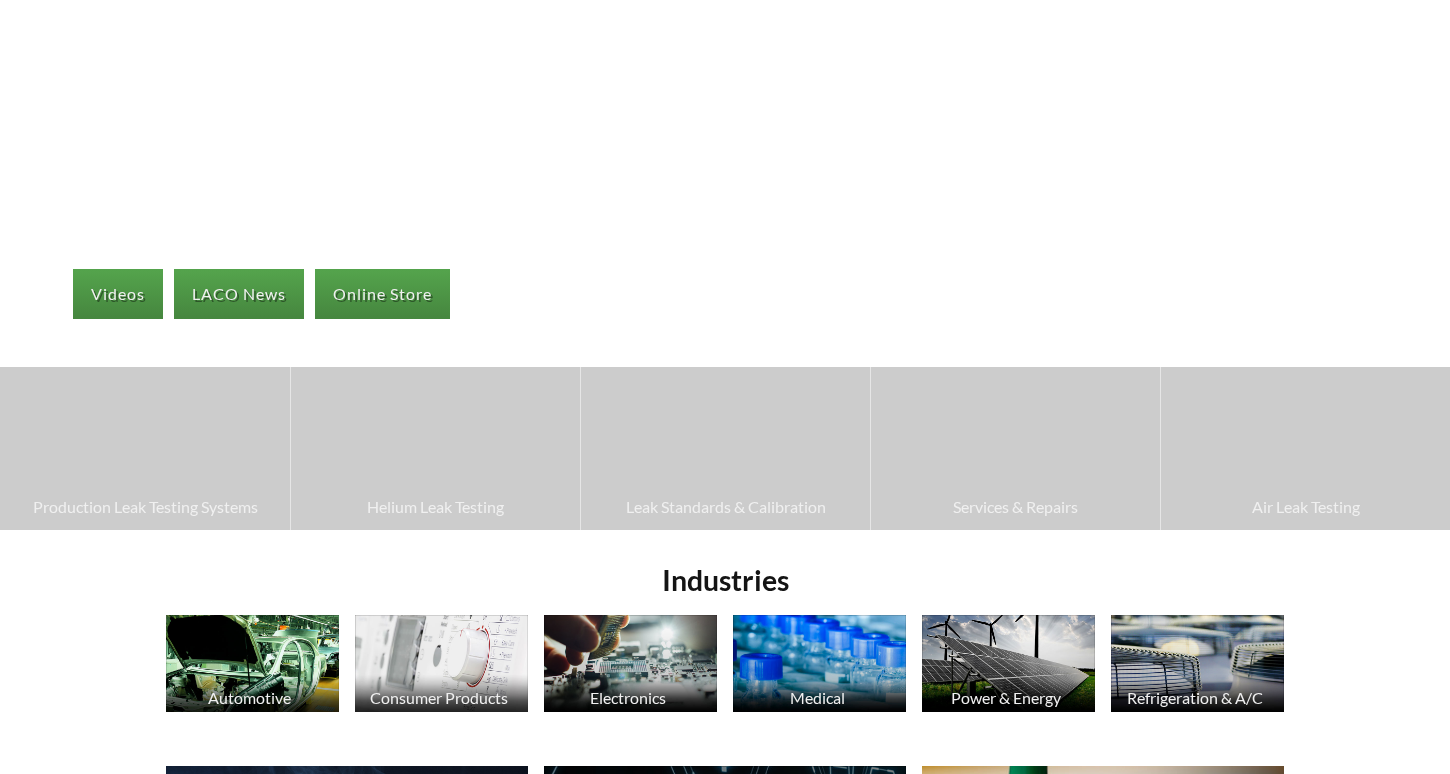 scroll, scrollTop: 400, scrollLeft: 0, axis: vertical 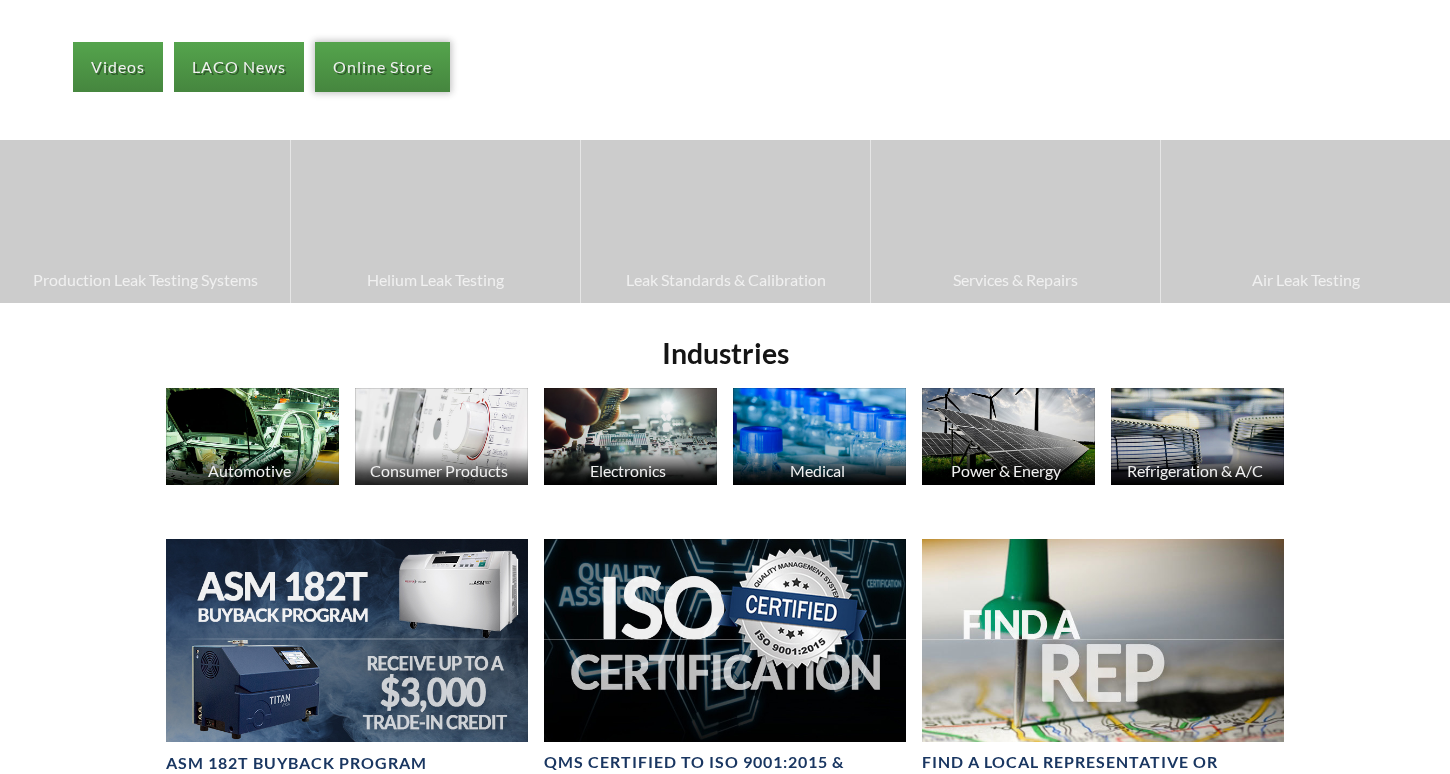 click on "Online Store" at bounding box center (382, 67) 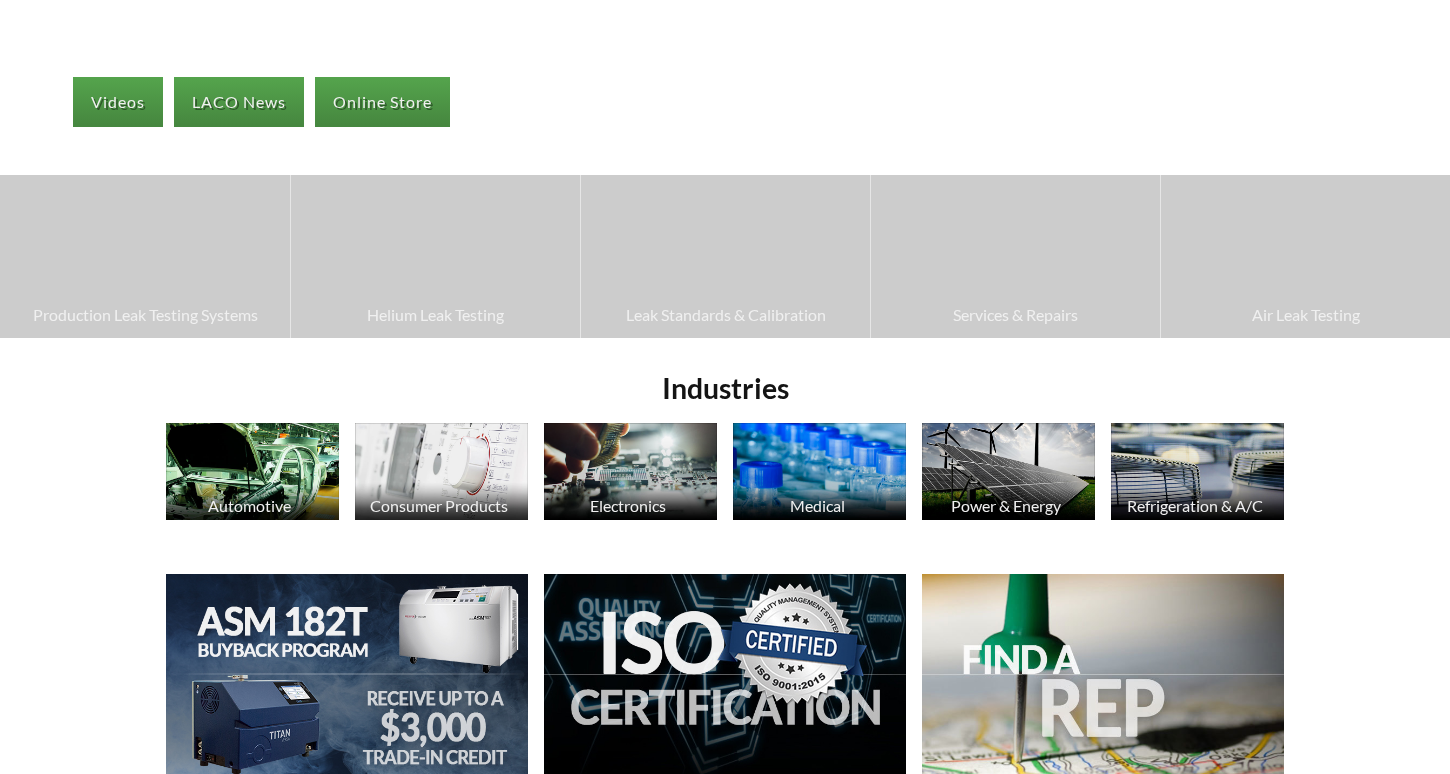 scroll, scrollTop: 400, scrollLeft: 0, axis: vertical 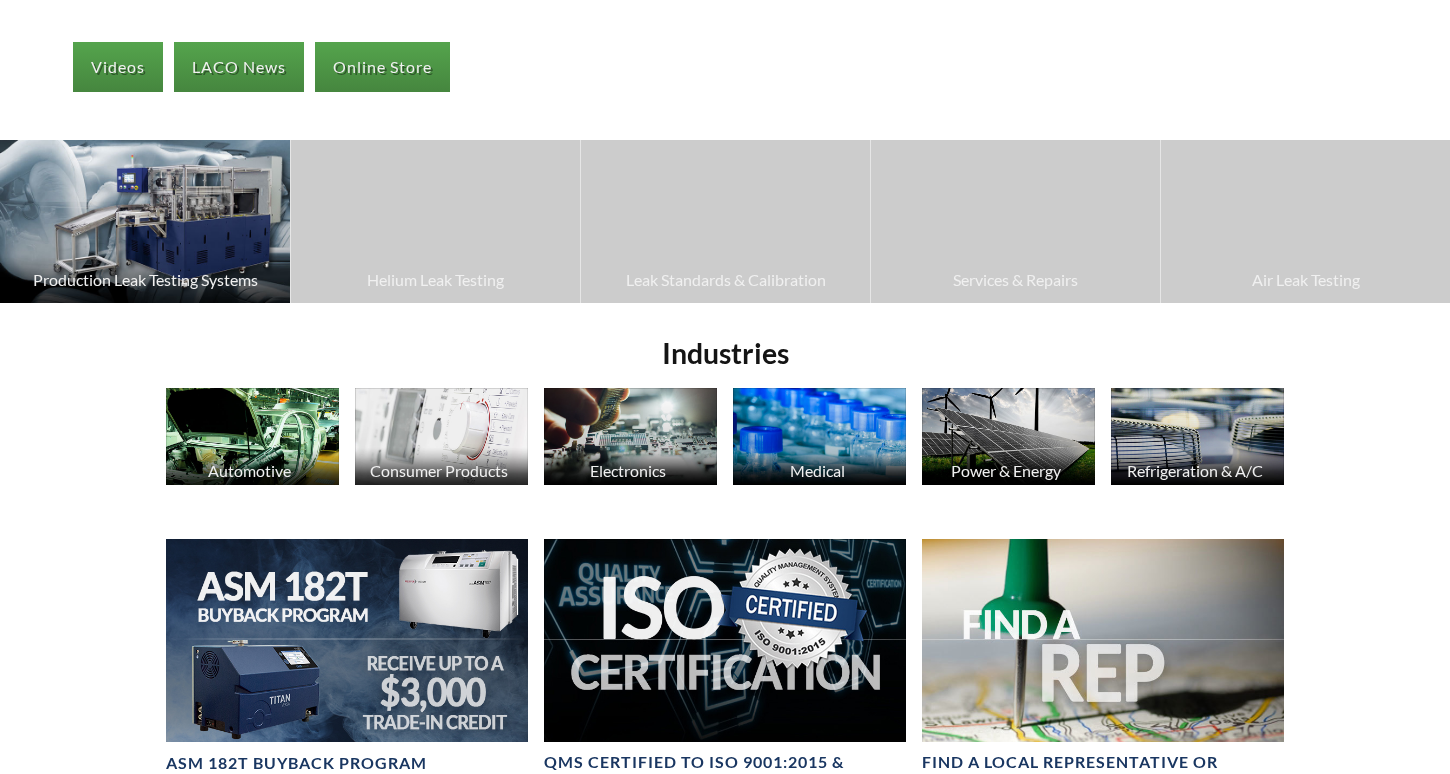 click at bounding box center (145, 221) 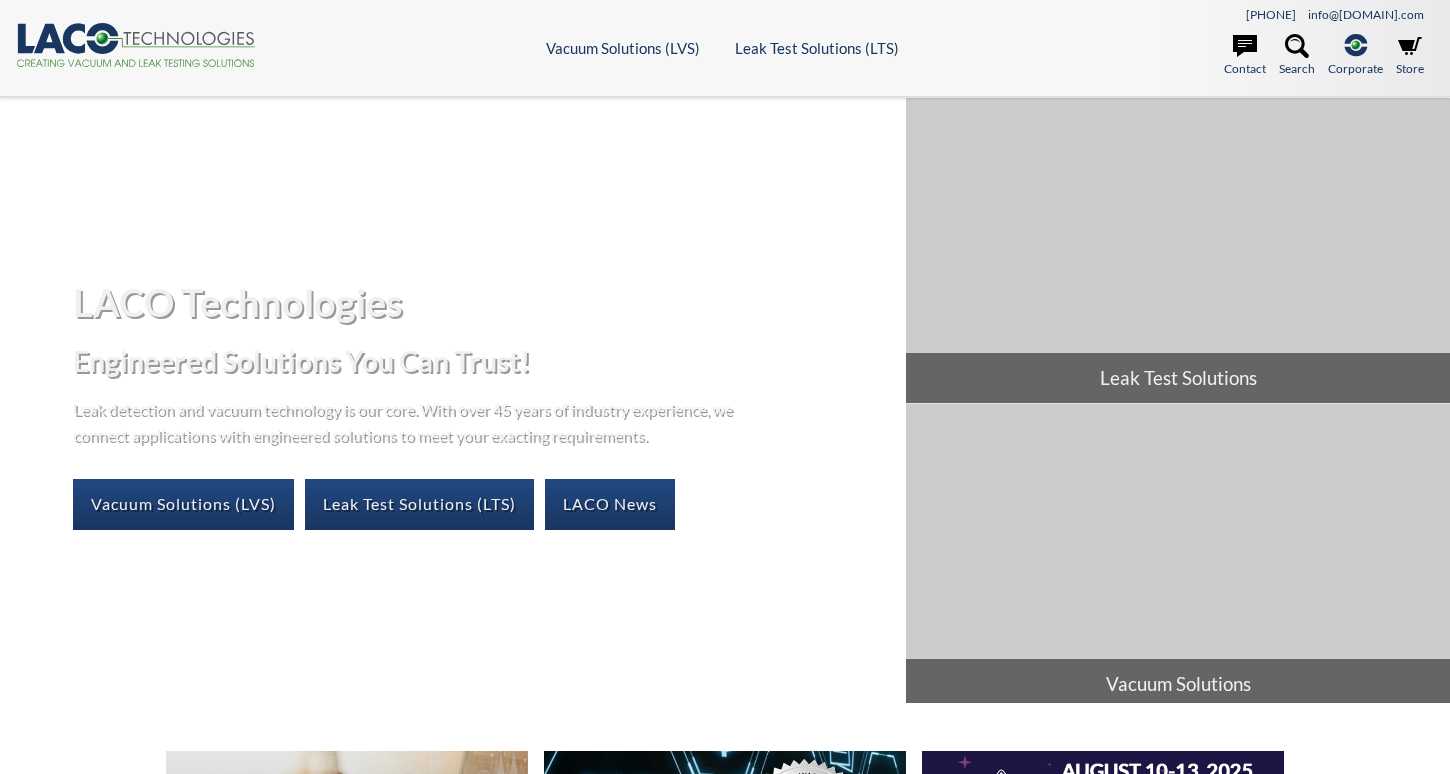 scroll, scrollTop: 0, scrollLeft: 0, axis: both 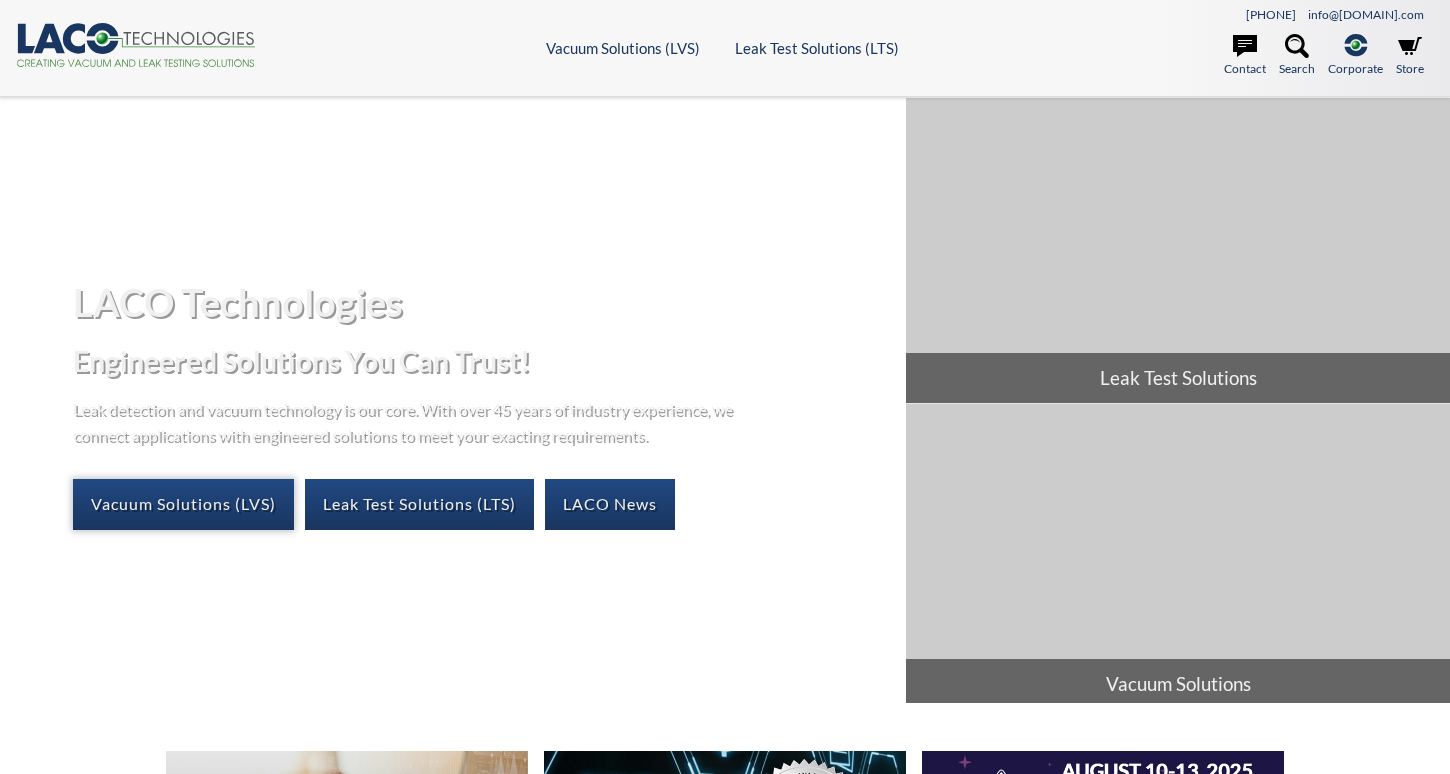 click on "Vacuum Solutions (LVS)" at bounding box center [183, 504] 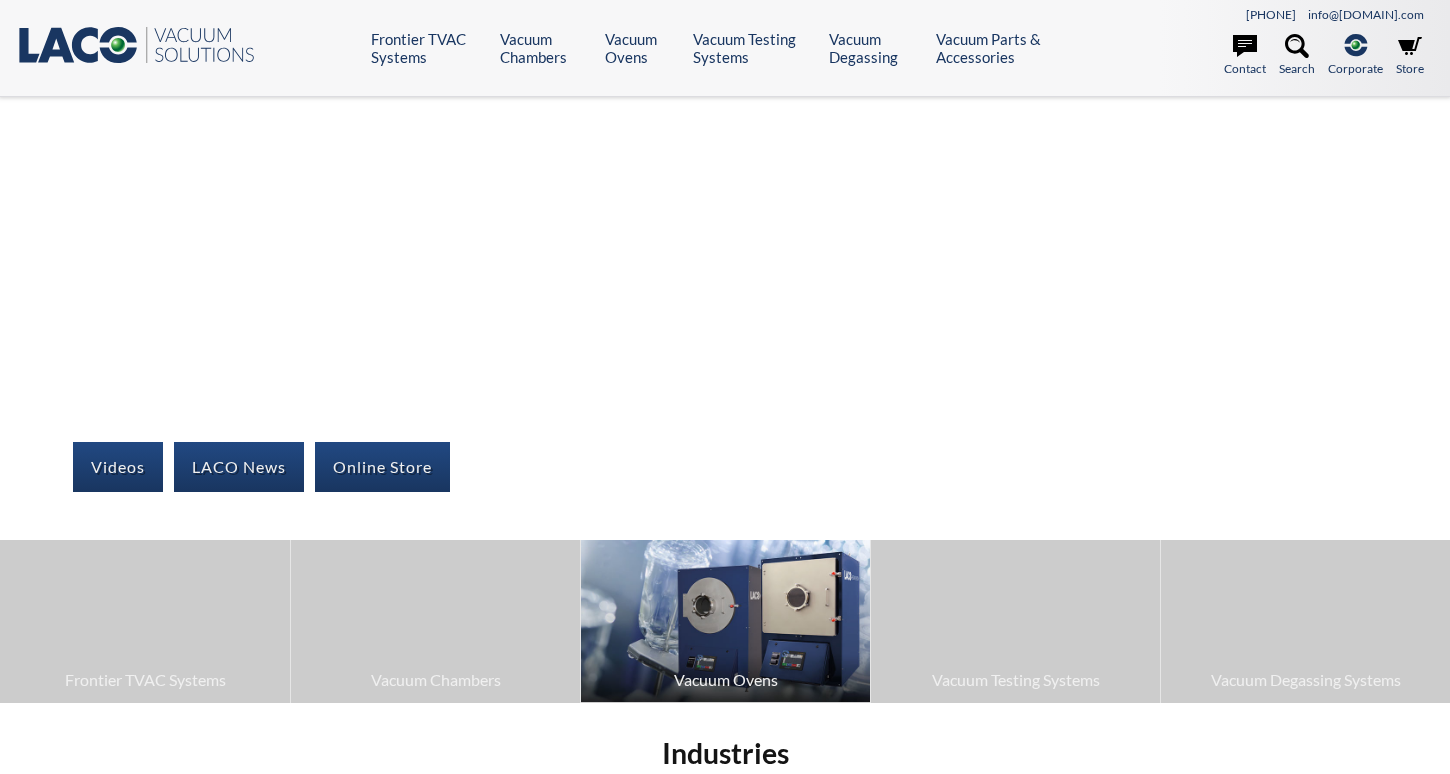 scroll, scrollTop: 0, scrollLeft: 0, axis: both 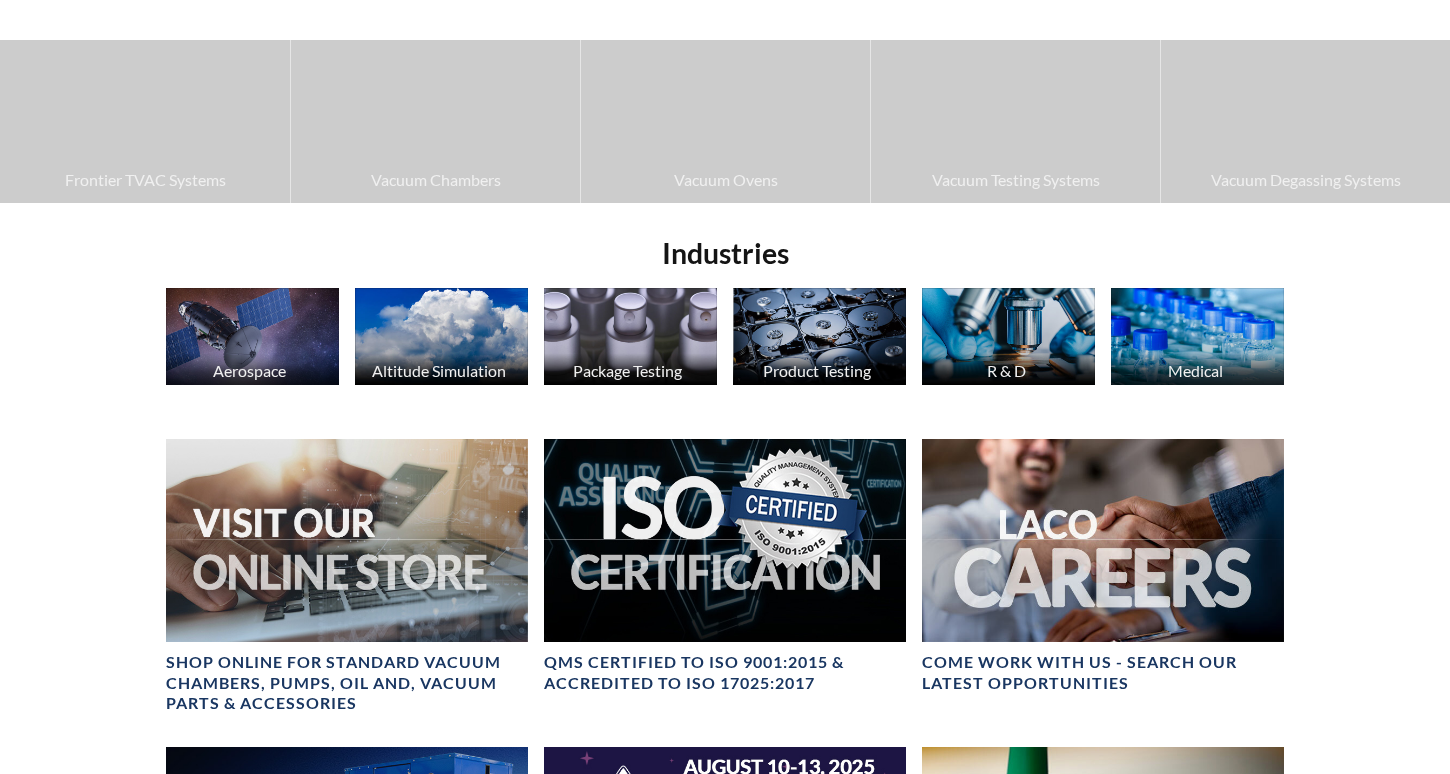 select 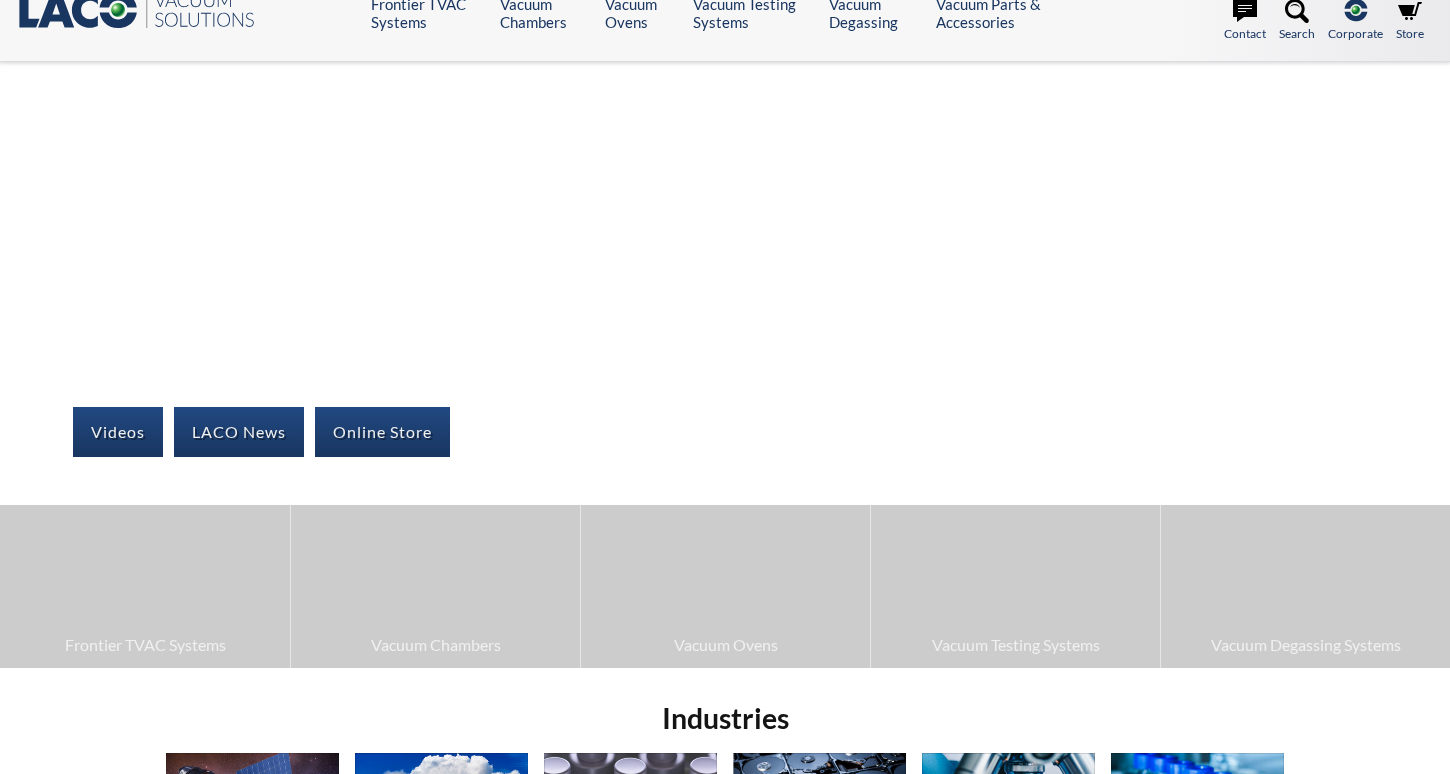 scroll, scrollTop: 0, scrollLeft: 0, axis: both 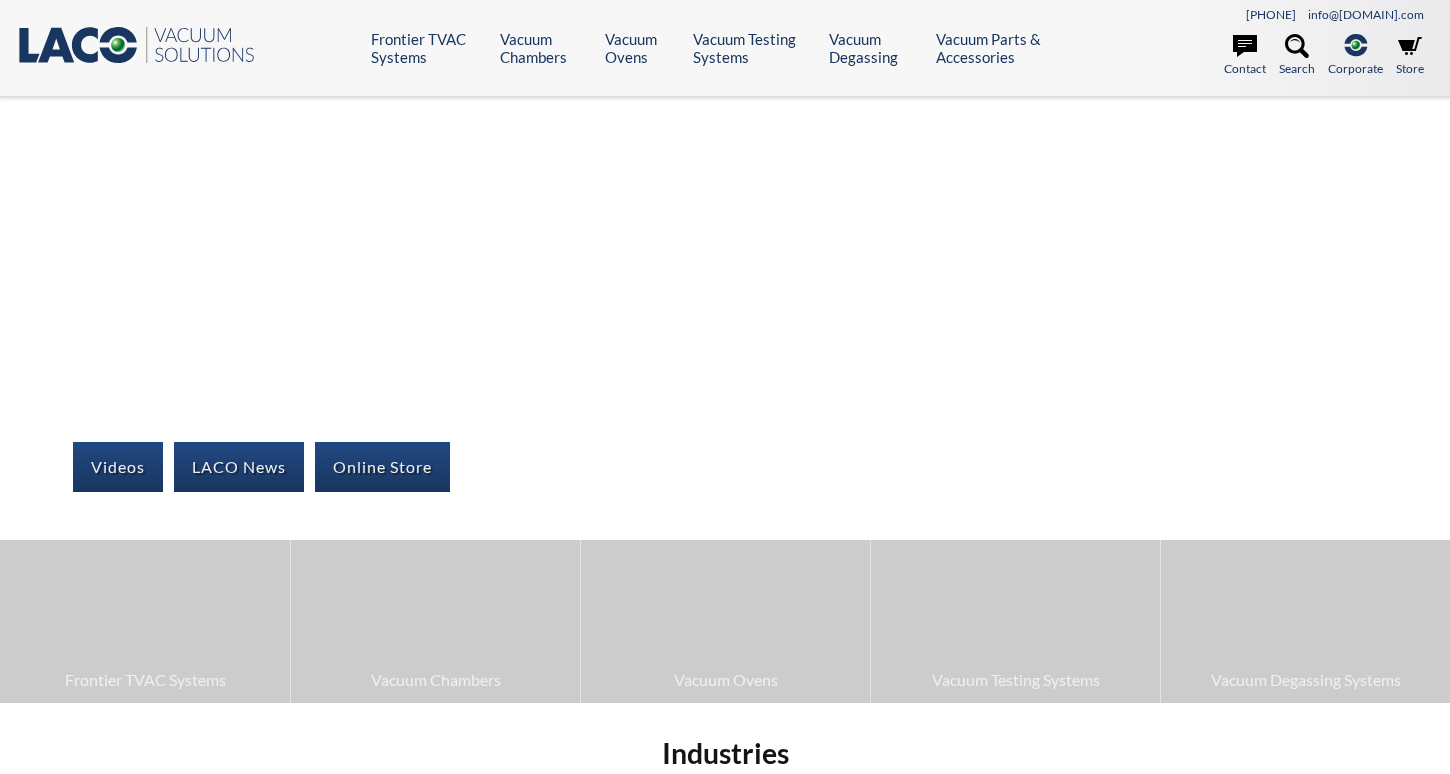 drag, startPoint x: 464, startPoint y: 430, endPoint x: 480, endPoint y: 442, distance: 20 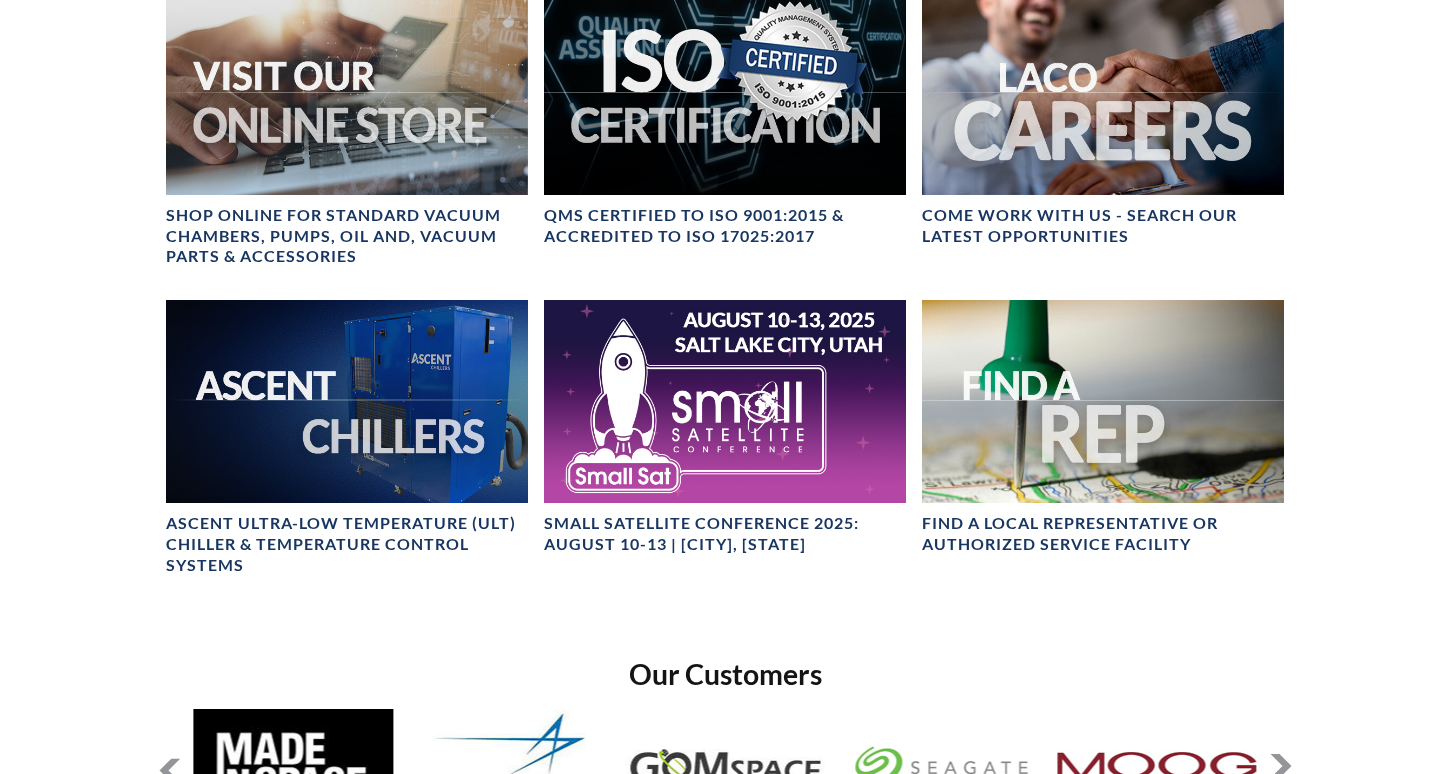 scroll, scrollTop: 832, scrollLeft: 0, axis: vertical 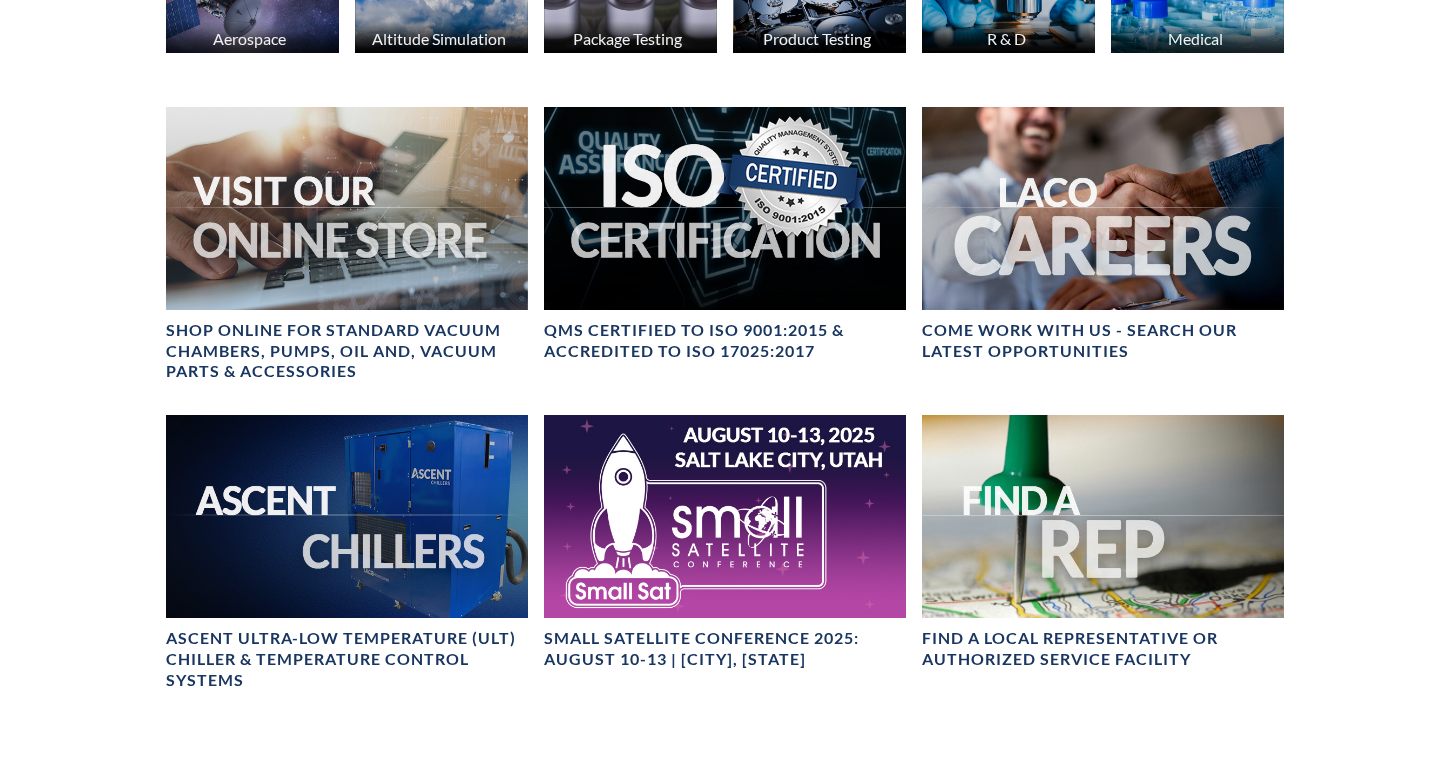 click on "Industries
Aerospace
Altitude Simulation
Package Testing
Product Testing
R & D
Medical
SHOP ONLINE FOR STANDARD VACUUM CHAMBERS, PUMPS, OIL AND, VACUUM PARTS & ACCESSORIES
QMS CERTIFIED to ISO 9001:2015 & Accredited to ISO 17025:2017
COME WORK WITH US - SEARCH OUR LATEST OPPORTUNITIES
Ascent Ultra-Low Temperature (ULT) Chiller & Temperature Control Systems
Small Satellite Conference 2025: August 10-13 | Salt Lake City, Utah
FIND A LOCAL REPRESENTATIVE OR AUTHORIZED SERVICE FACILITY
Our Customers
slide  8 to 12   of 11" at bounding box center [725, 422] 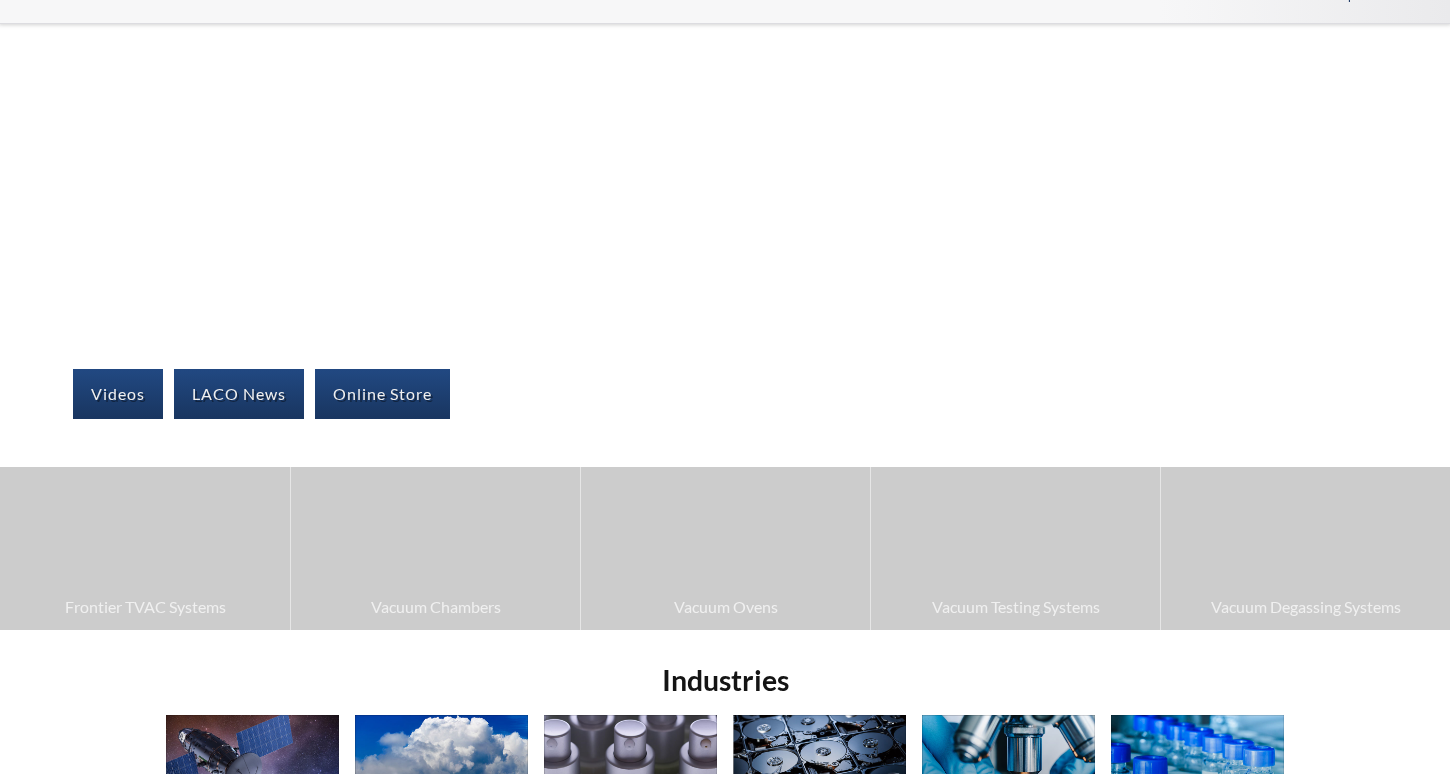 scroll, scrollTop: 0, scrollLeft: 0, axis: both 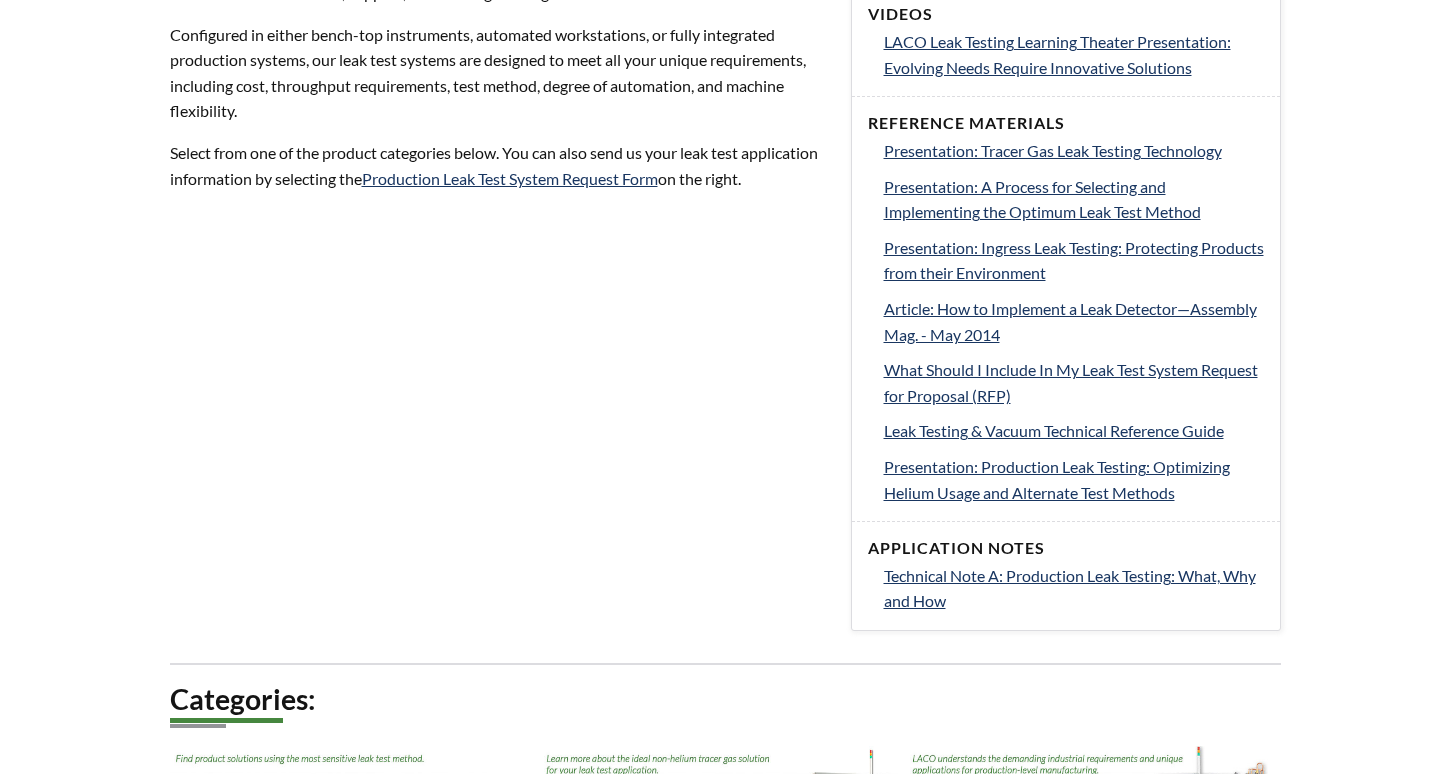 select 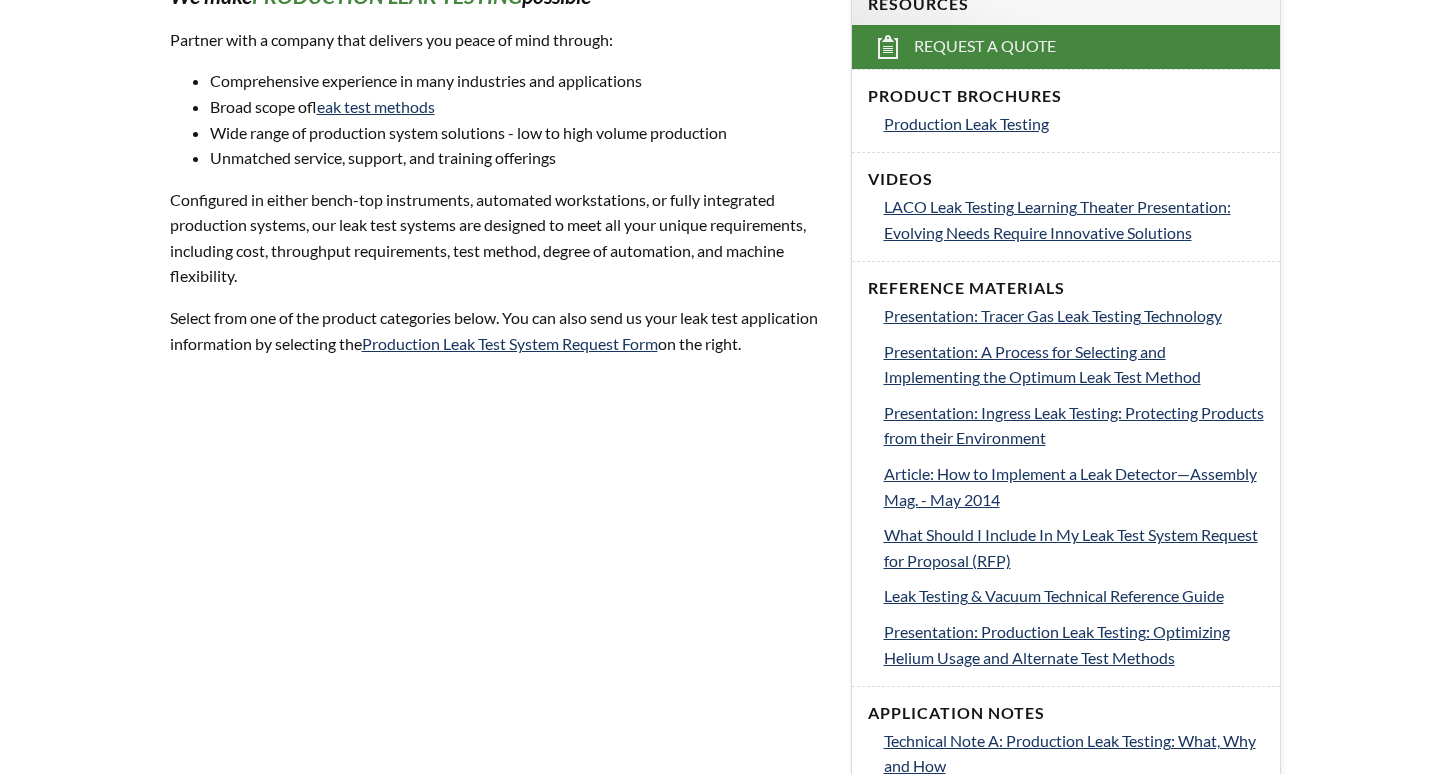 scroll, scrollTop: 600, scrollLeft: 0, axis: vertical 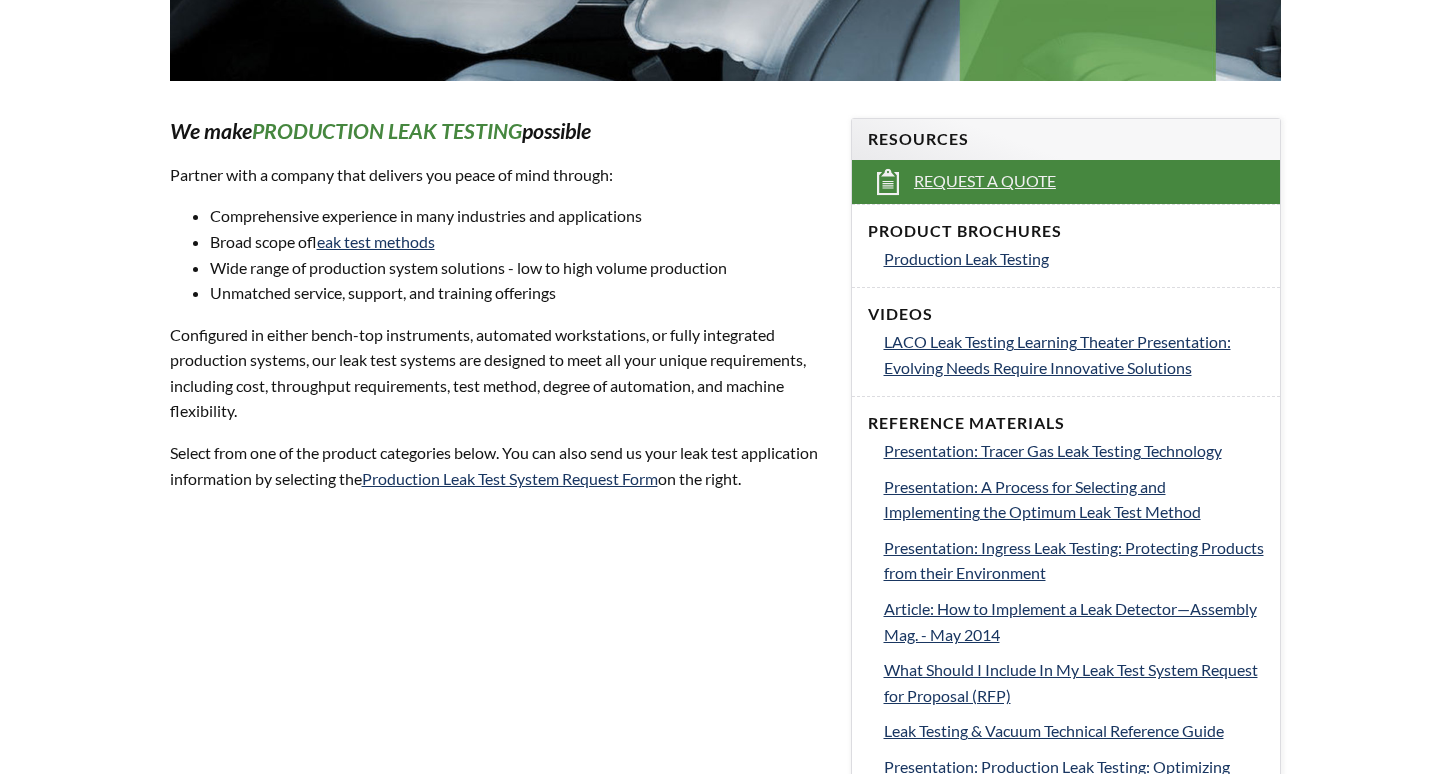click on "Request a Quote" at bounding box center (985, 181) 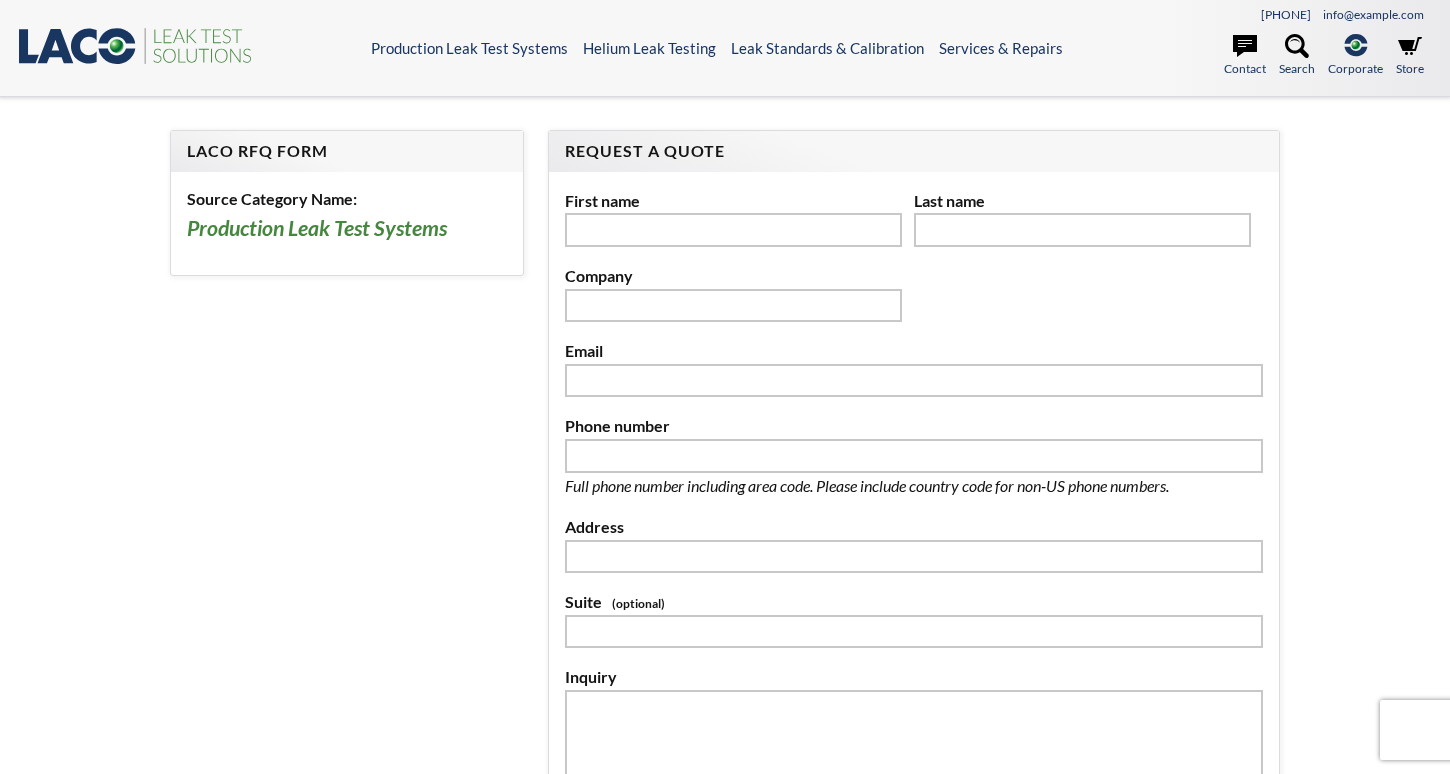 scroll, scrollTop: 0, scrollLeft: 0, axis: both 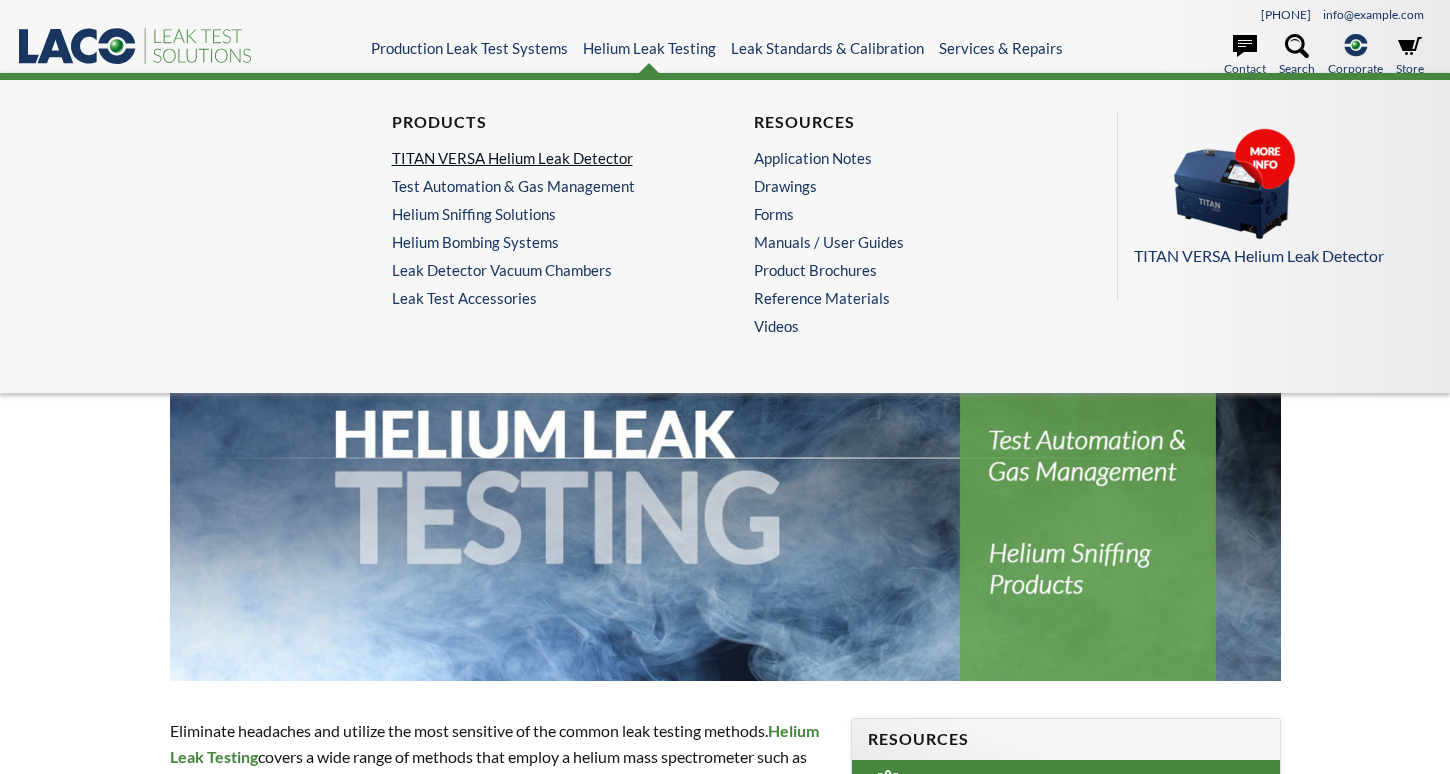 click on "TITAN VERSA Helium Leak Detector" at bounding box center [539, 158] 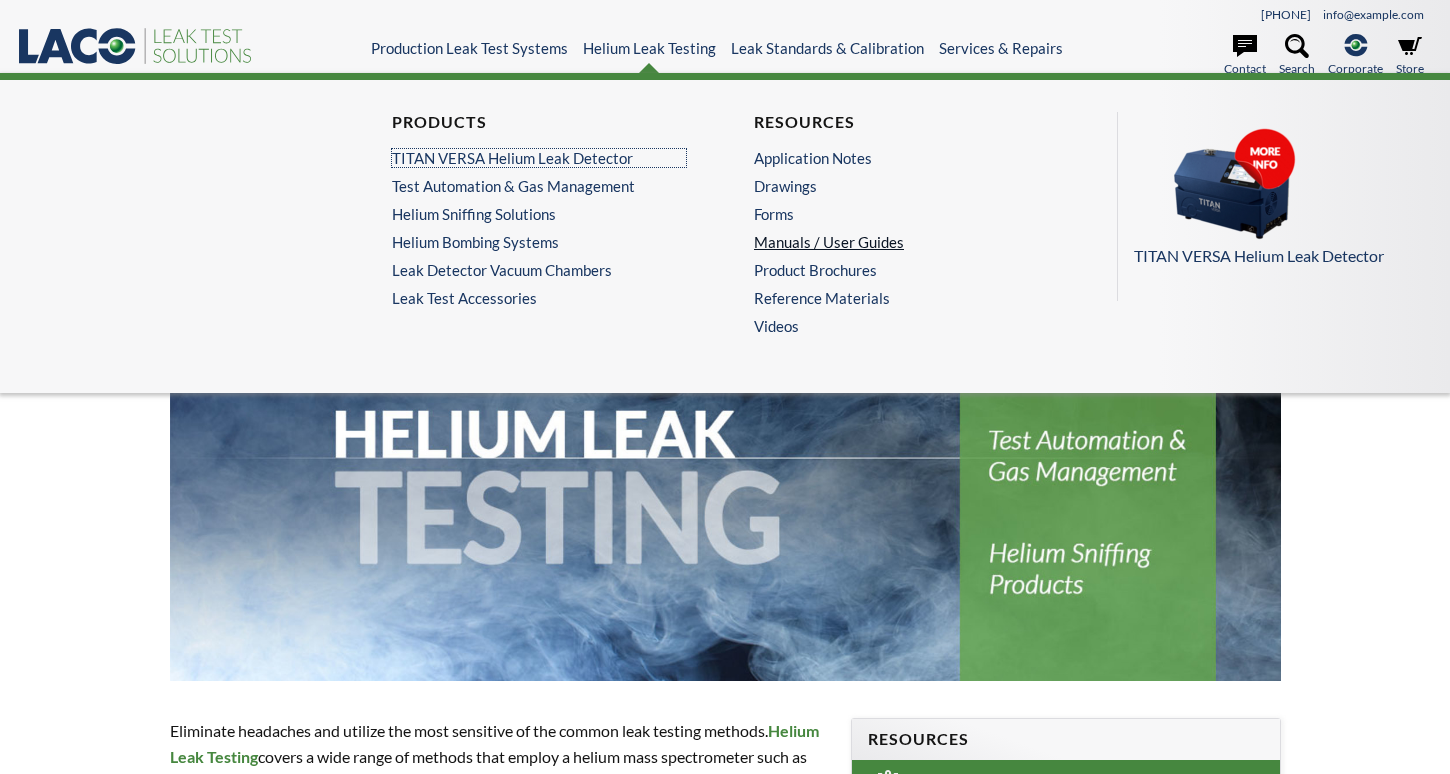 select 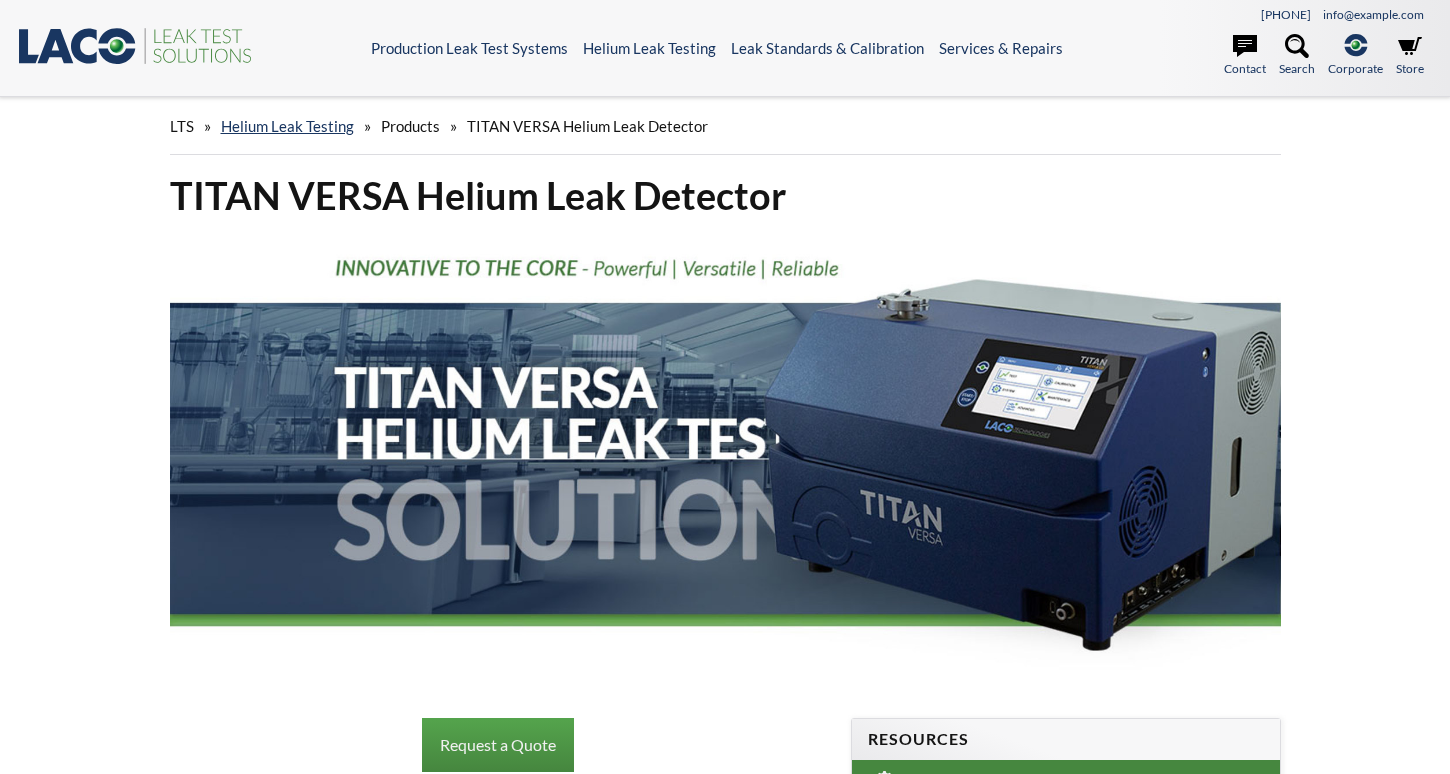 scroll, scrollTop: 0, scrollLeft: 0, axis: both 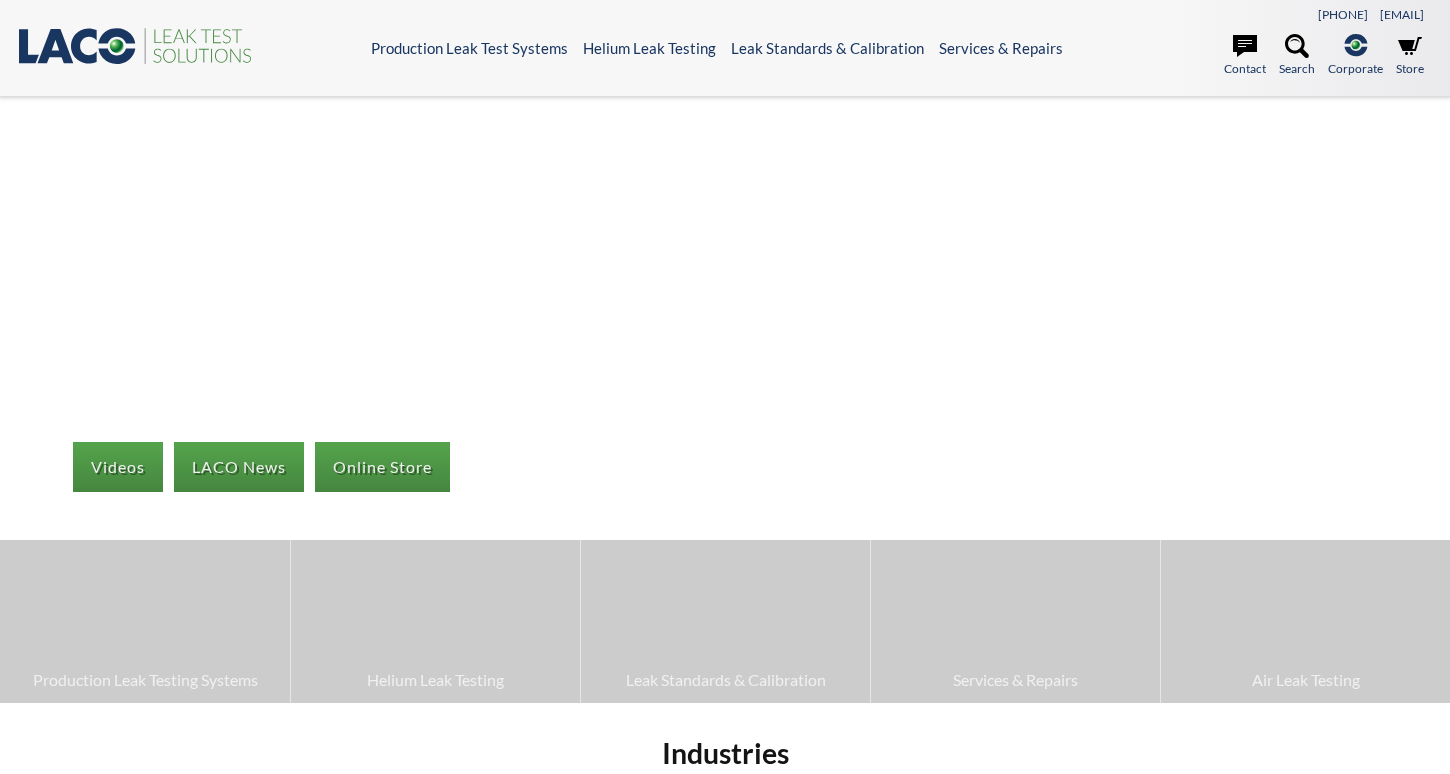 select 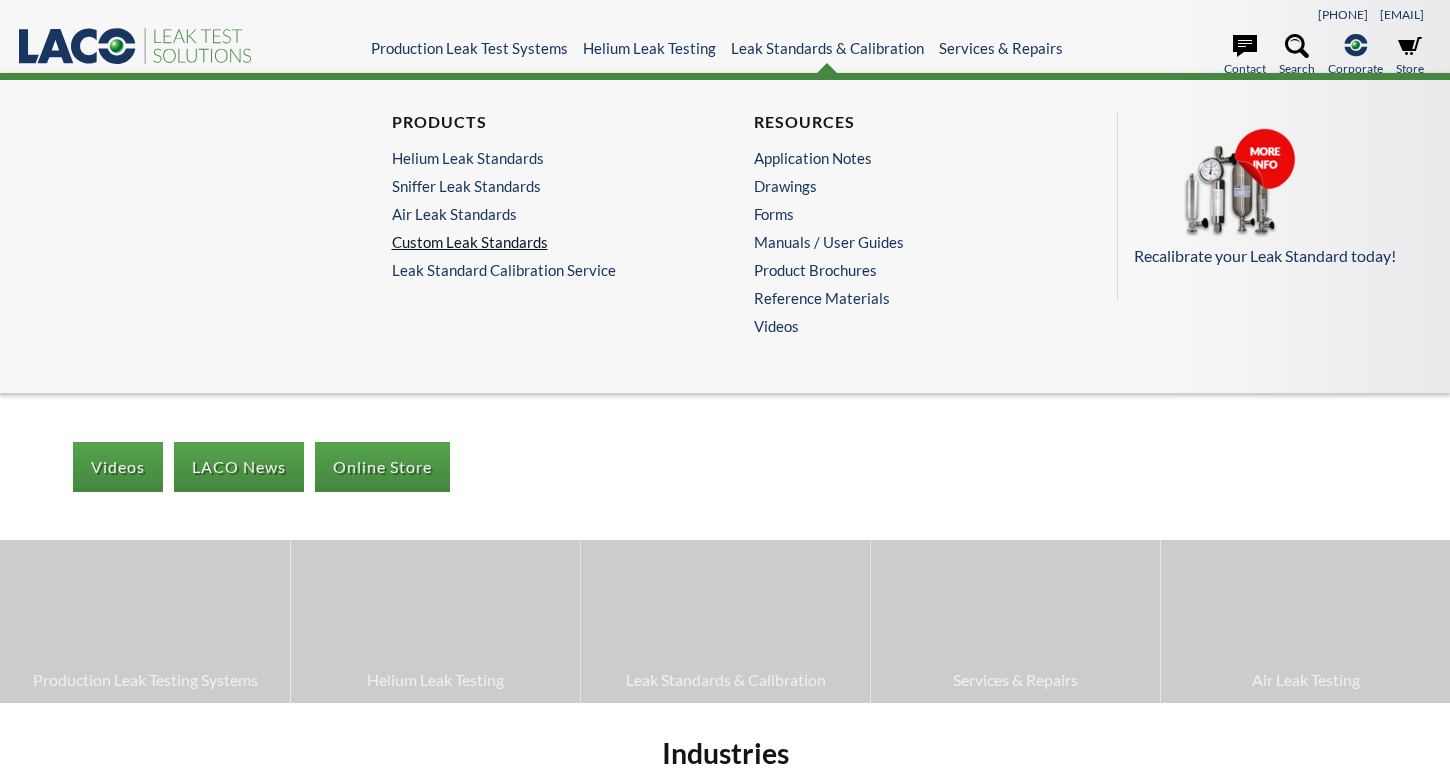 click on "Custom Leak Standards" at bounding box center [539, 242] 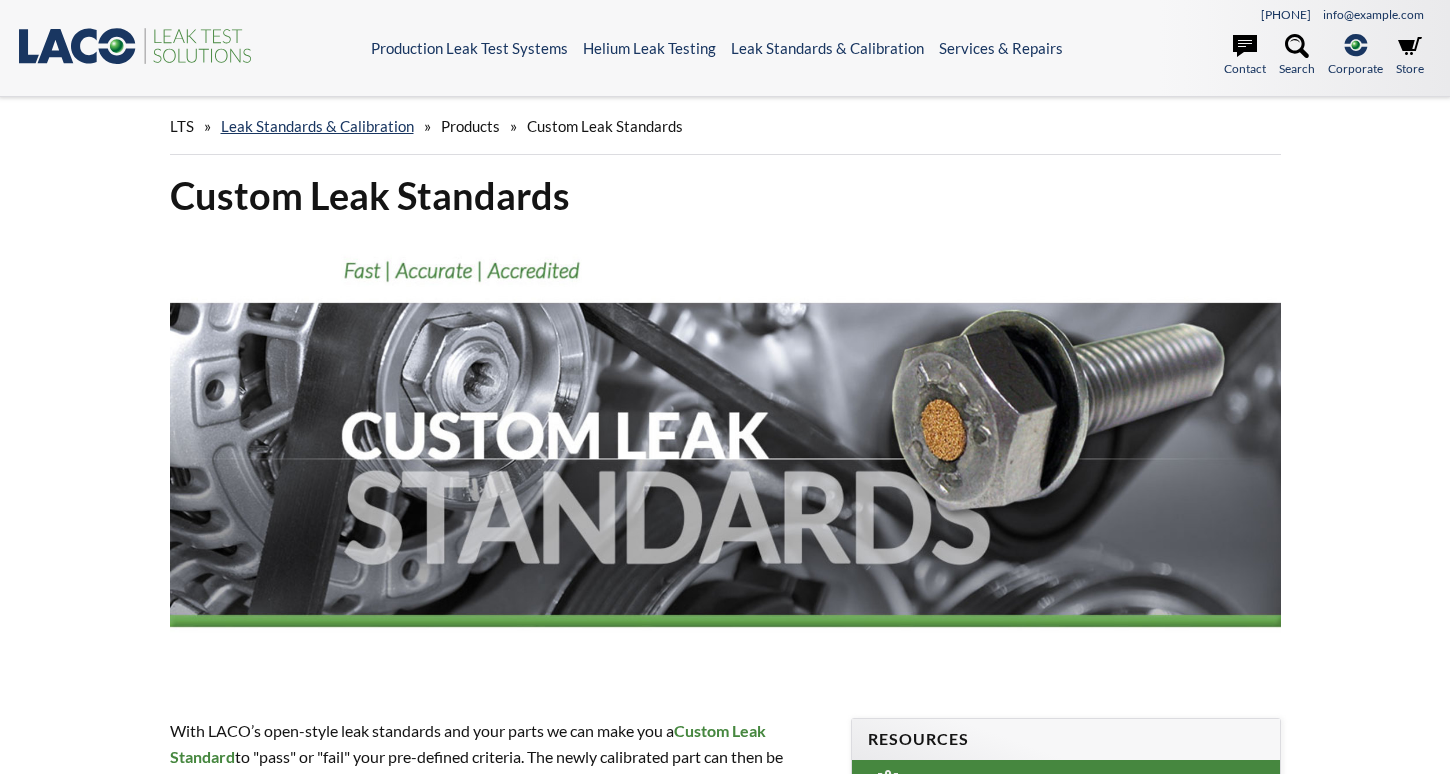 scroll, scrollTop: 0, scrollLeft: 0, axis: both 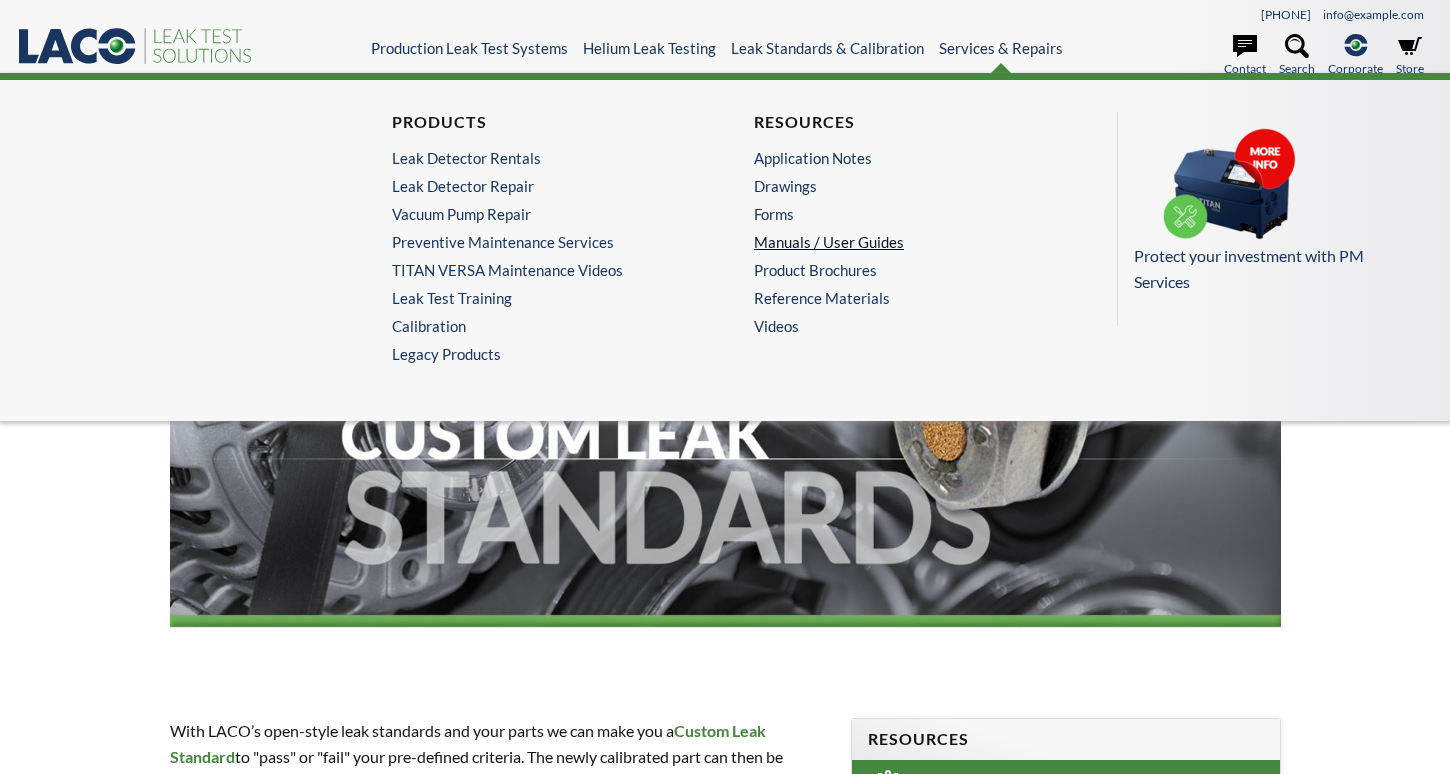 click on "Manuals / User Guides" at bounding box center (901, 242) 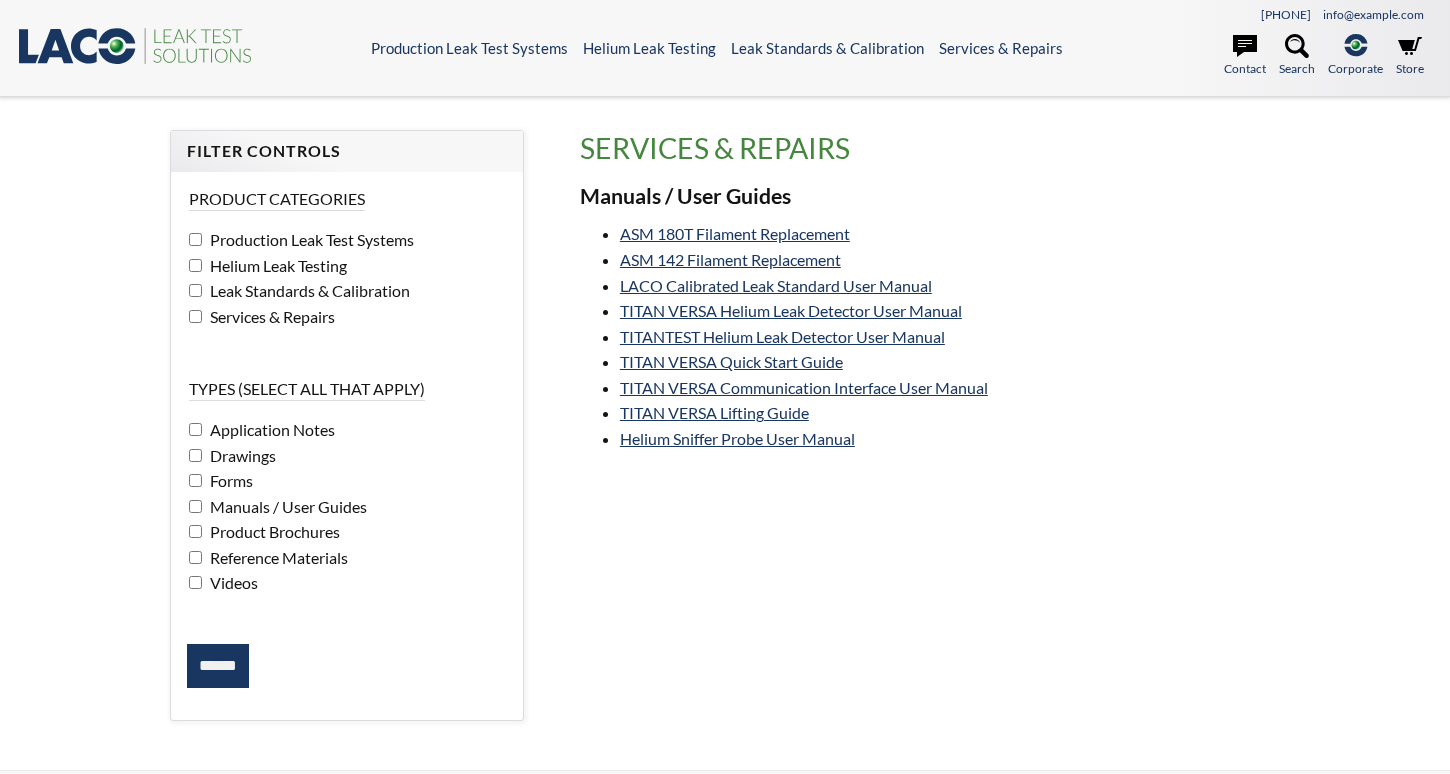 scroll, scrollTop: 0, scrollLeft: 0, axis: both 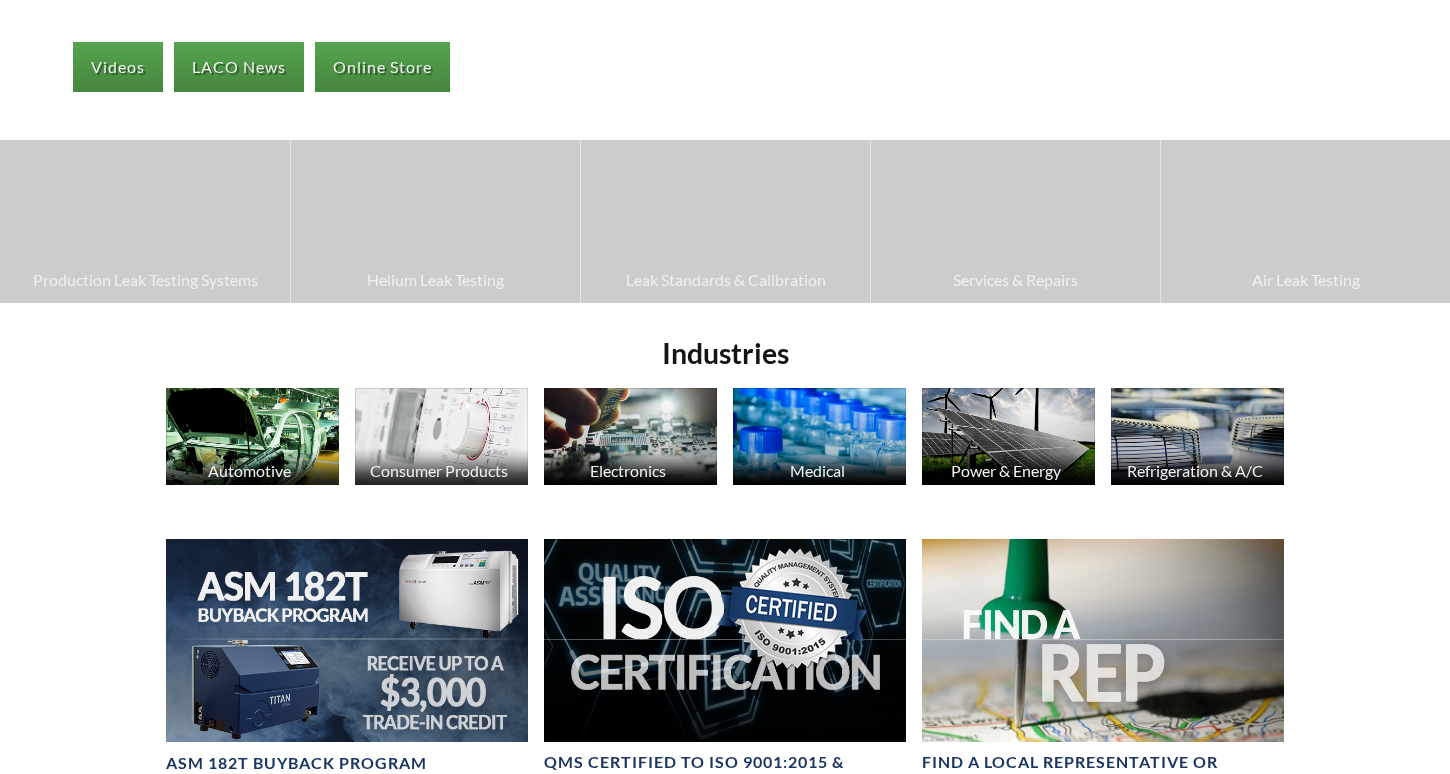 select 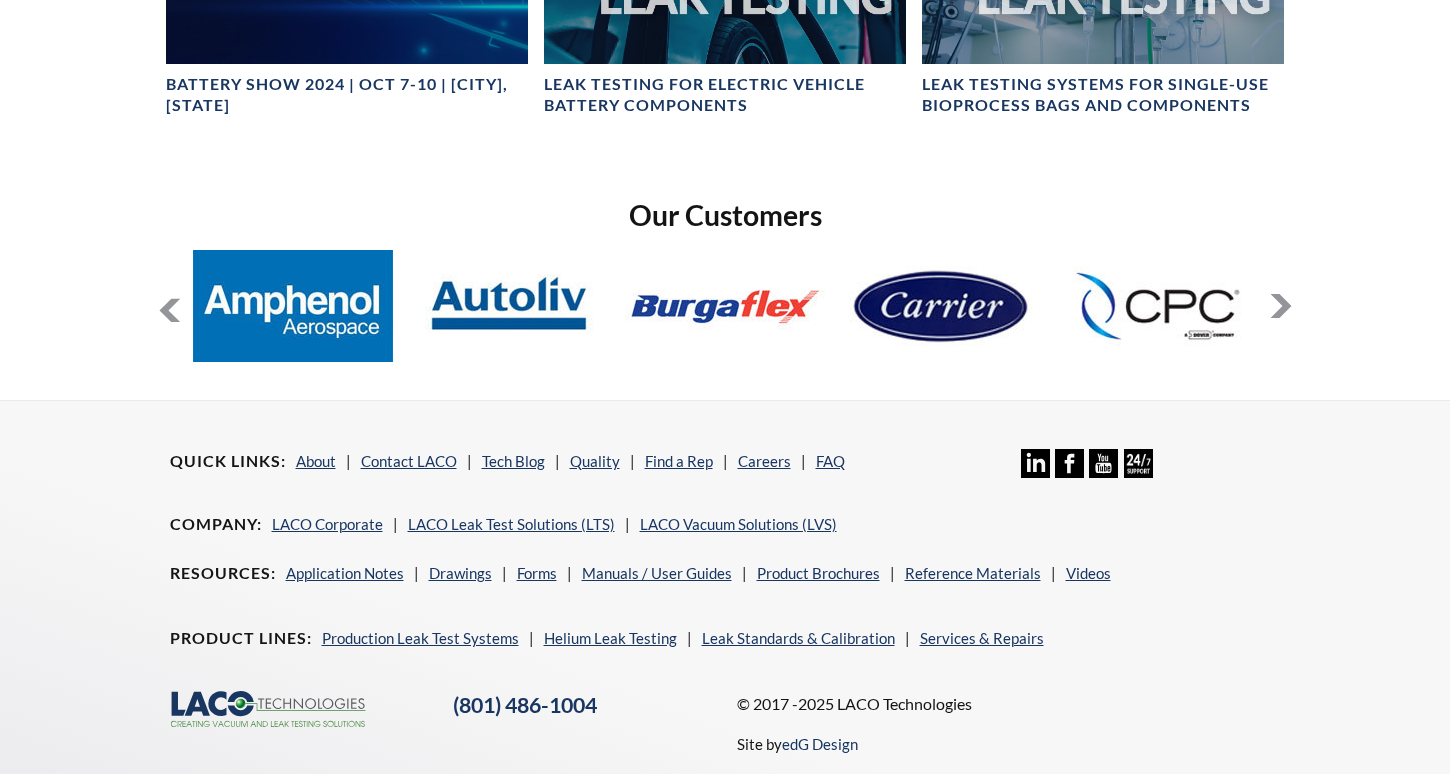 scroll, scrollTop: 1454, scrollLeft: 0, axis: vertical 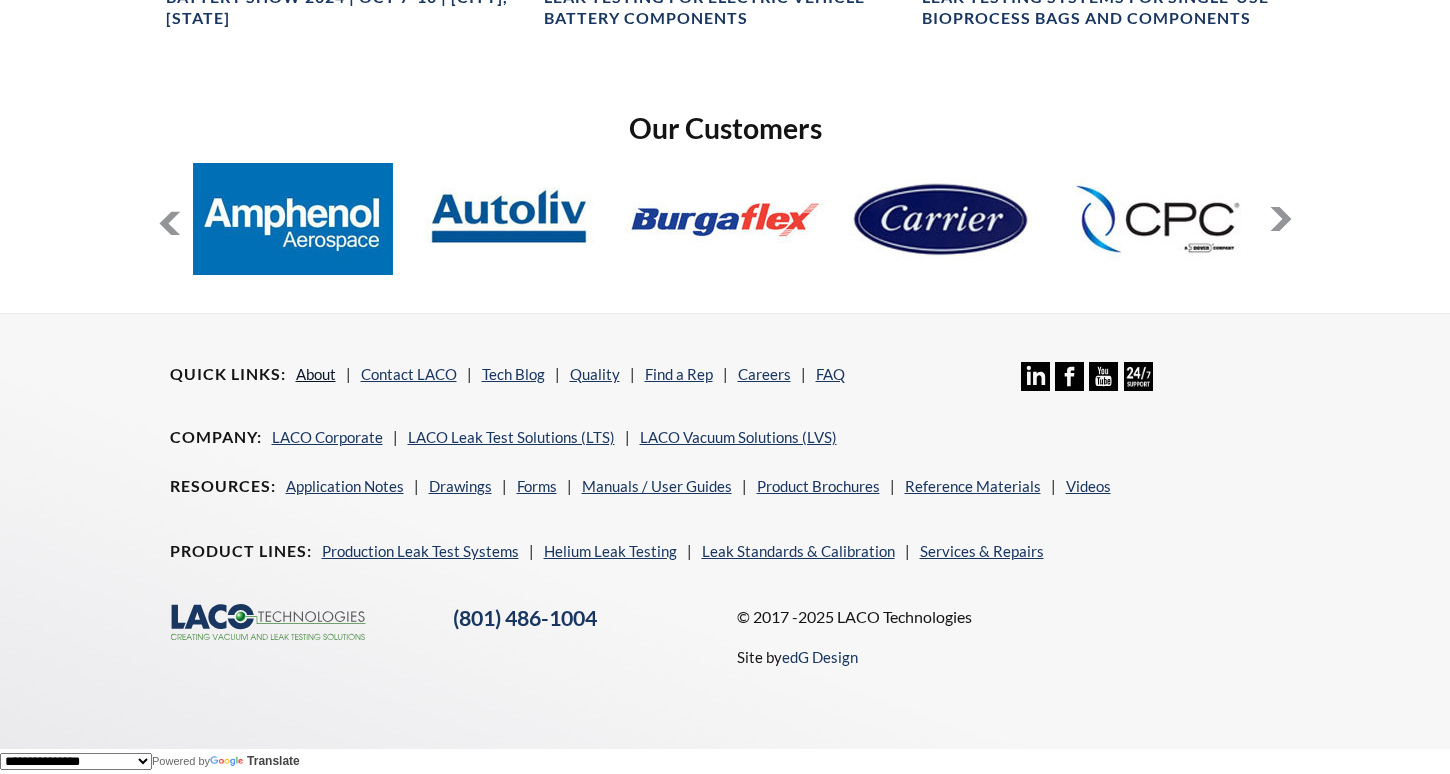 click on "About" at bounding box center (316, 374) 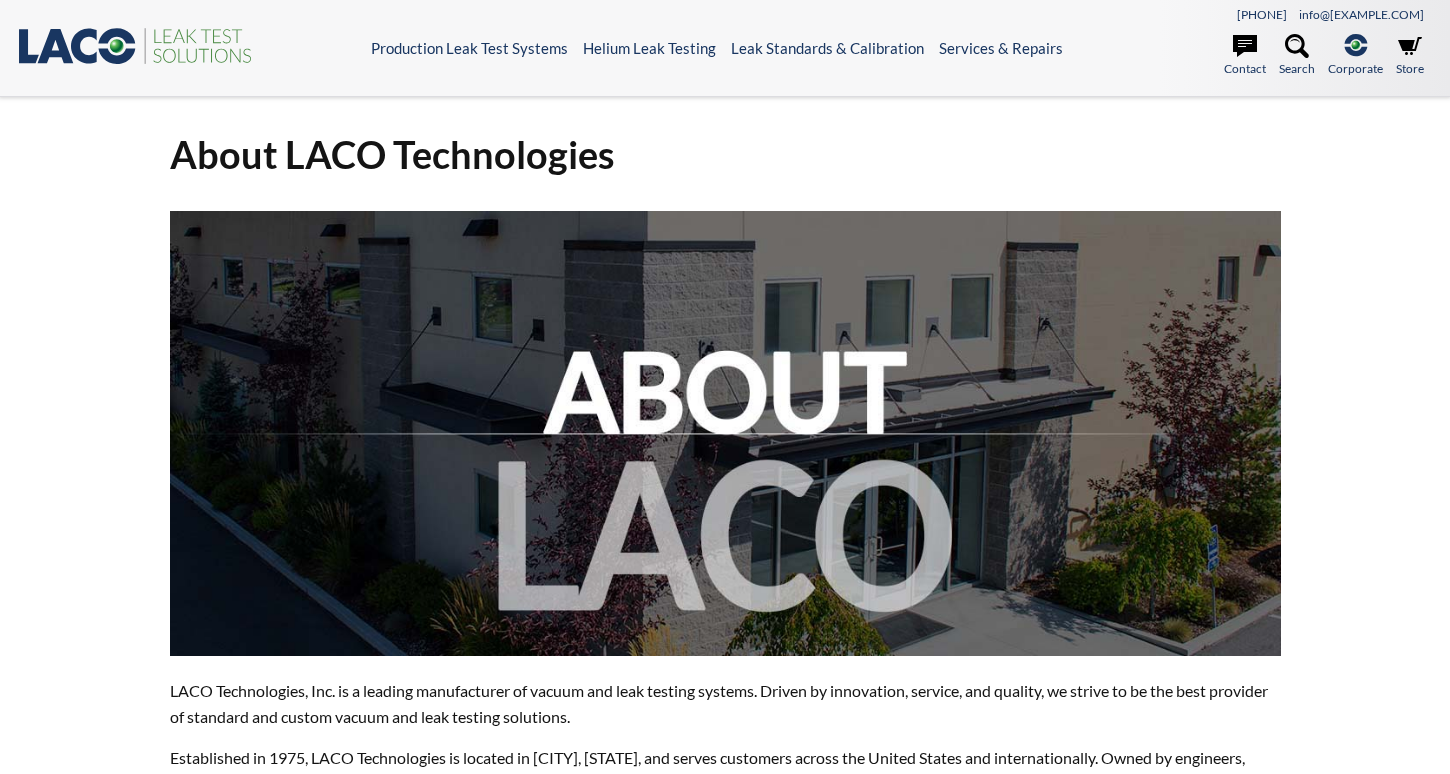 scroll, scrollTop: 0, scrollLeft: 0, axis: both 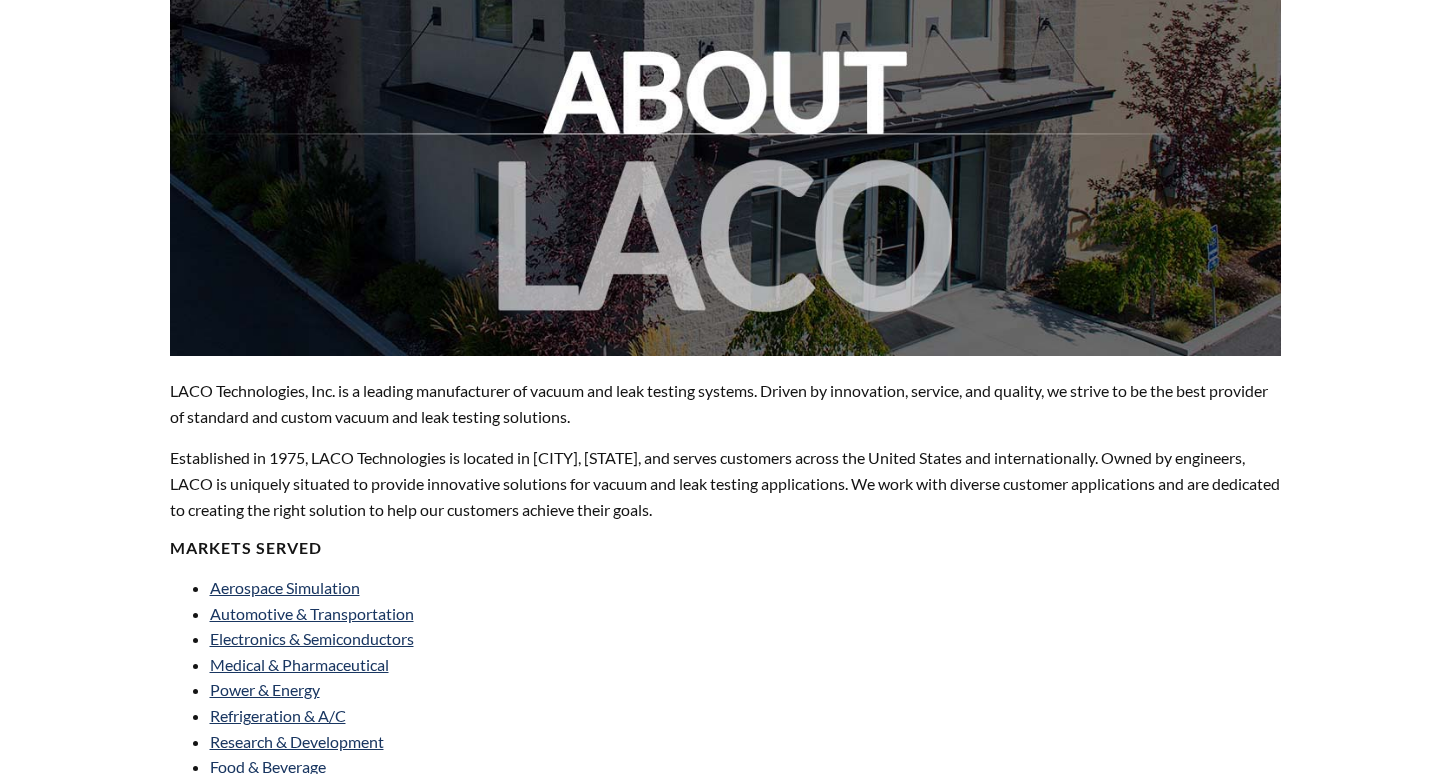 select 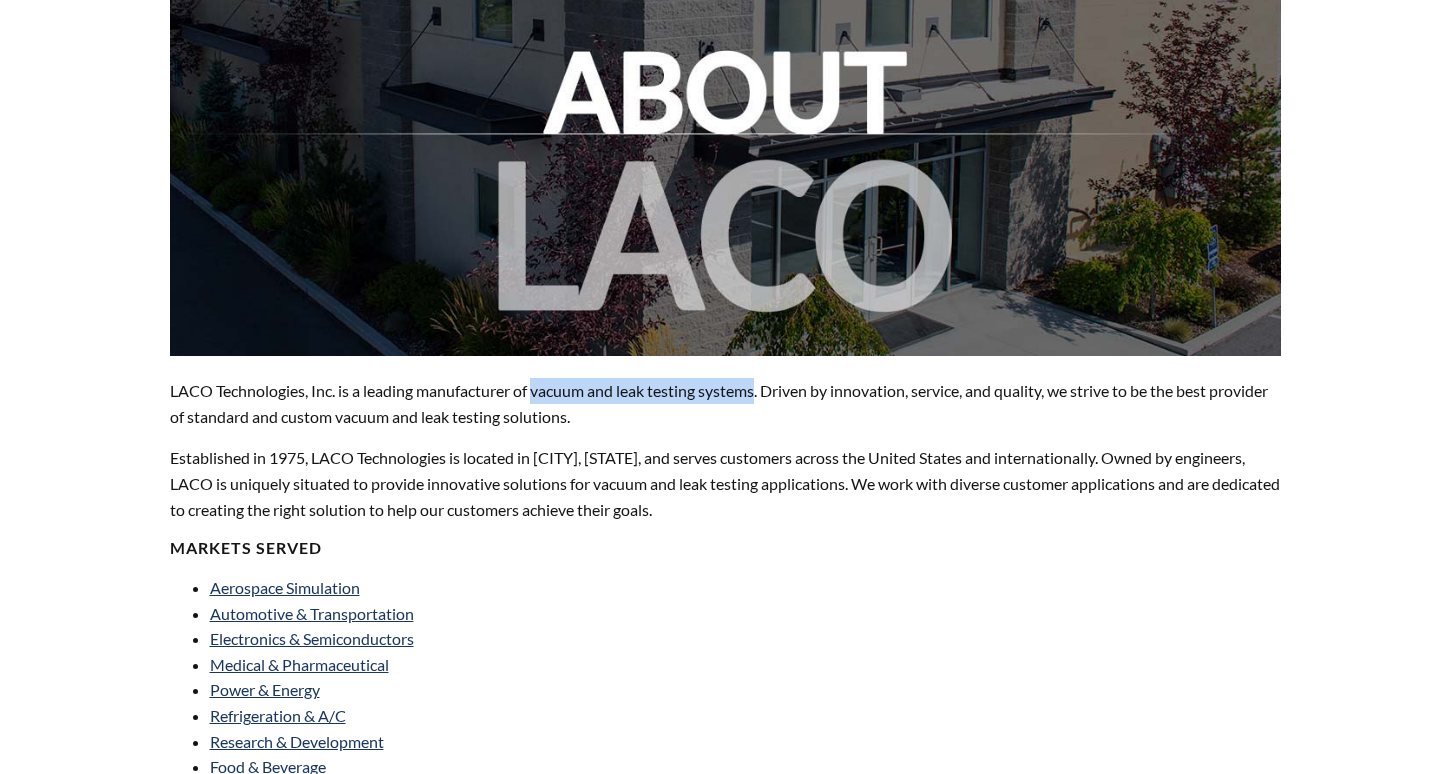drag, startPoint x: 760, startPoint y: 390, endPoint x: 535, endPoint y: 385, distance: 225.05554 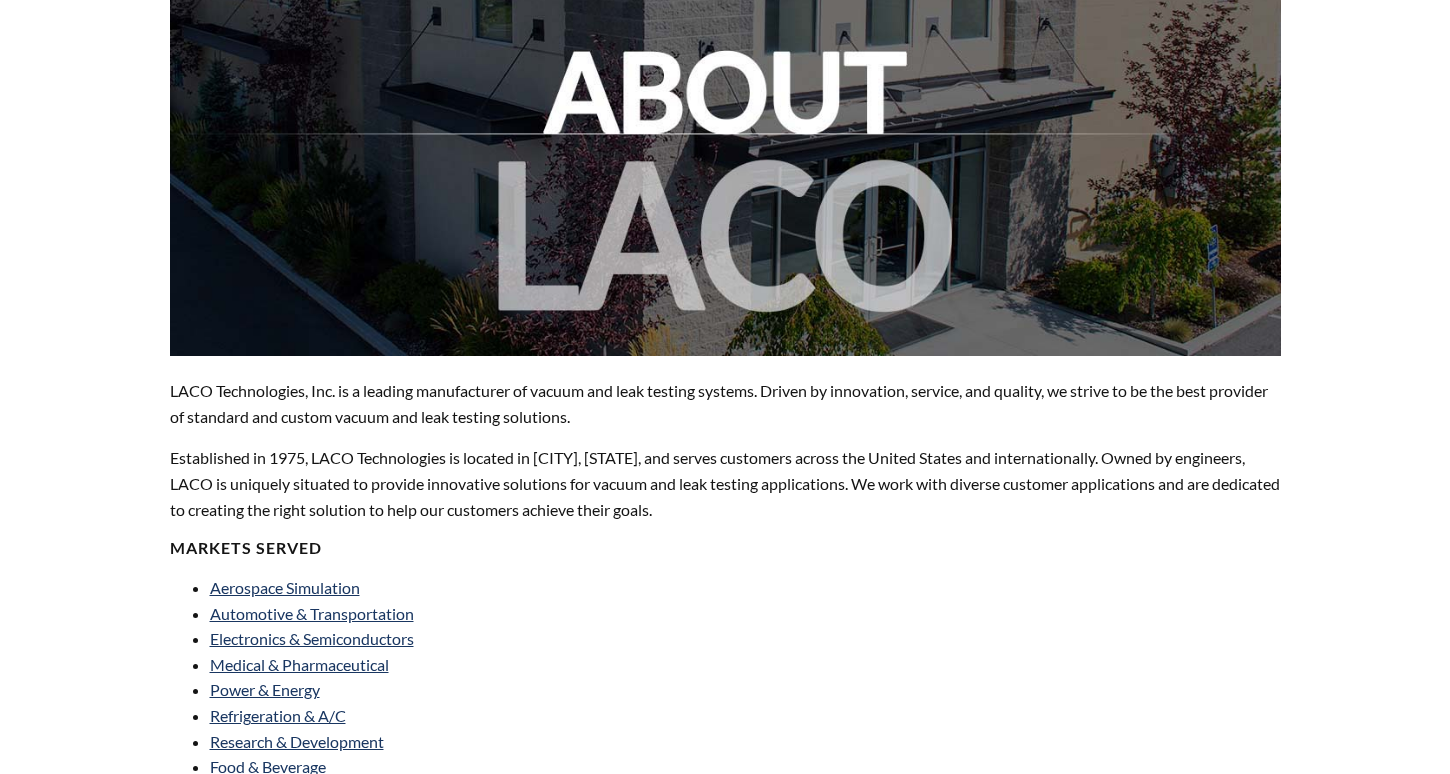click on "About LACO Technologies
LACO Technologies, Inc. is a leading manufacturer of vacuum and leak testing systems. Driven by innovation, service, and quality, we strive to be the best provider of standard and custom vacuum and leak testing solutions.
Established in 1975, LACO Technologies is located in Salt Lake City, Utah, and serves customers across the United States and internationally. Owned by engineers, LACO is uniquely situated to provide innovative solutions for vacuum and leak testing applications. We work with diverse customer applications and are dedicated to creating the right solution to help our customers achieve their goals.
MARKETS SERVED
Aerospace Simulation
Automotive & Transportation
Electronics & Semiconductors
Medical & Pharmaceutical
Power & Energy
Refrigeration & A/C
Research & Development
Food & Beverage
Altitude Simulation
Defense
Gas & Chemical" at bounding box center [725, 676] 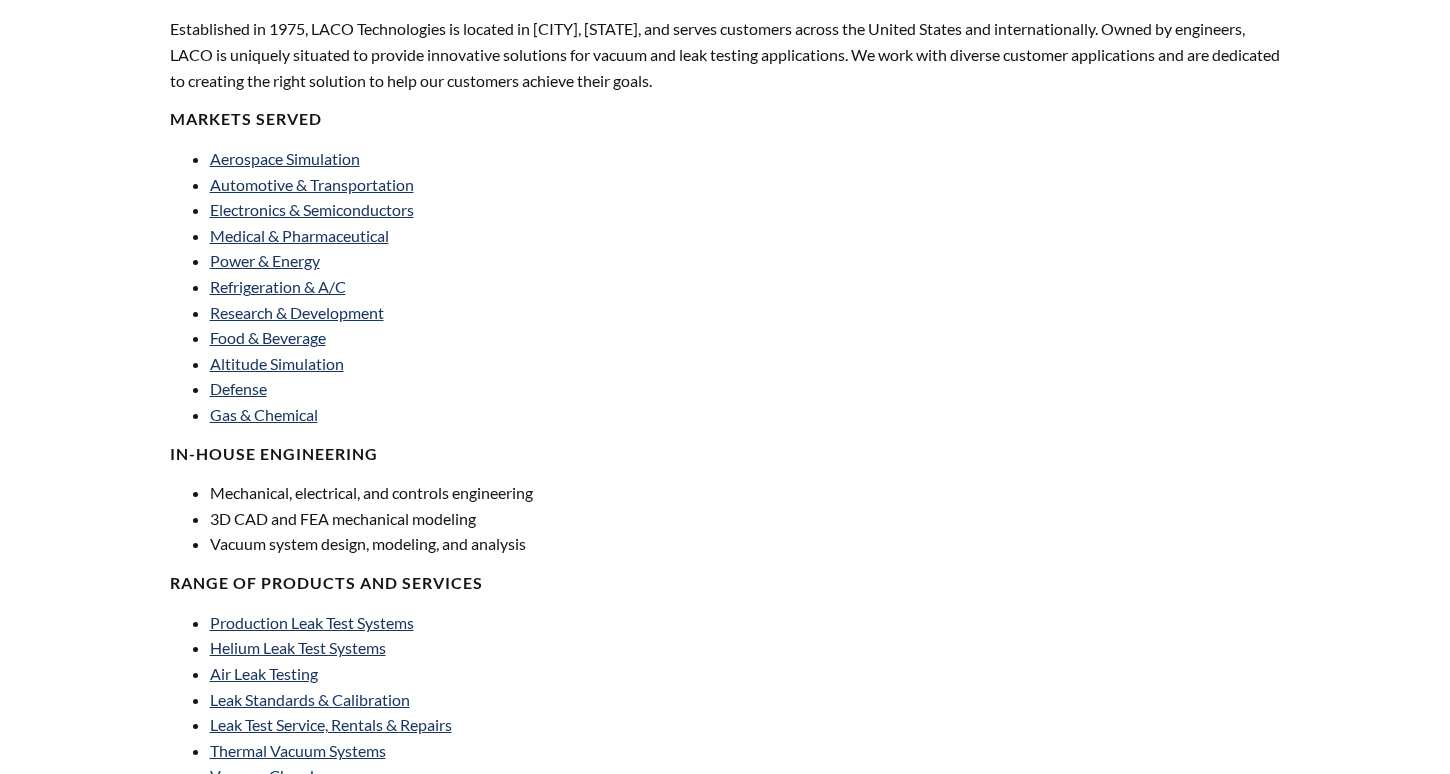 scroll, scrollTop: 476, scrollLeft: 0, axis: vertical 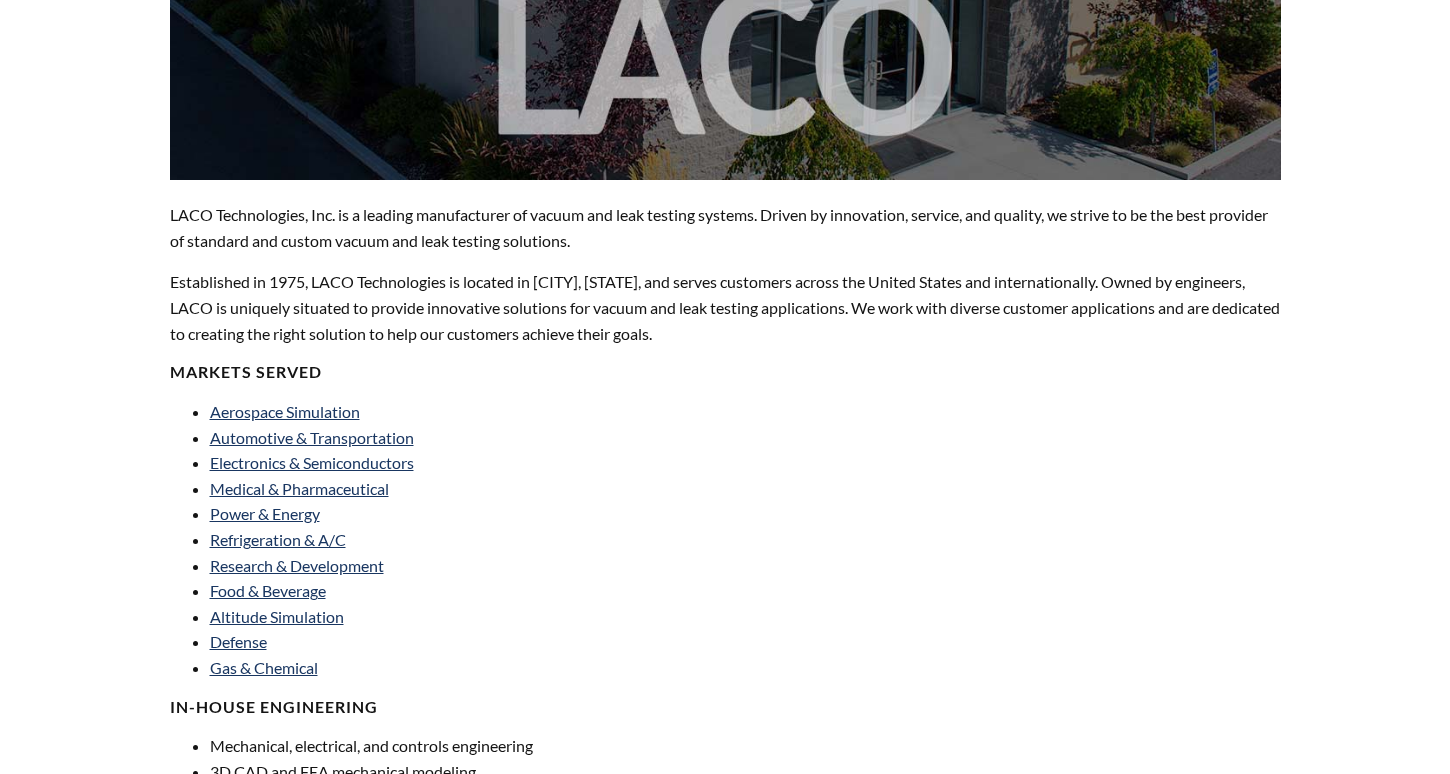 drag, startPoint x: 448, startPoint y: 342, endPoint x: 498, endPoint y: 322, distance: 53.851646 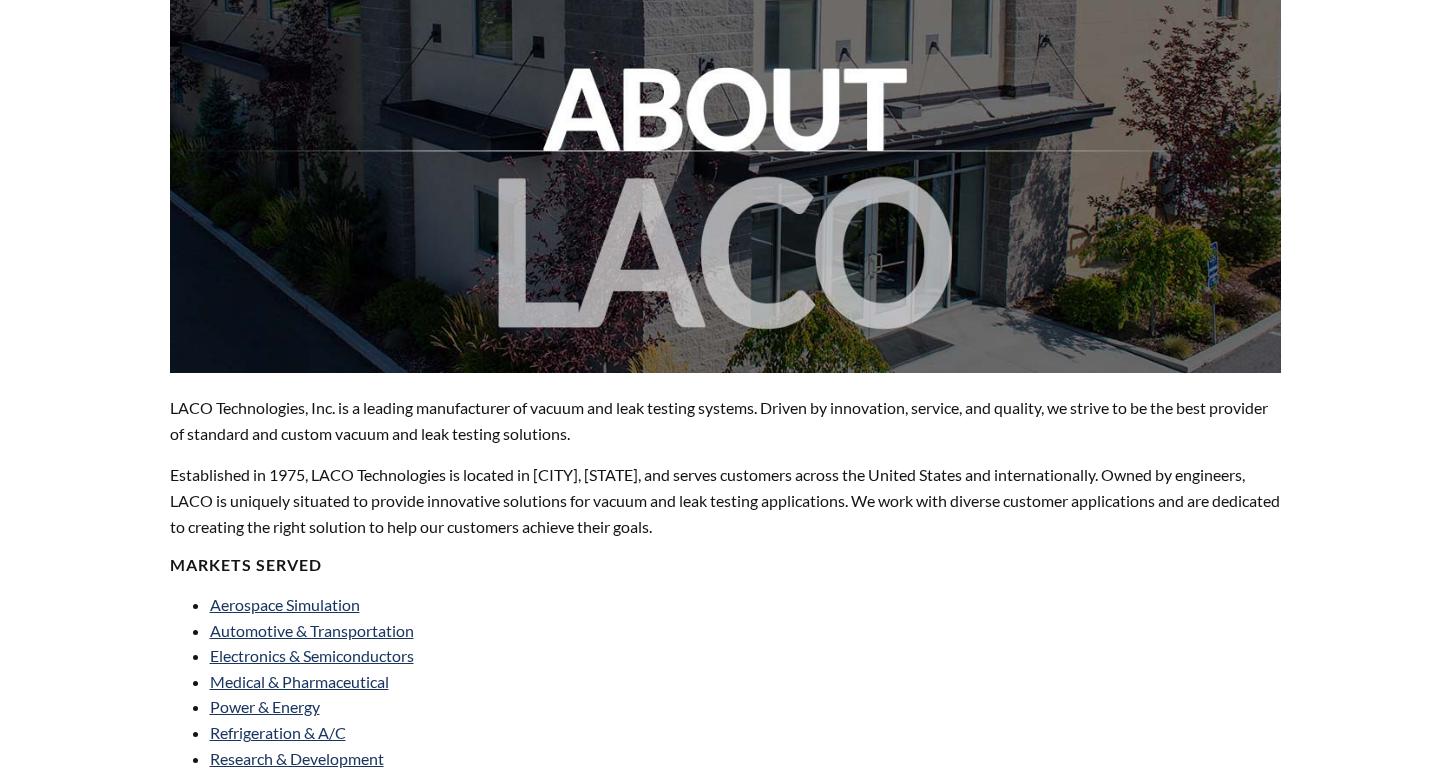 scroll, scrollTop: 0, scrollLeft: 0, axis: both 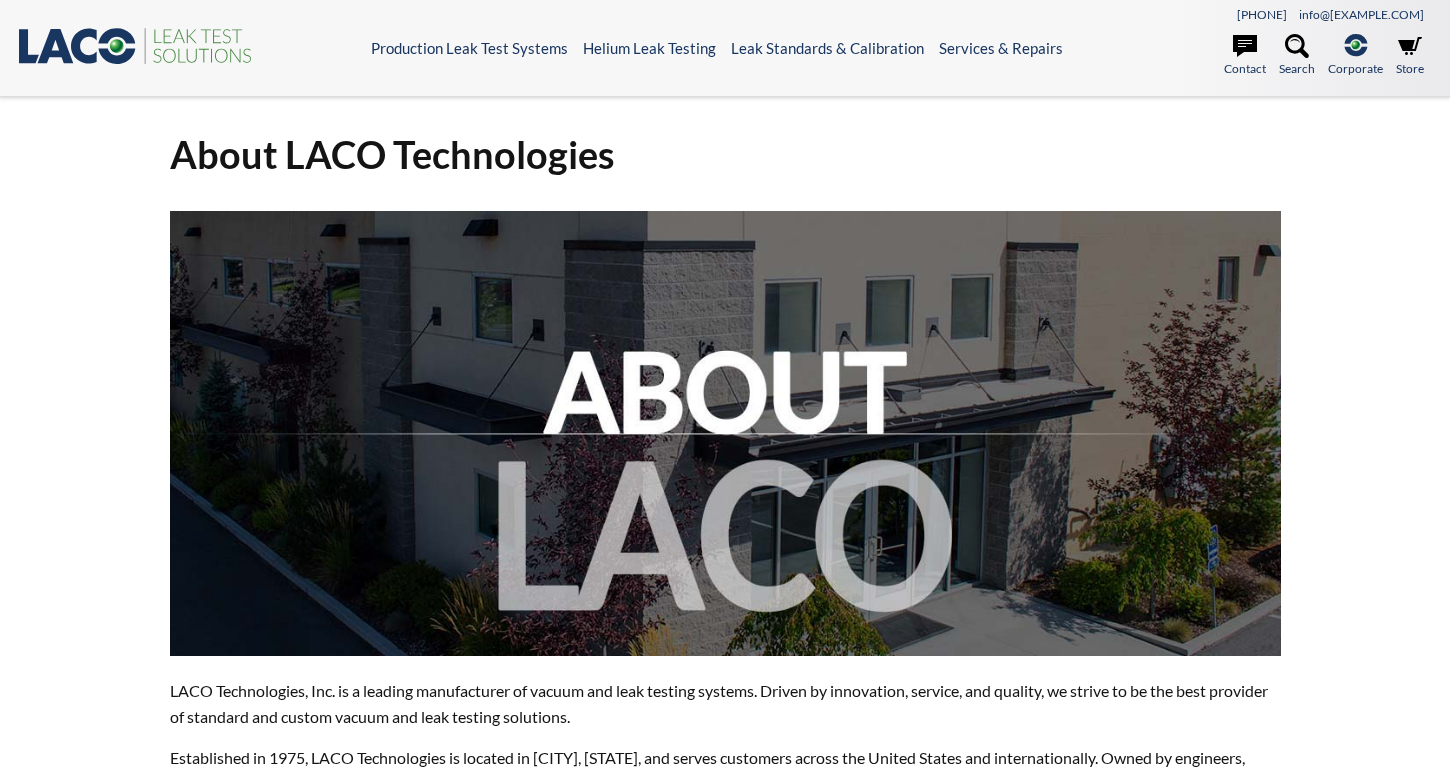 click on "About LACO Technologies
LACO Technologies, Inc. is a leading manufacturer of vacuum and leak testing systems. Driven by innovation, service, and quality, we strive to be the best provider of standard and custom vacuum and leak testing solutions.
Established in 1975, LACO Technologies is located in Salt Lake City, Utah, and serves customers across the United States and internationally. Owned by engineers, LACO is uniquely situated to provide innovative solutions for vacuum and leak testing applications. We work with diverse customer applications and are dedicated to creating the right solution to help our customers achieve their goals.
MARKETS SERVED
Aerospace Simulation
Automotive & Transportation
Electronics & Semiconductors
Medical & Pharmaceutical
Power & Energy
Refrigeration & A/C
Research & Development
Food & Beverage
Altitude Simulation
Defense
Gas & Chemical" at bounding box center (725, 976) 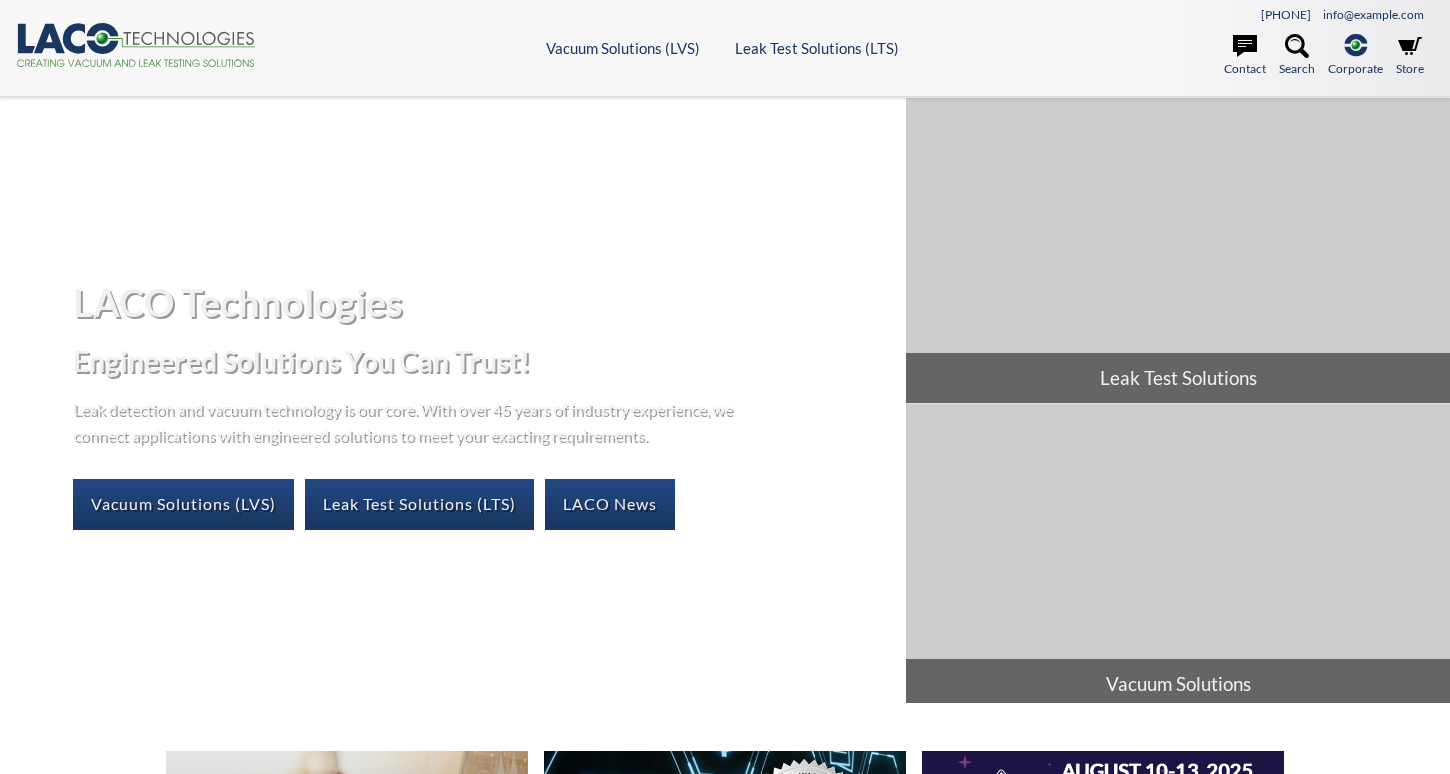 scroll, scrollTop: 0, scrollLeft: 0, axis: both 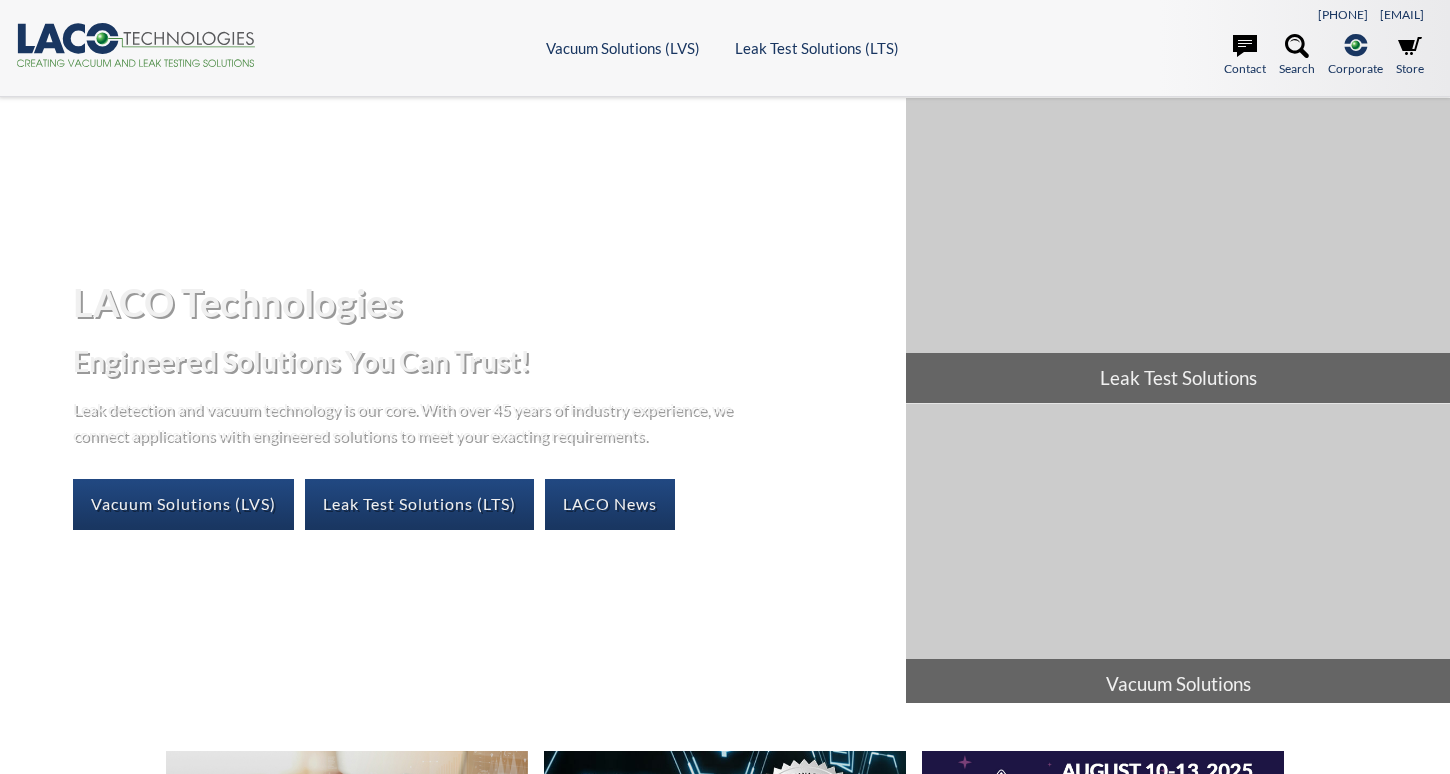 select 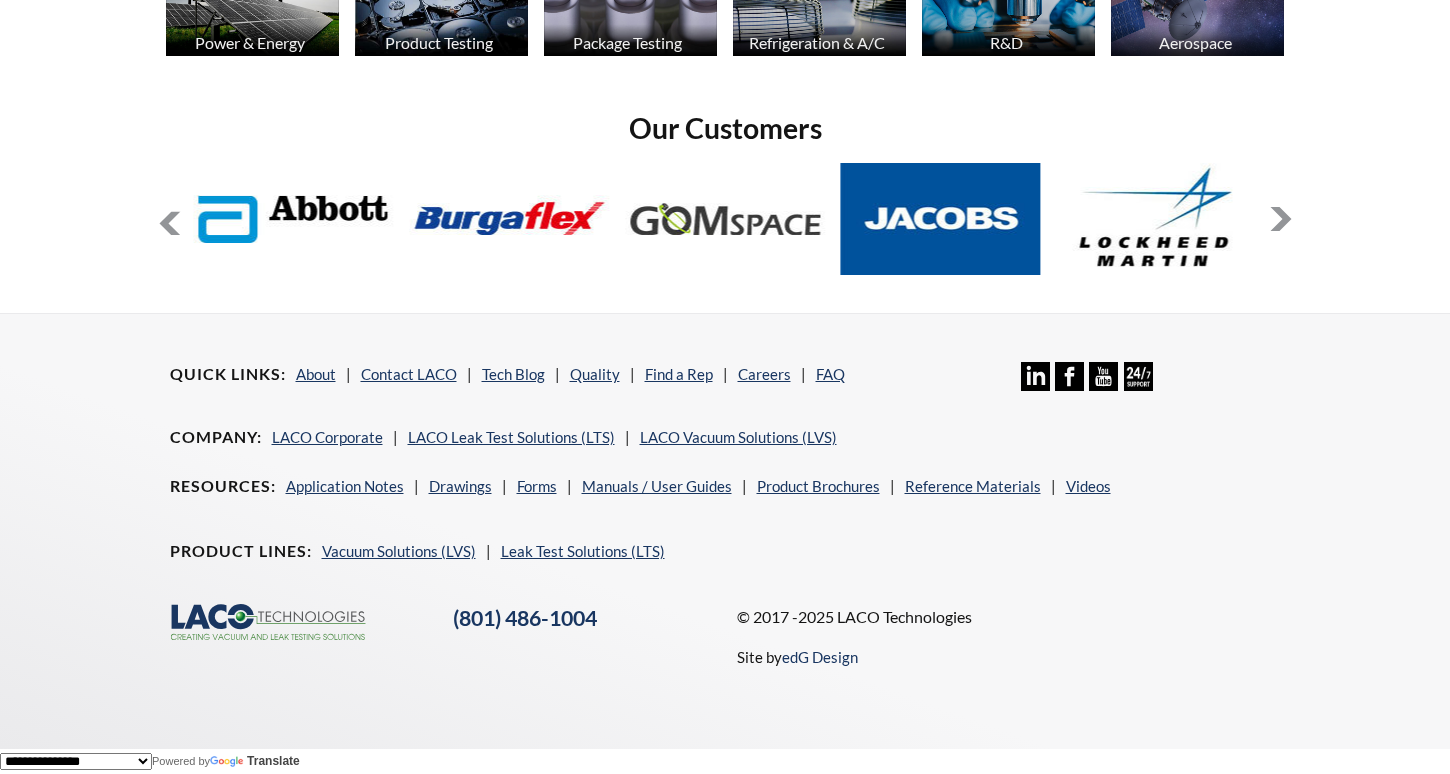 scroll, scrollTop: 1614, scrollLeft: 0, axis: vertical 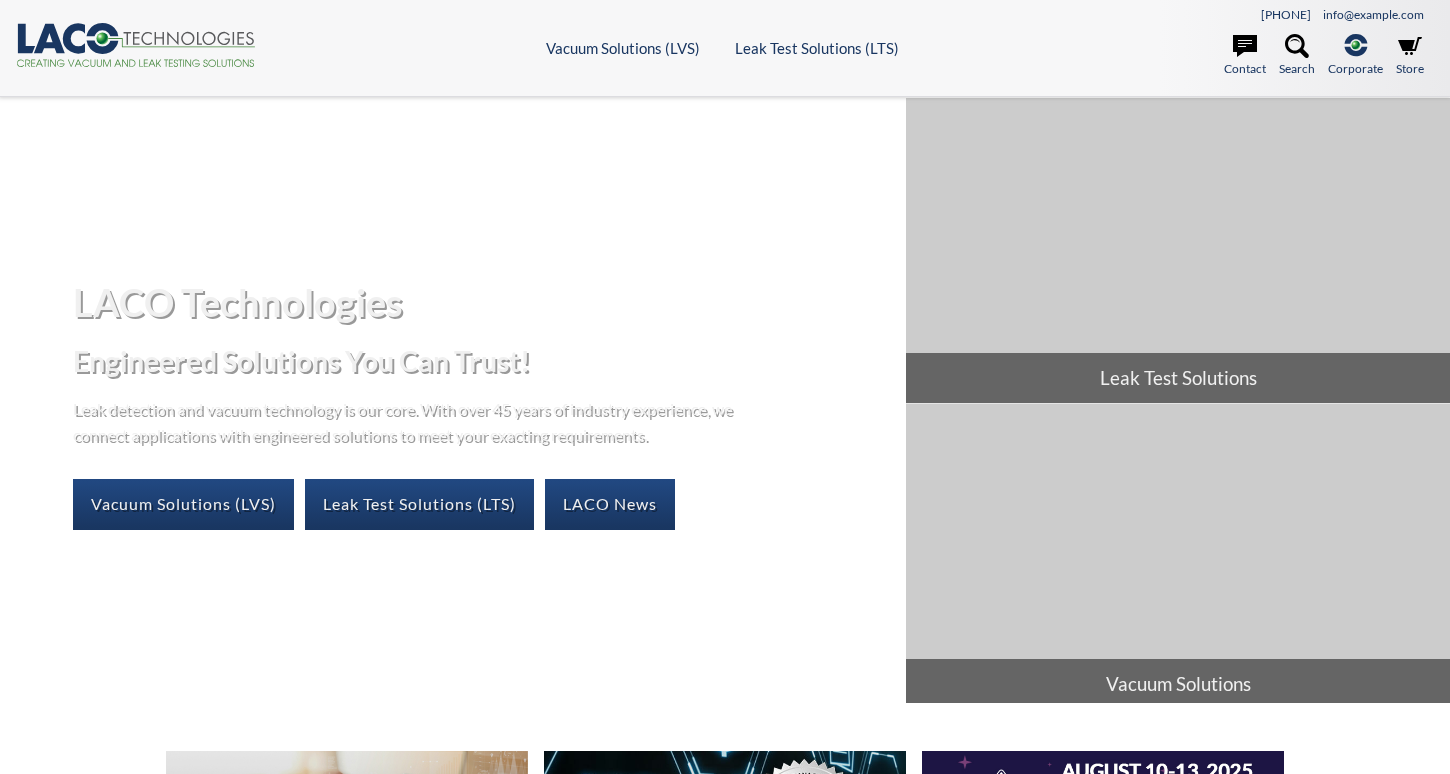 select 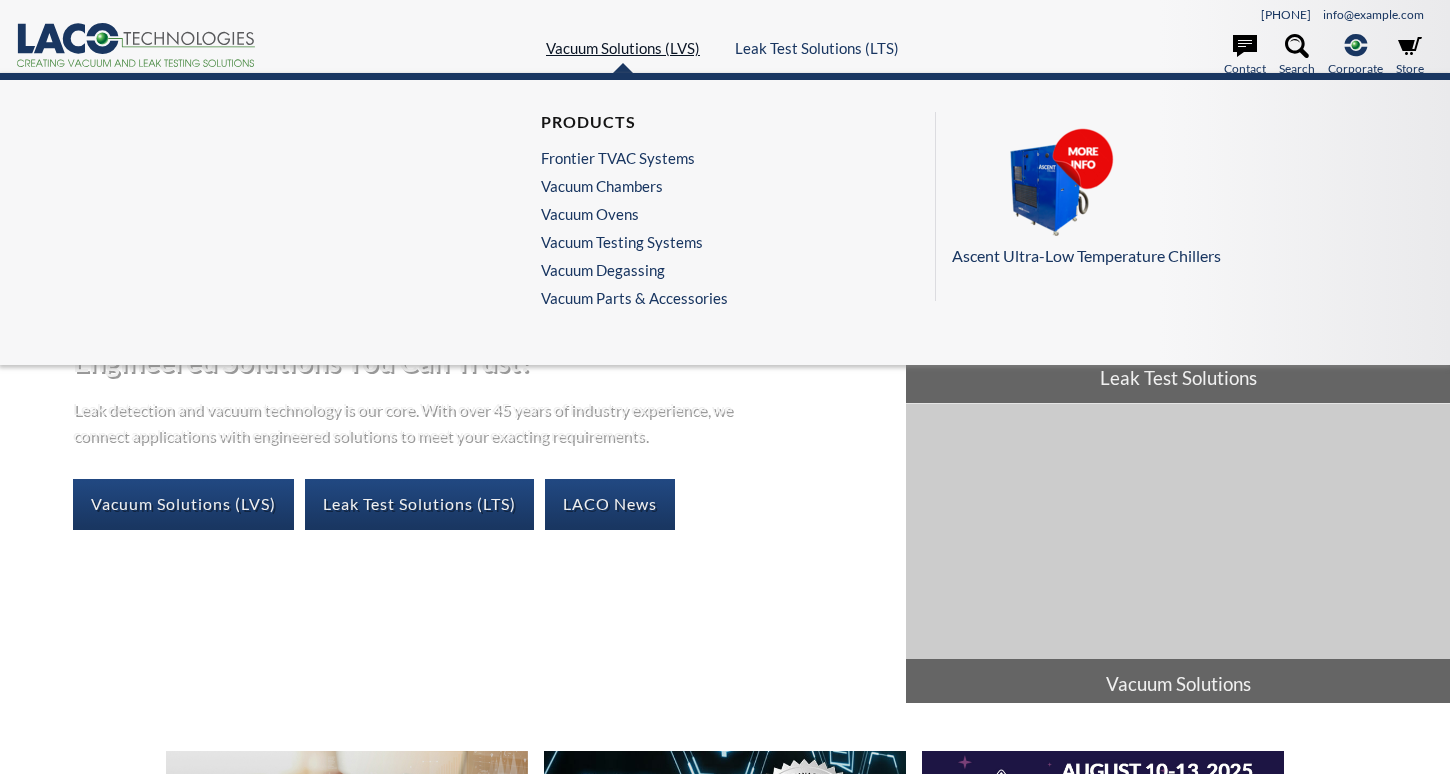 click on "Vacuum Solutions (LVS)" at bounding box center (623, 48) 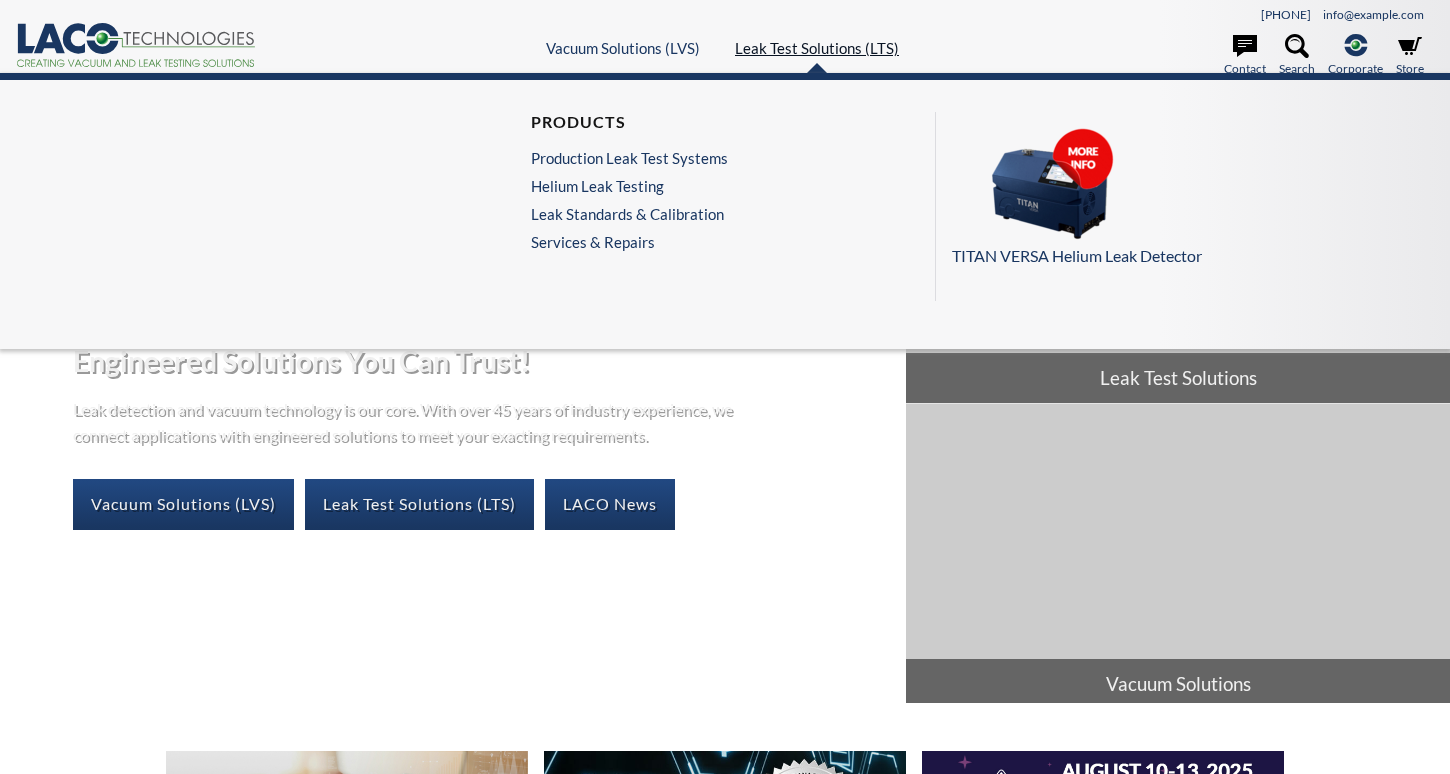 click on "Leak Test Solutions (LTS)" at bounding box center (817, 48) 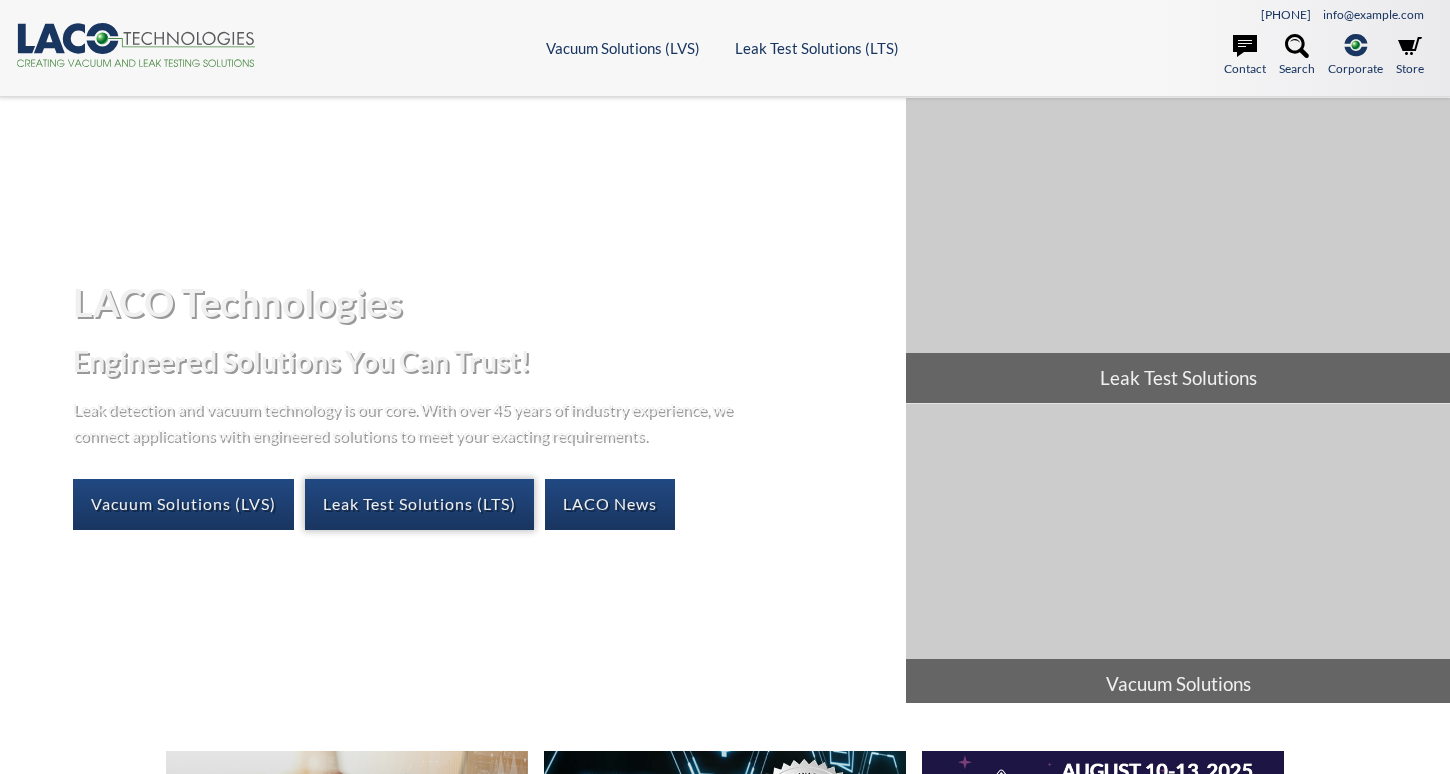 click on "Leak Test Solutions (LTS)" at bounding box center (419, 504) 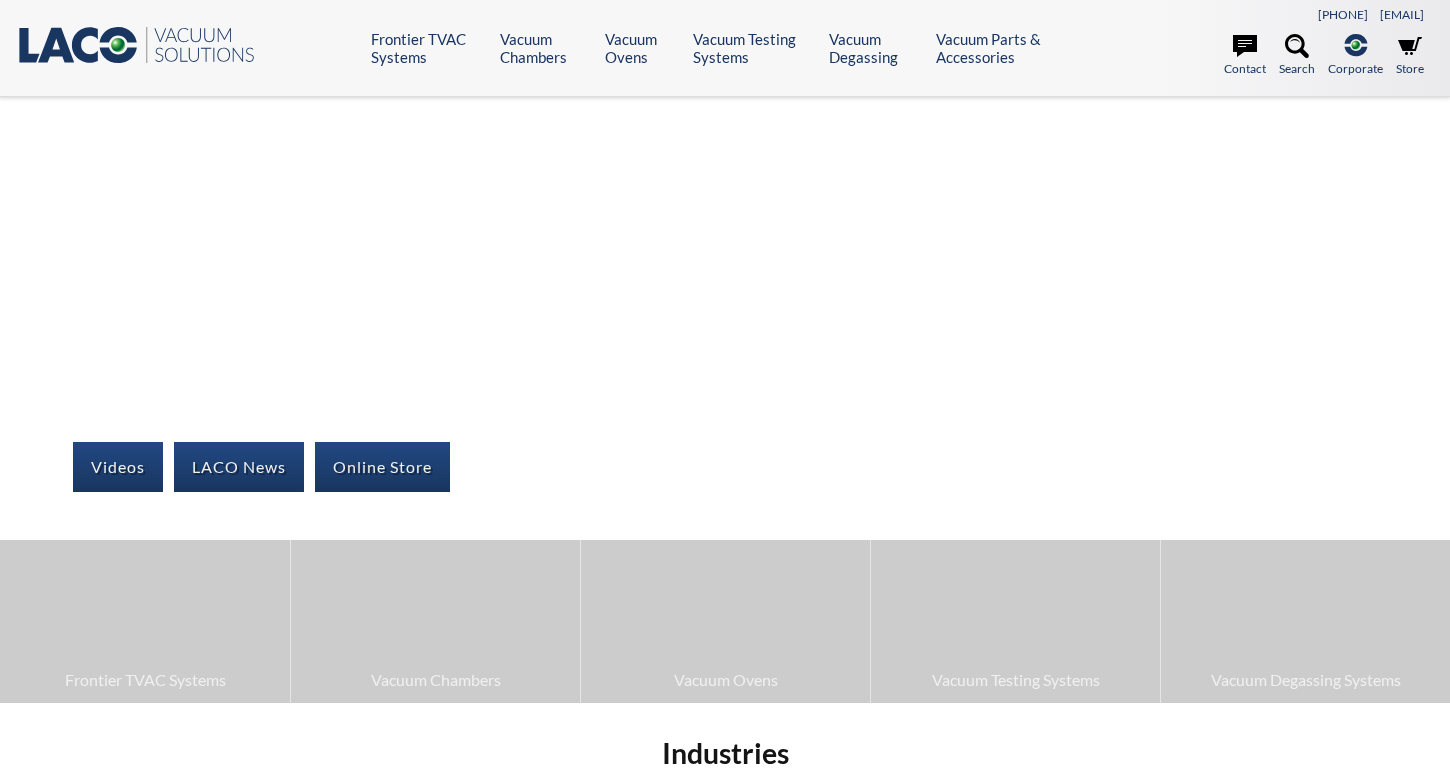 scroll, scrollTop: 0, scrollLeft: 0, axis: both 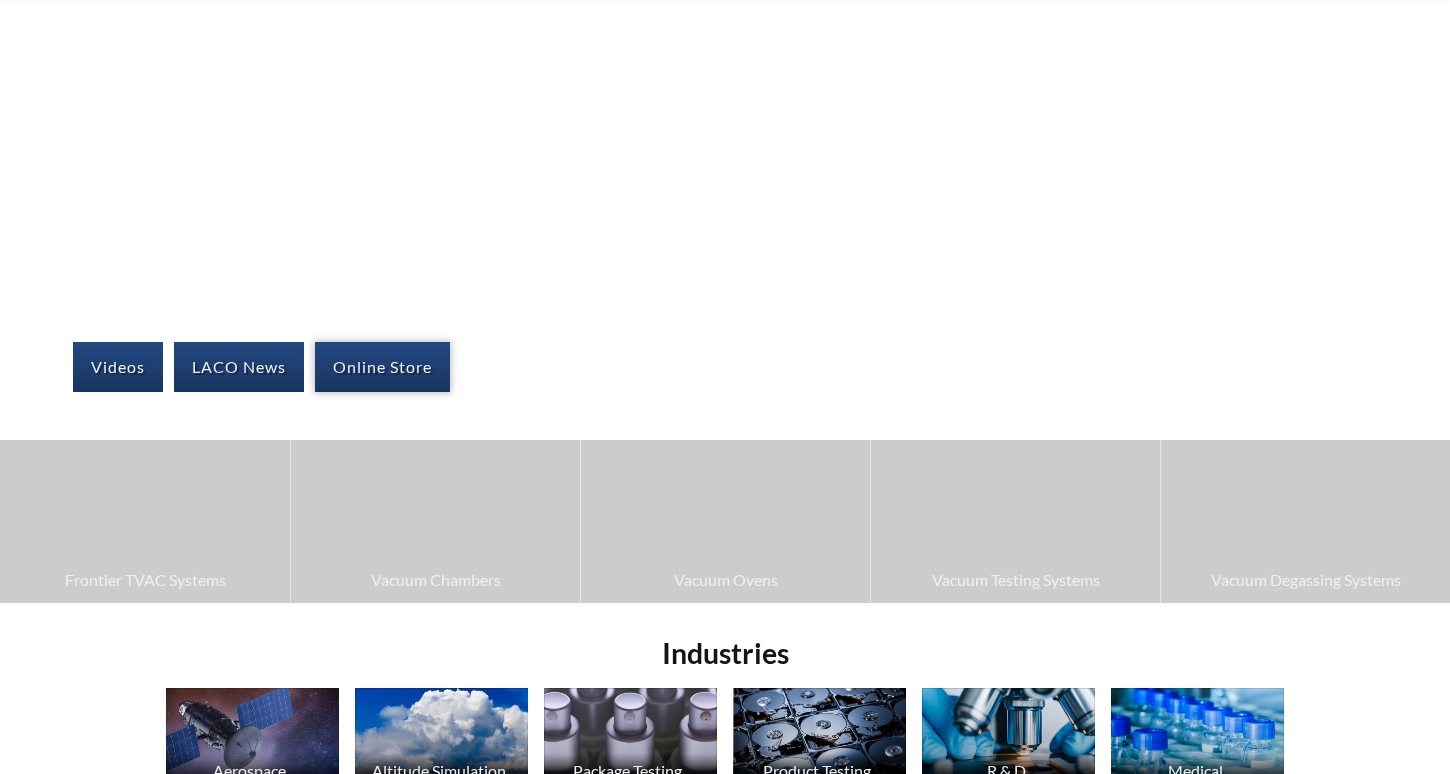 click on "Online Store" at bounding box center [382, 367] 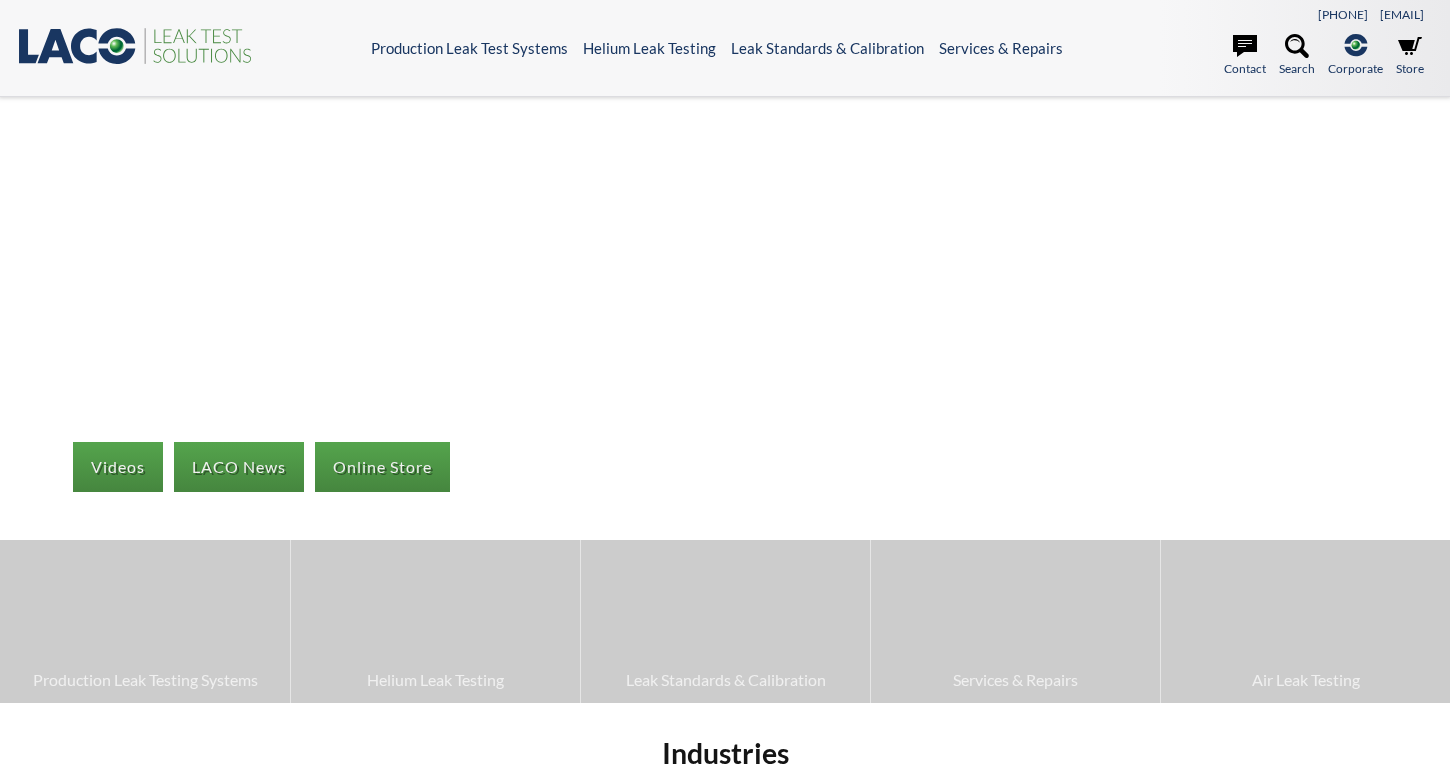 scroll, scrollTop: 0, scrollLeft: 0, axis: both 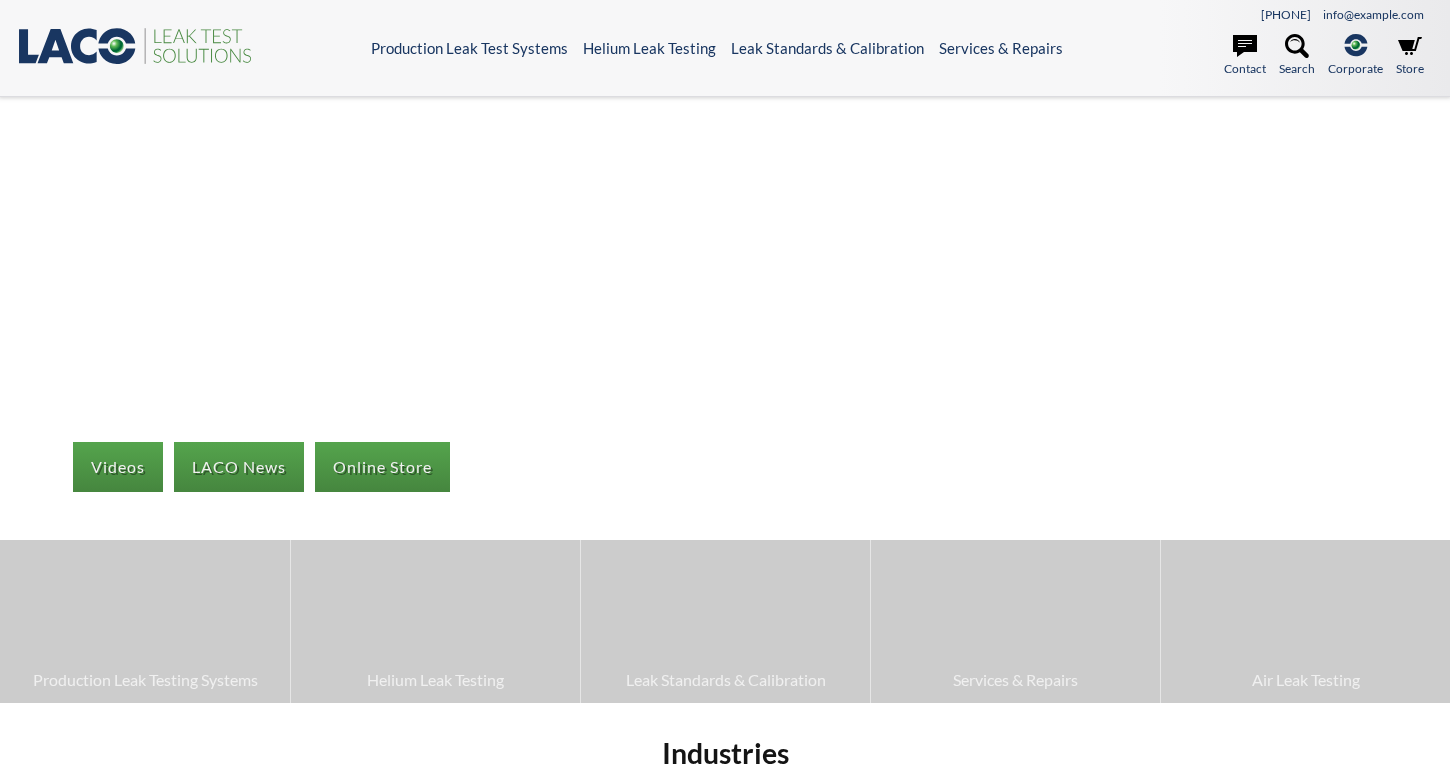 select 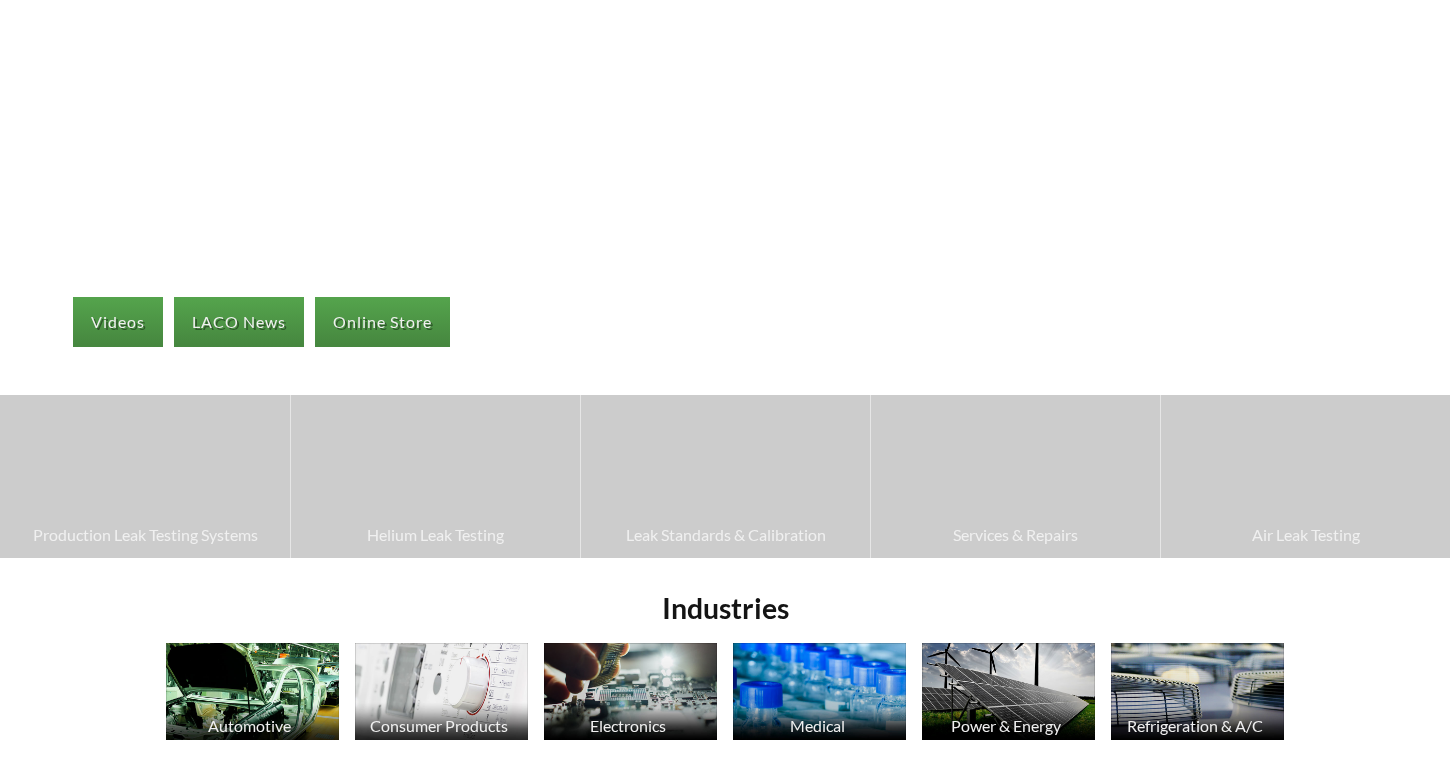 scroll, scrollTop: 0, scrollLeft: 0, axis: both 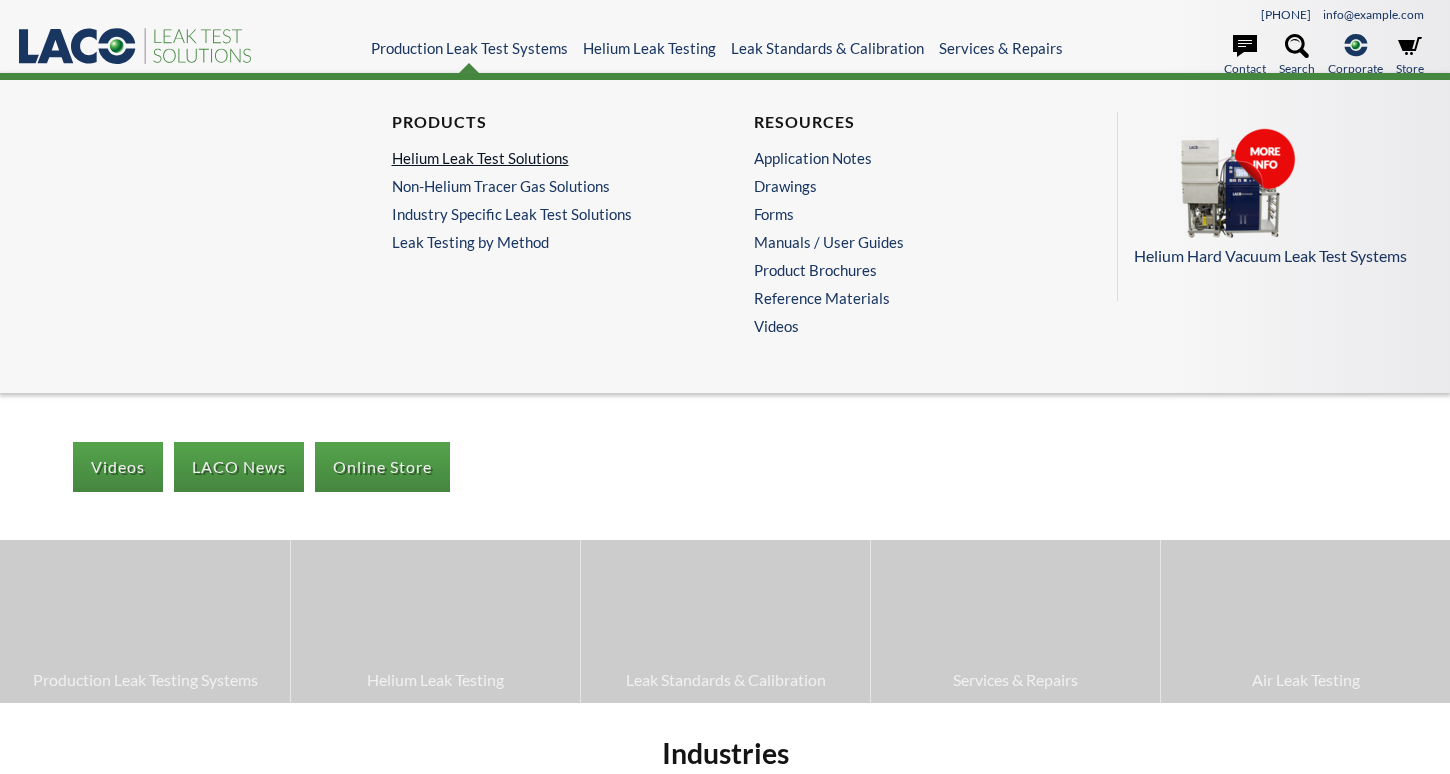 click on "Helium Leak Test Solutions" at bounding box center [539, 158] 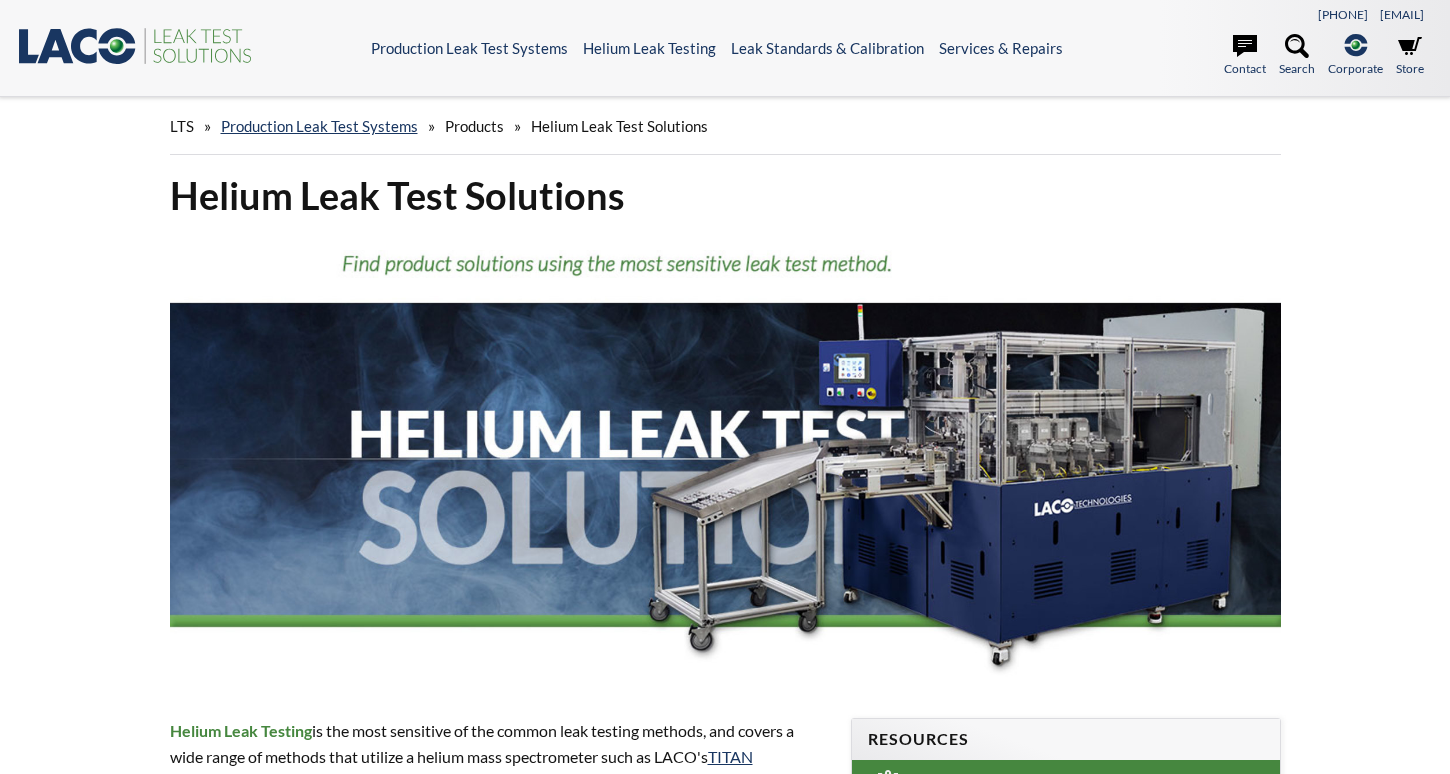 scroll, scrollTop: 0, scrollLeft: 0, axis: both 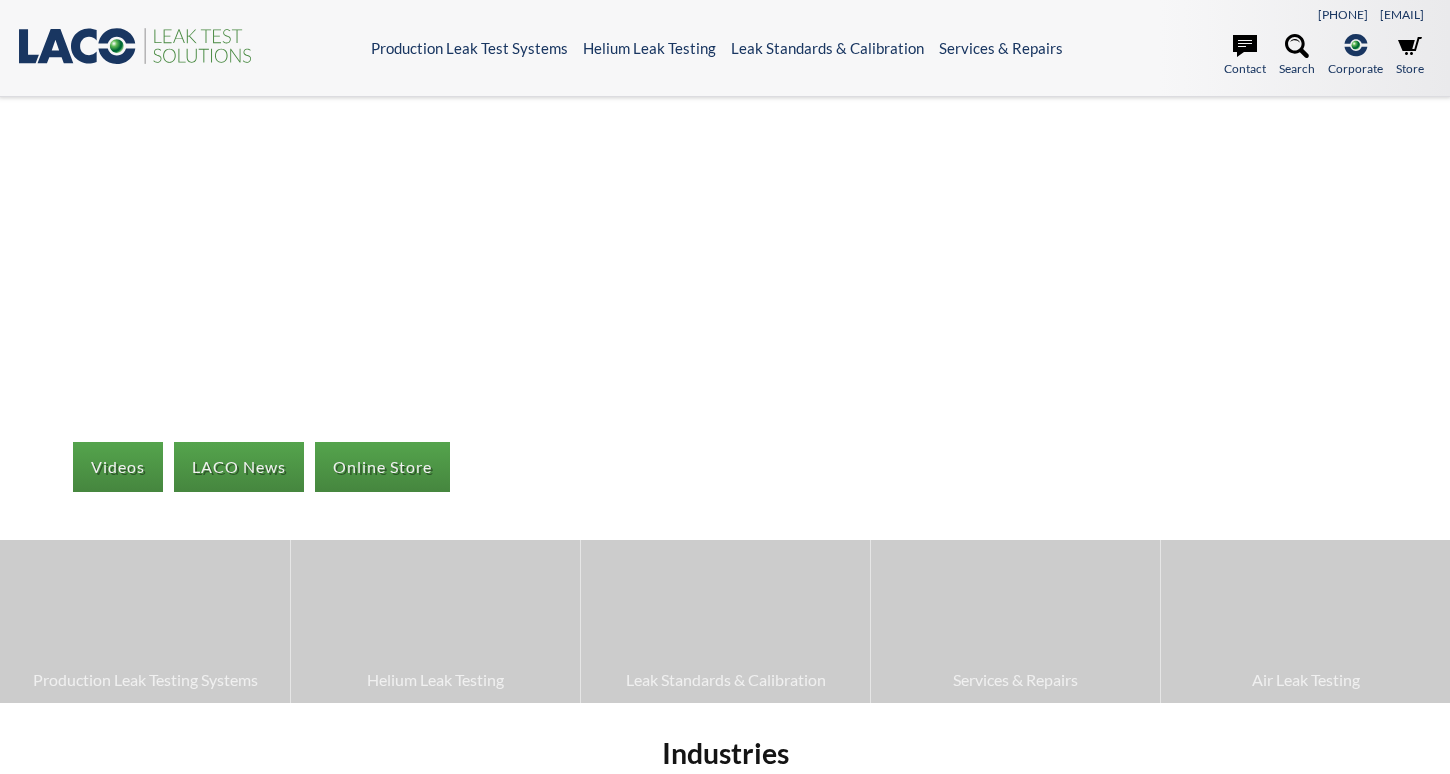 select 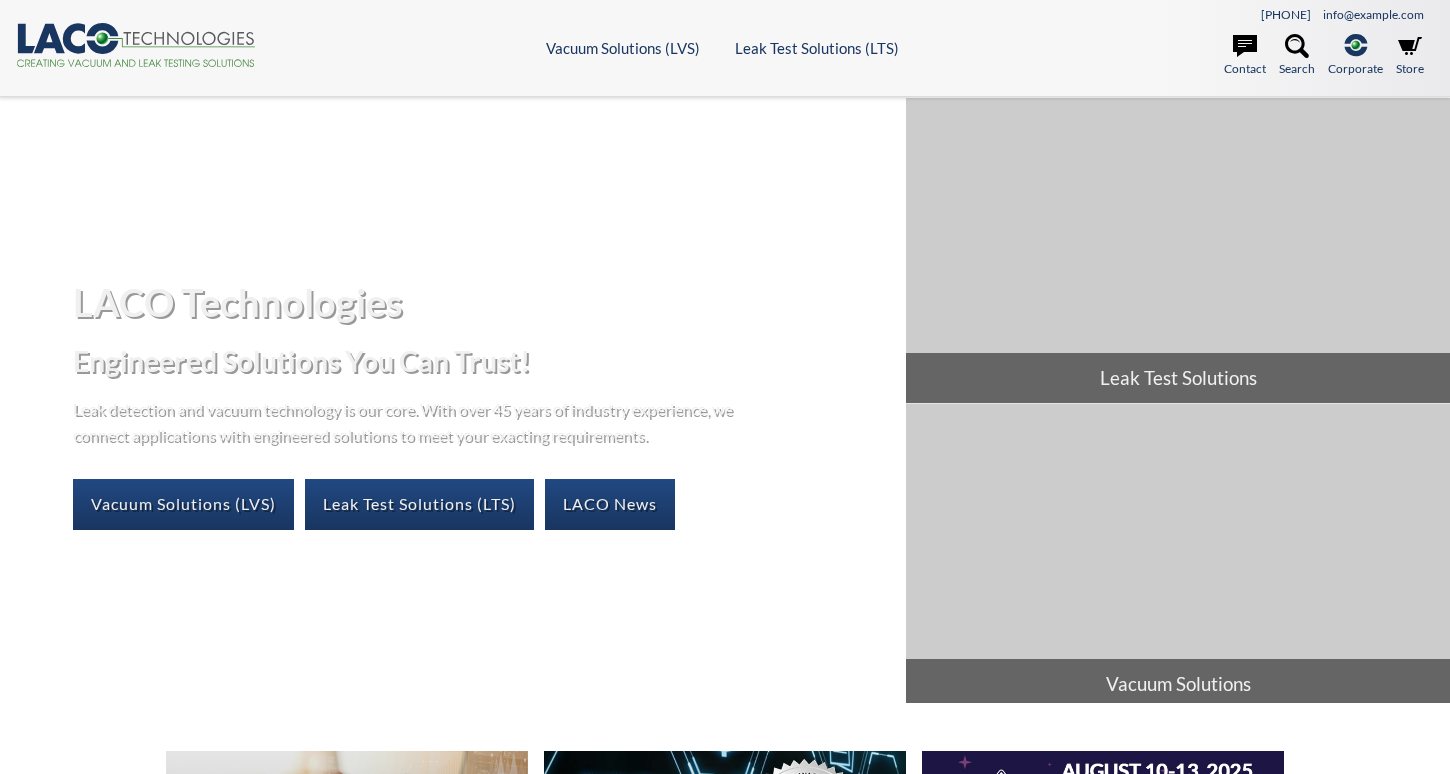 scroll, scrollTop: 0, scrollLeft: 0, axis: both 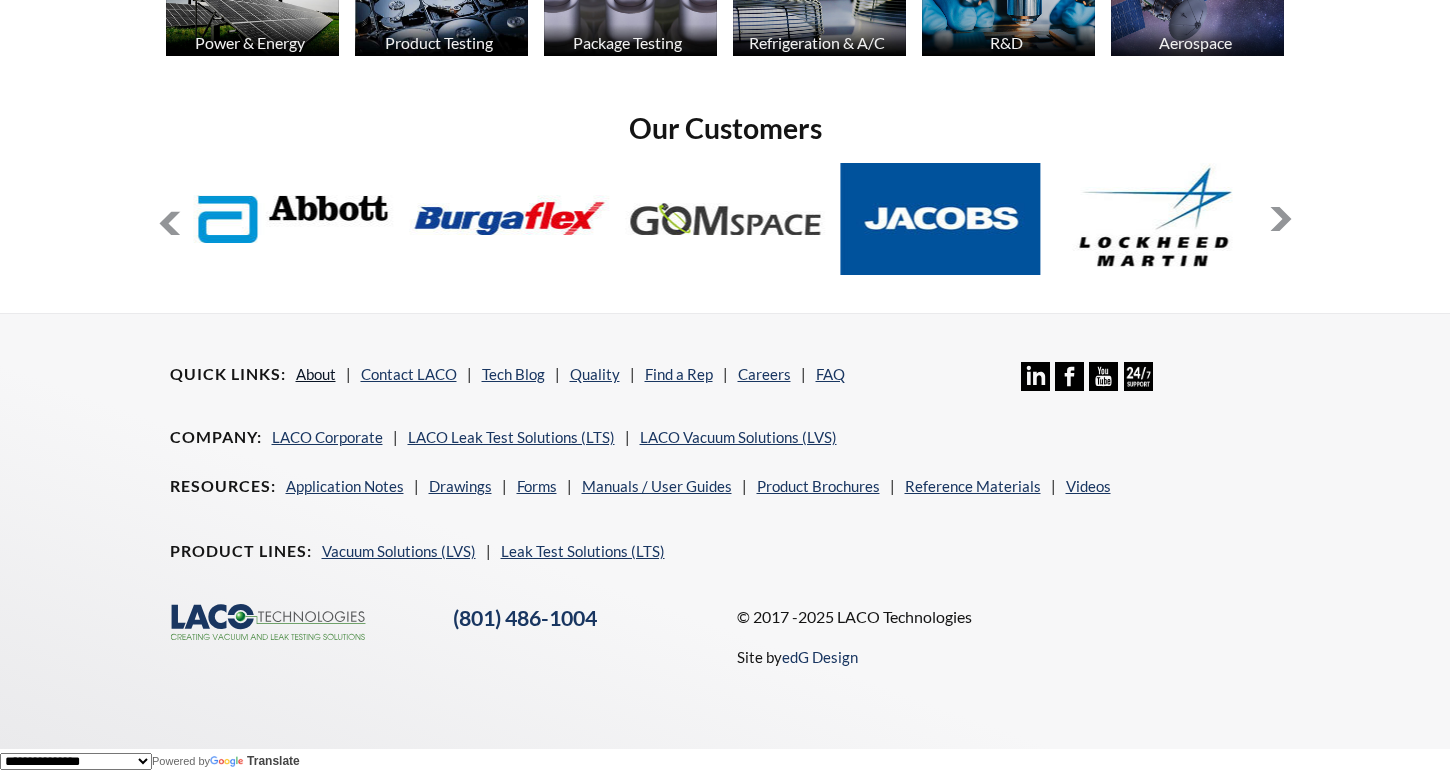 click on "About" at bounding box center [316, 374] 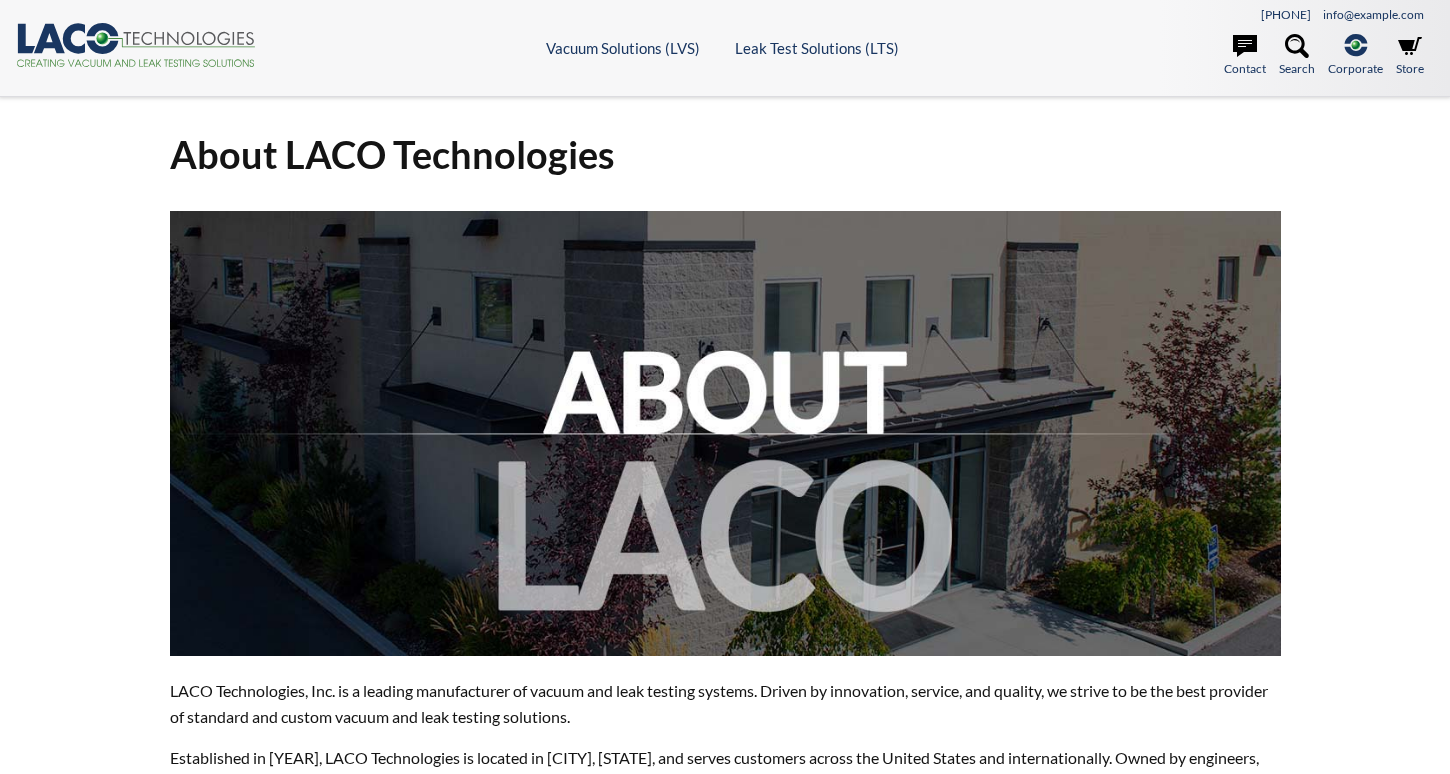 scroll, scrollTop: 0, scrollLeft: 0, axis: both 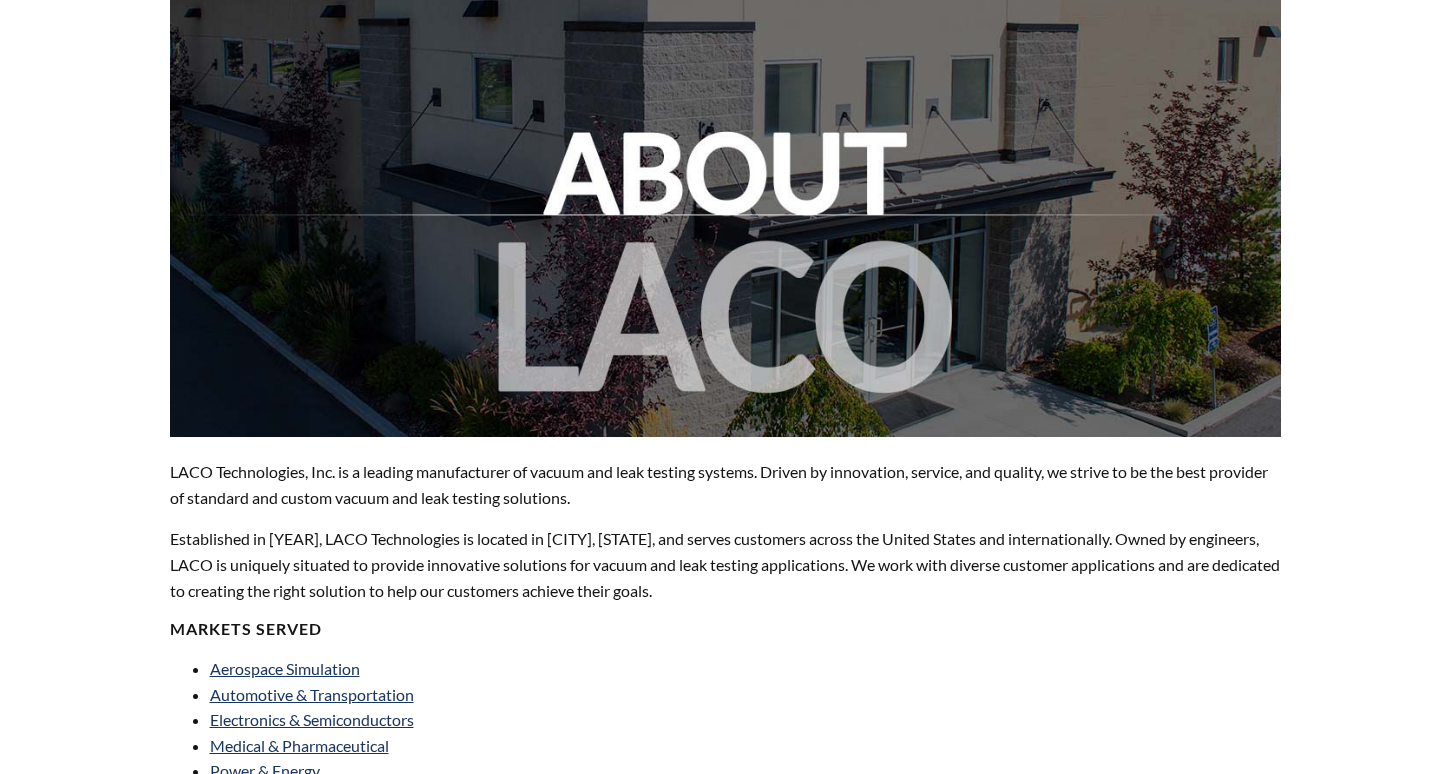 select 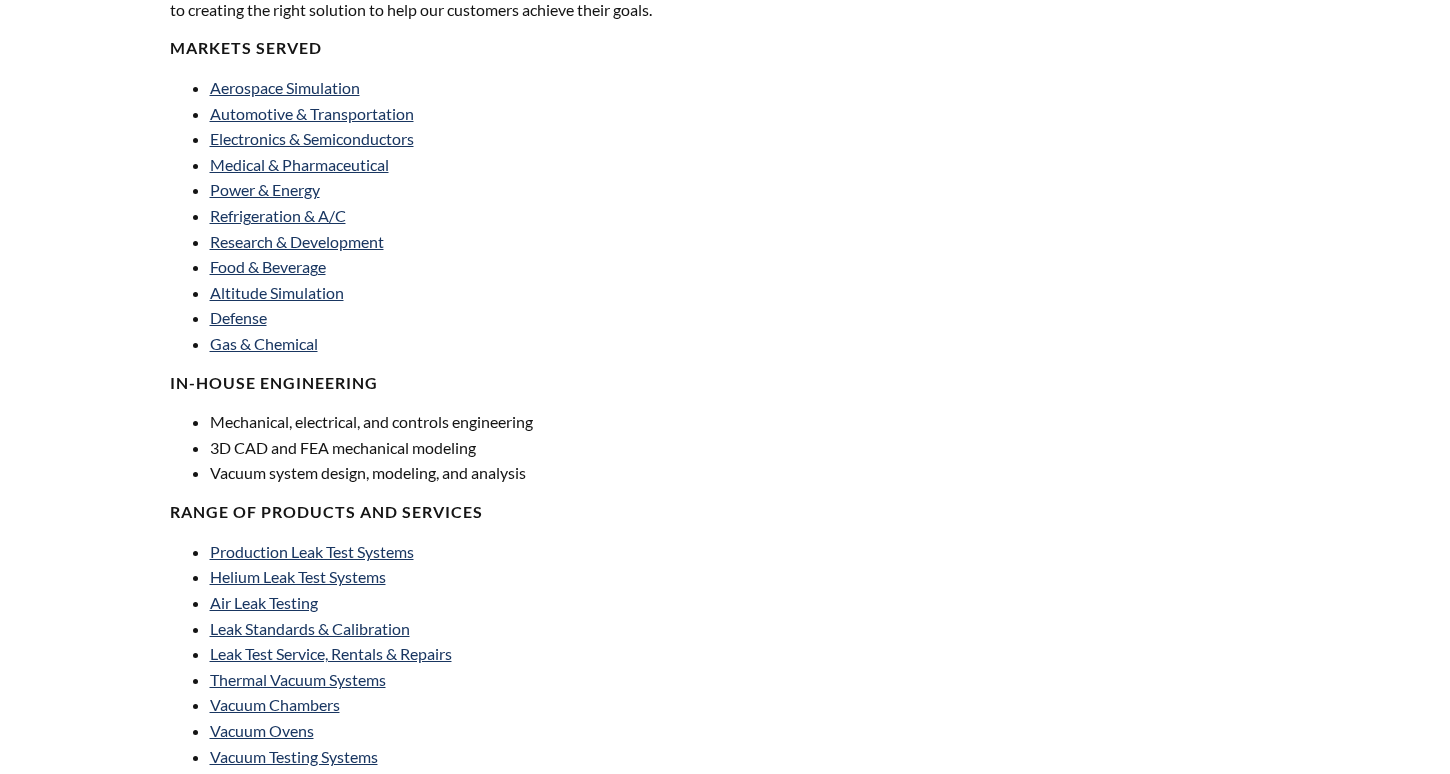 scroll, scrollTop: 500, scrollLeft: 0, axis: vertical 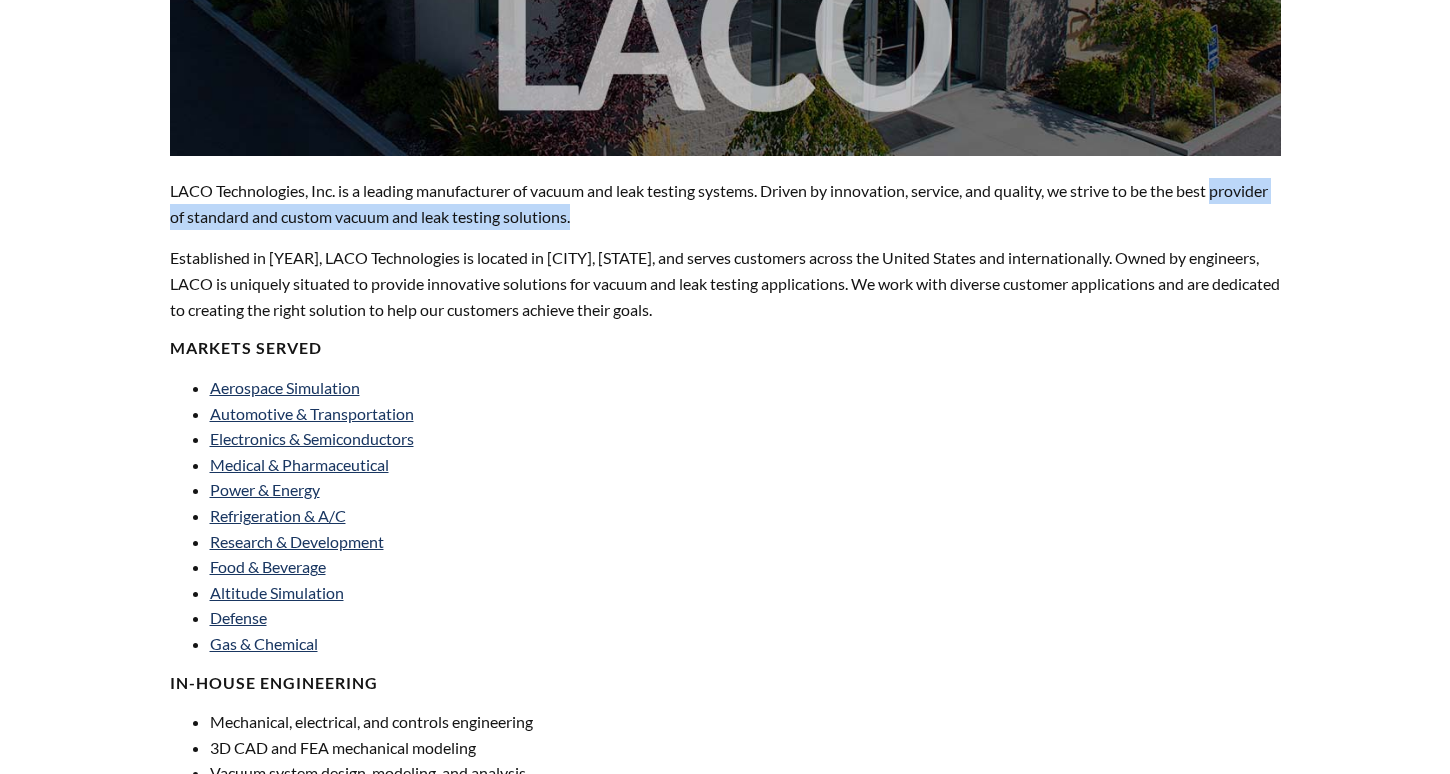 drag, startPoint x: 671, startPoint y: 215, endPoint x: 166, endPoint y: 218, distance: 505.0089 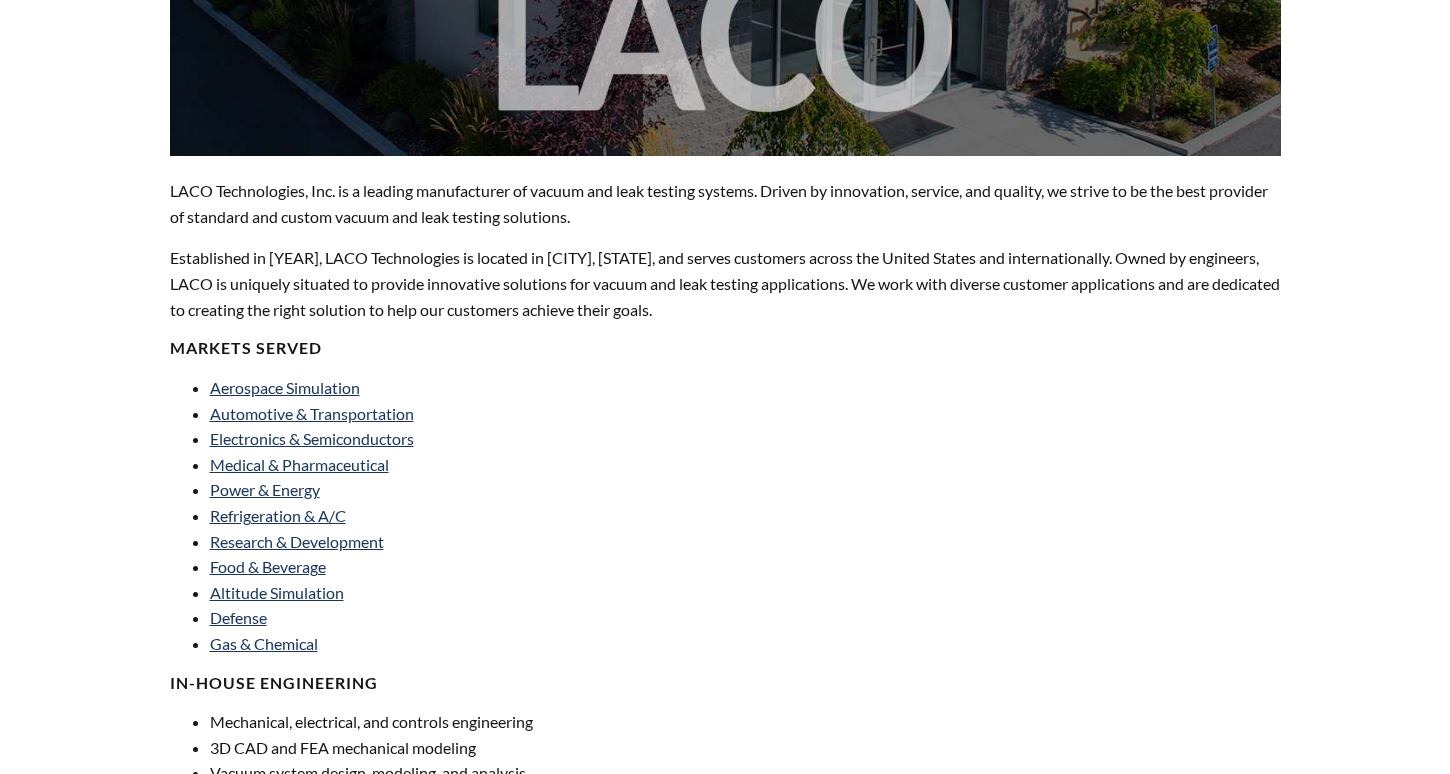 click on "LACO Technologies, Inc. is a leading manufacturer of vacuum and leak testing systems. Driven by innovation, service, and quality, we strive to be the best provider of standard and custom vacuum and leak testing solutions.
Established in 1975, LACO Technologies is located in Salt Lake City, Utah, and serves customers across the United States and internationally. Owned by engineers, LACO is uniquely situated to provide innovative solutions for vacuum and leak testing applications. We work with diverse customer applications and are dedicated to creating the right solution to help our customers achieve their goals.
MARKETS SERVED
Aerospace Simulation
Automotive & Transportation
Electronics & Semiconductors
Medical & Pharmaceutical
Power & Energy
Refrigeration & A/C
Research & Development
Food & Beverage
Altitude Simulation
Defense
Gas & Chemical
IN-HOUSE ENGINEERING" at bounding box center (725, 524) 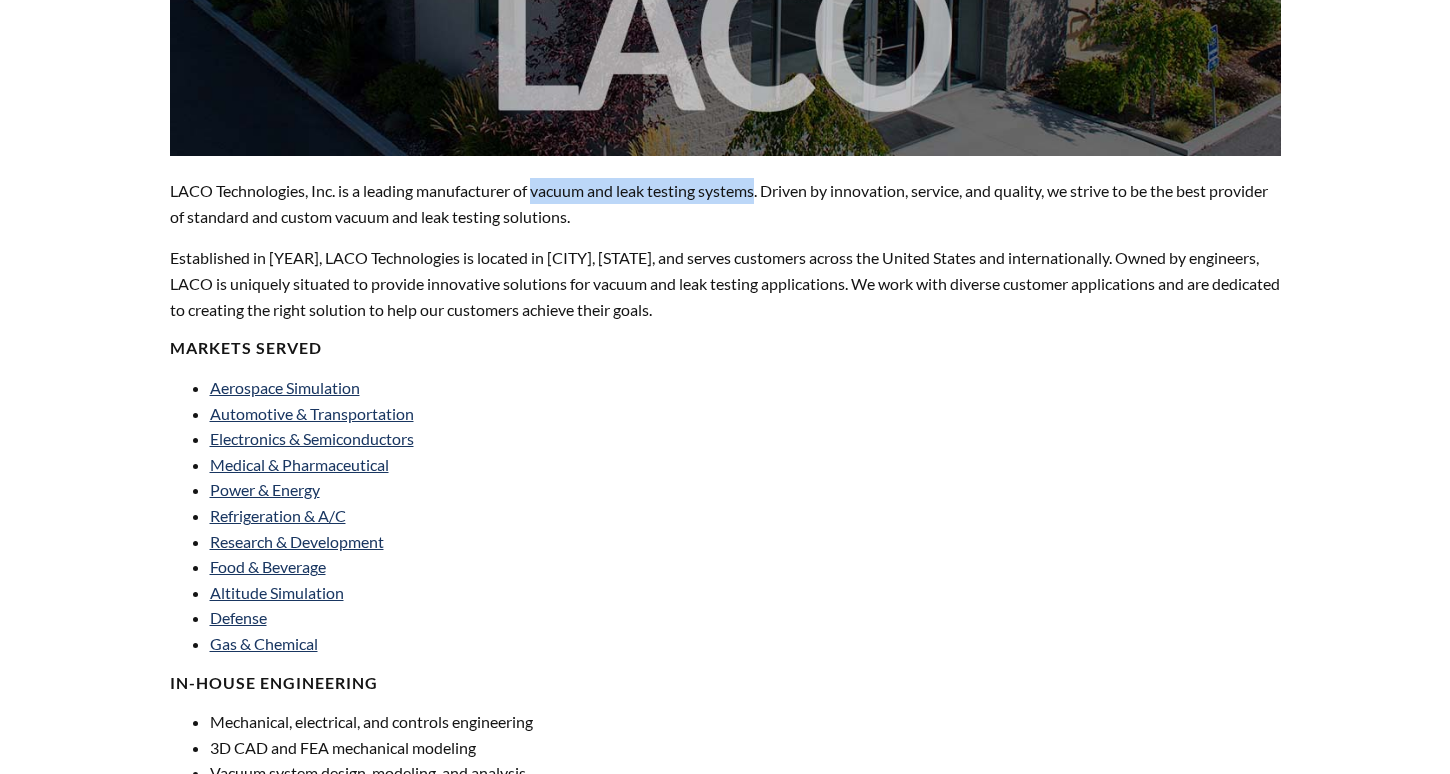 drag, startPoint x: 537, startPoint y: 194, endPoint x: 762, endPoint y: 200, distance: 225.07999 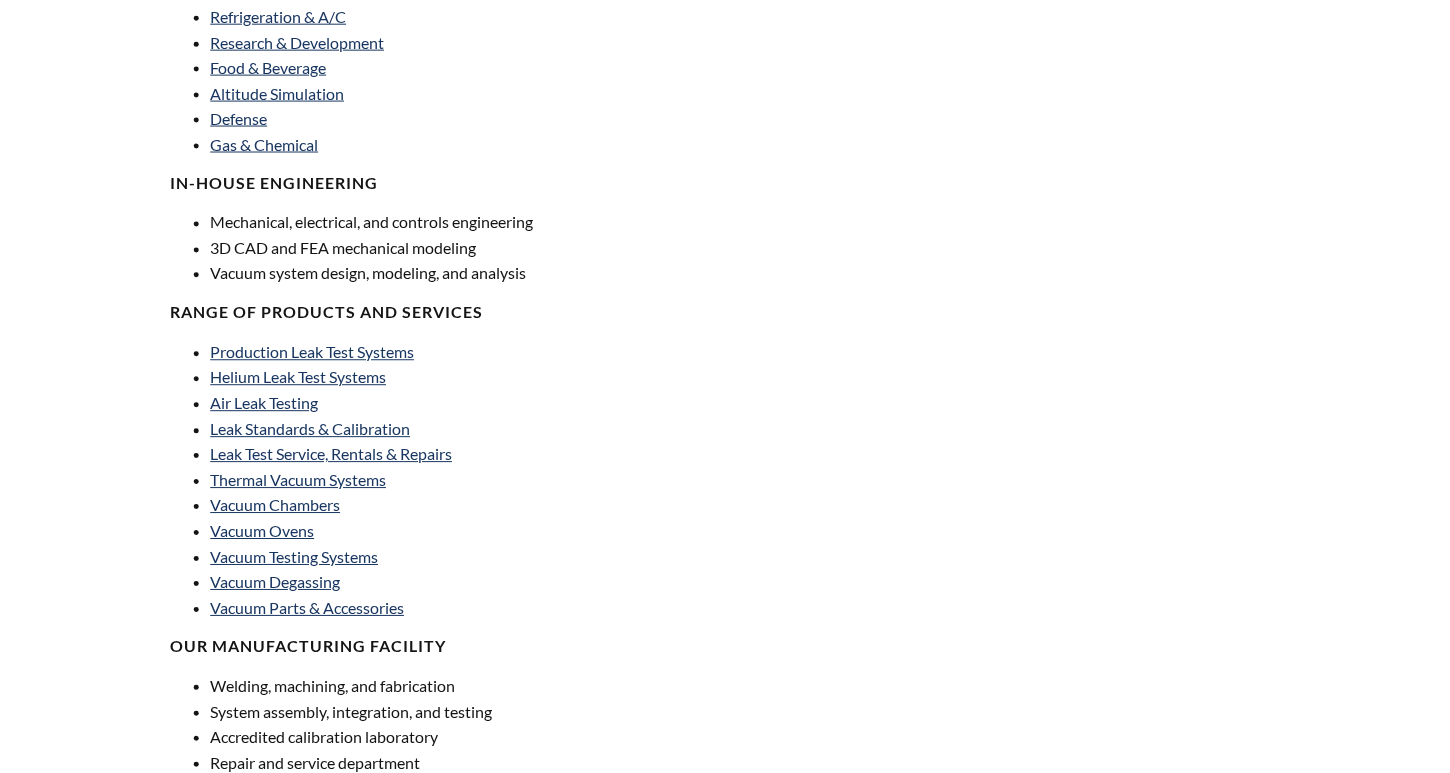 scroll, scrollTop: 1000, scrollLeft: 0, axis: vertical 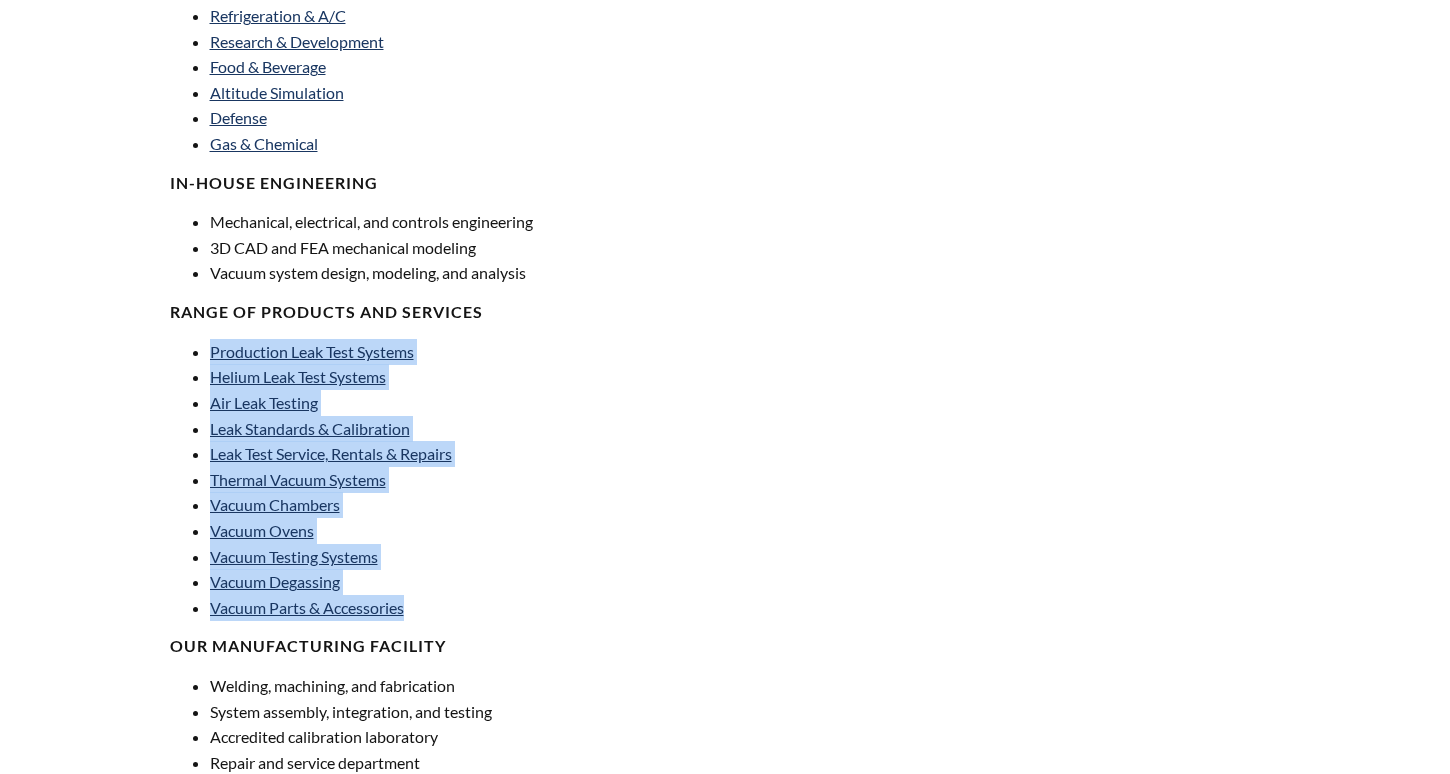 drag, startPoint x: 452, startPoint y: 606, endPoint x: 1105, endPoint y: 132, distance: 806.8984 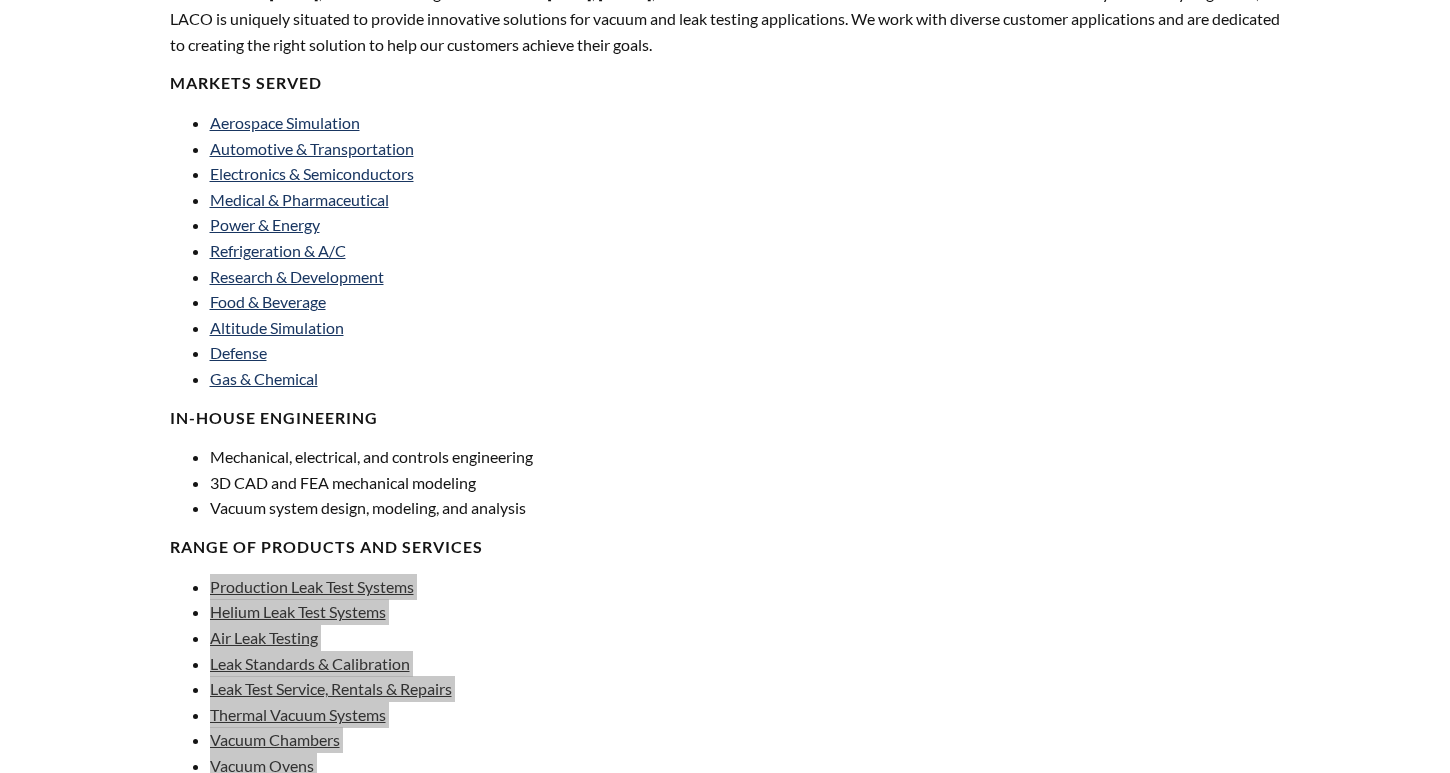 scroll, scrollTop: 800, scrollLeft: 0, axis: vertical 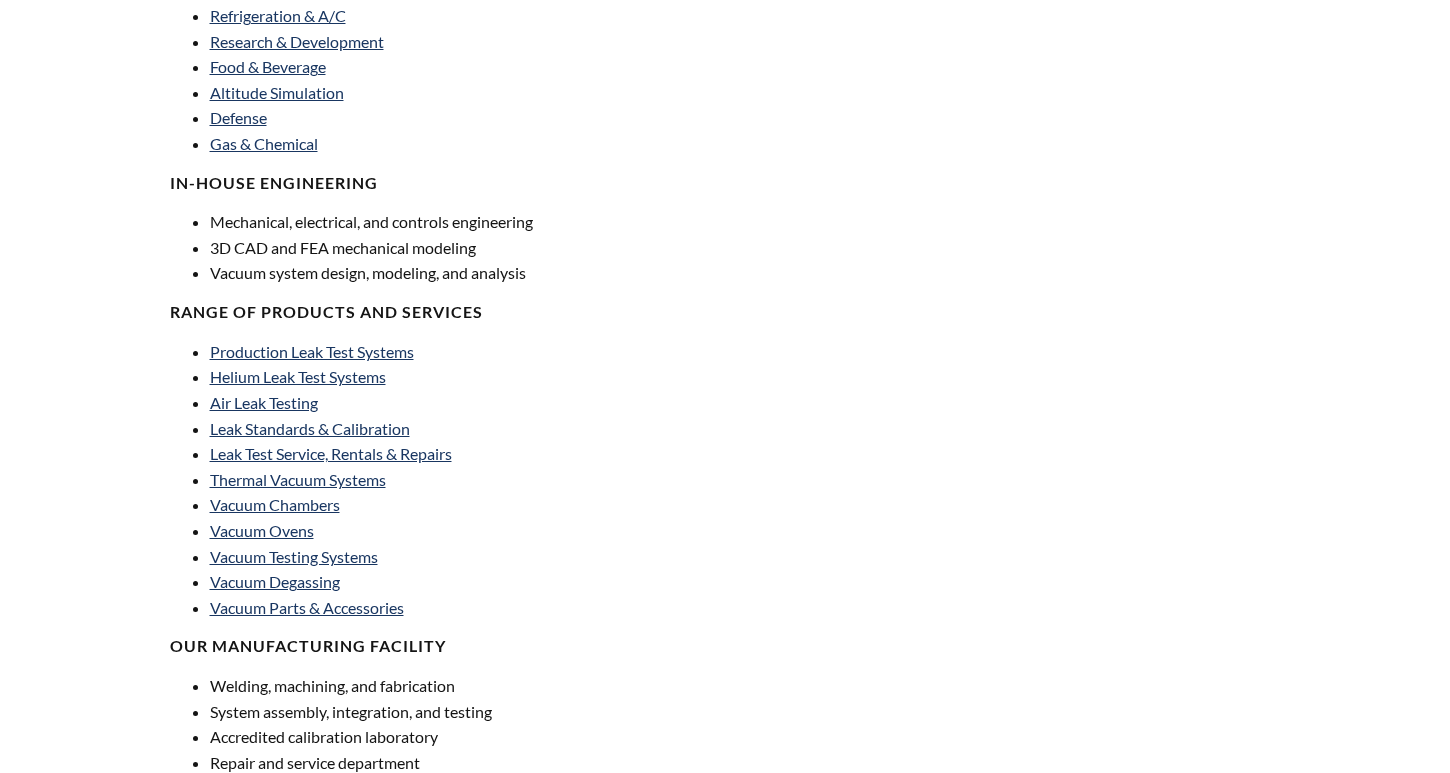 click on "Vacuum system design, modeling, and analysis" at bounding box center [462, 273] 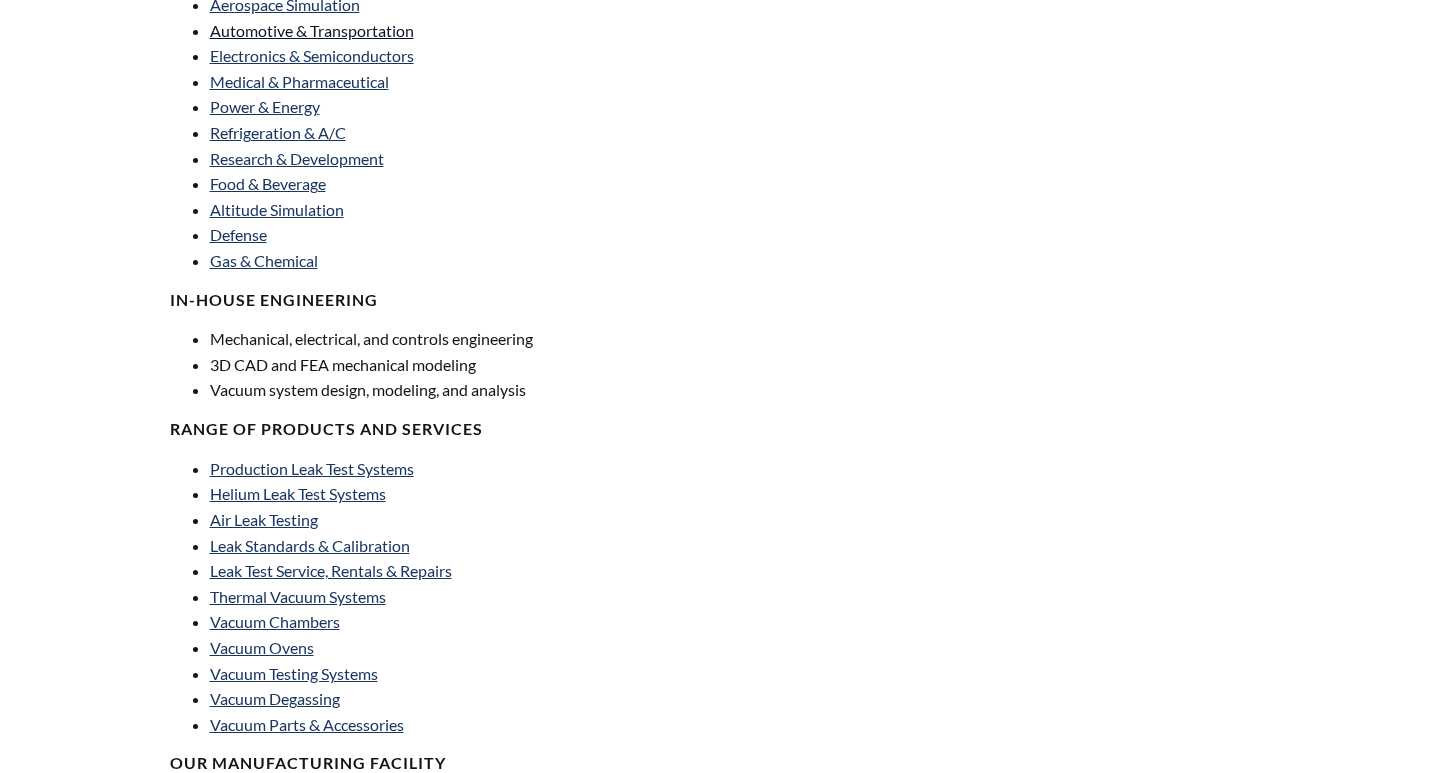 scroll, scrollTop: 700, scrollLeft: 0, axis: vertical 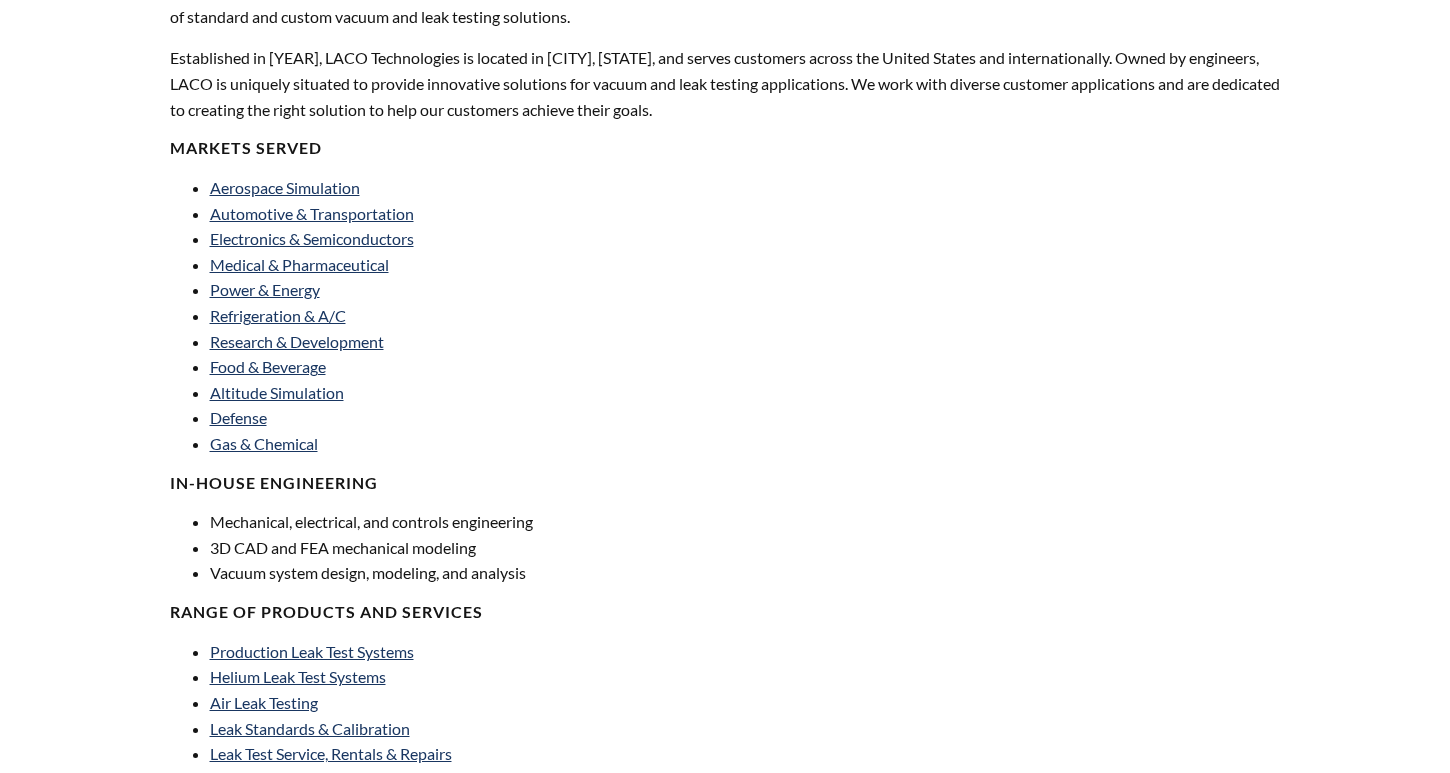 click on "Established in 1975, LACO Technologies is located in Salt Lake City, Utah, and serves customers across the United States and internationally. Owned by engineers, LACO is uniquely situated to provide innovative solutions for vacuum and leak testing applications. We work with diverse customer applications and are dedicated to creating the right solution to help our customers achieve their goals." at bounding box center (725, 83) 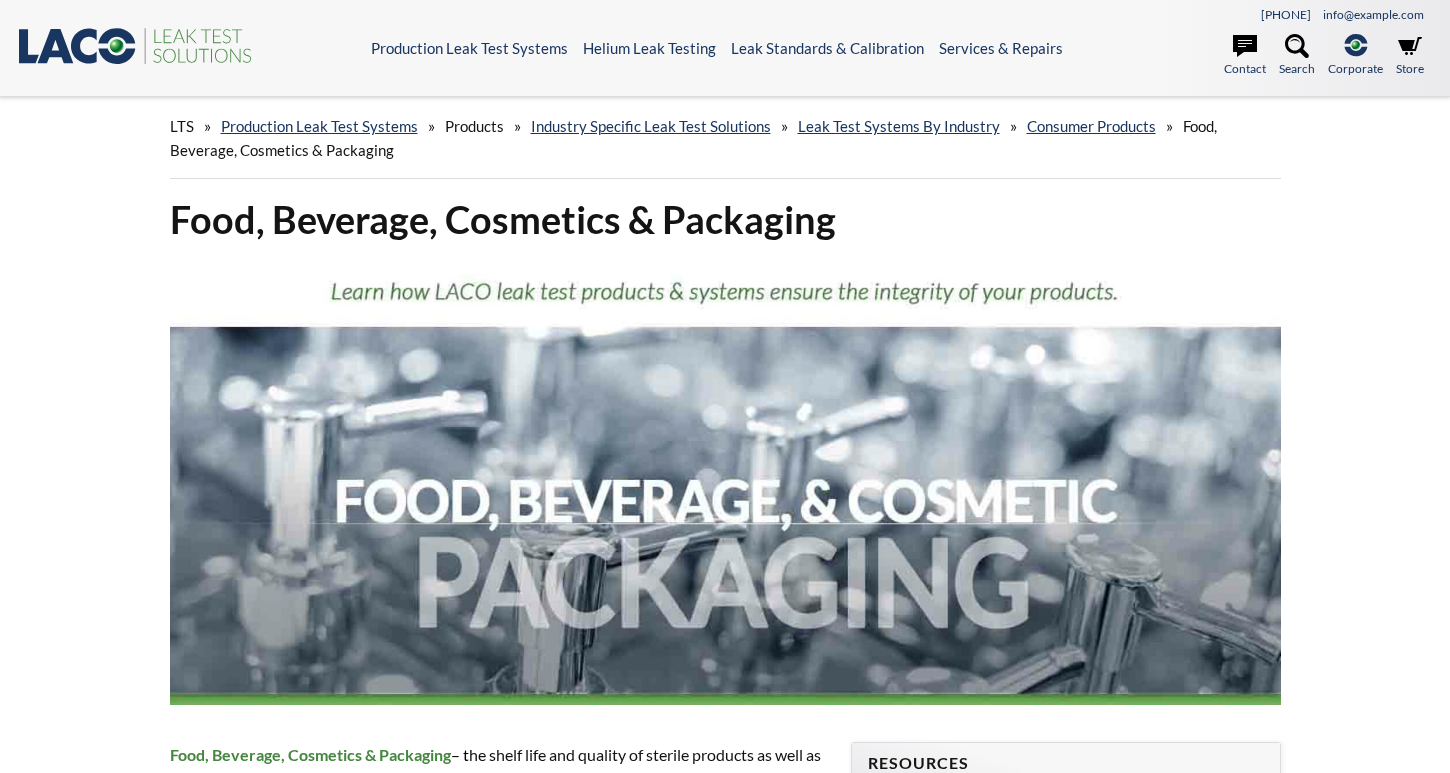 scroll, scrollTop: 0, scrollLeft: 0, axis: both 